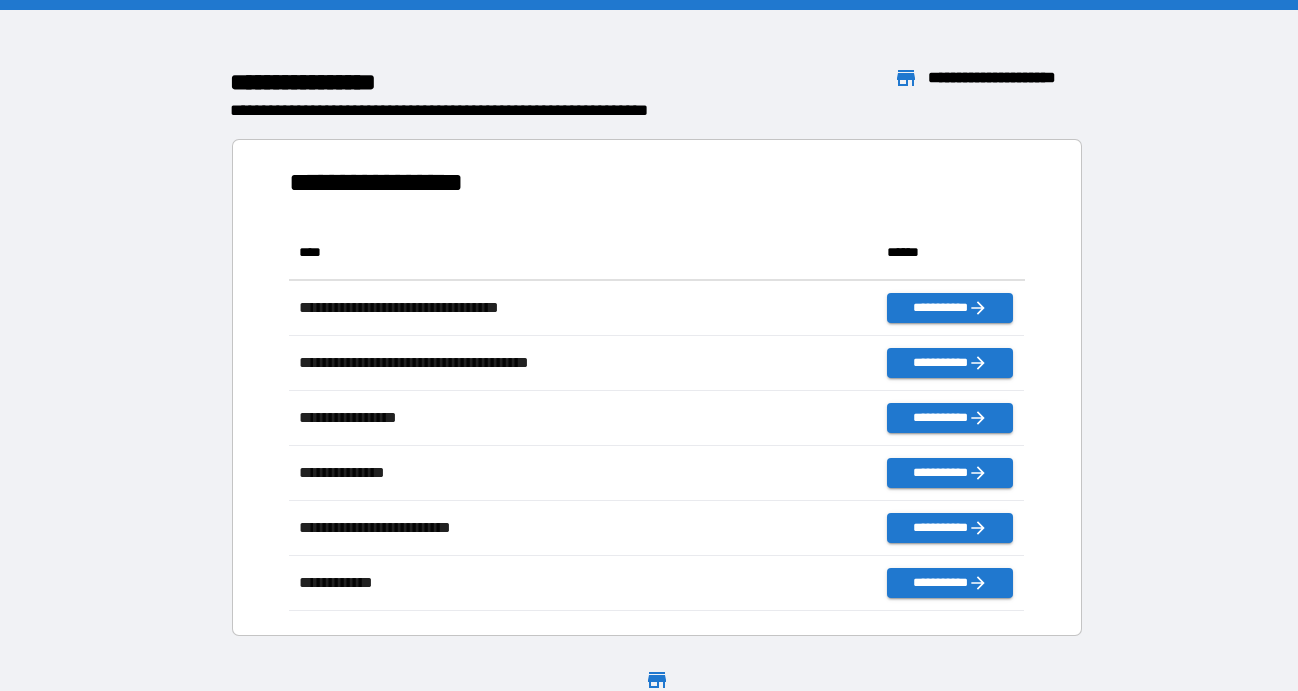 scroll, scrollTop: 0, scrollLeft: 0, axis: both 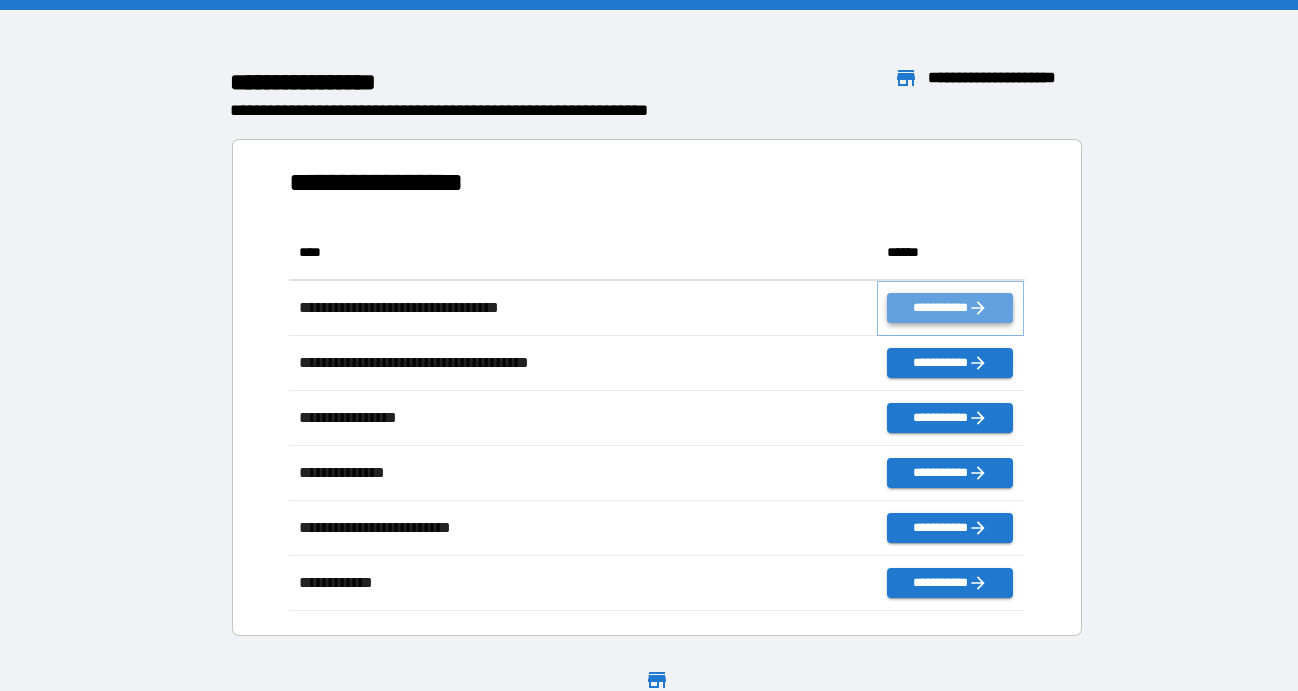 click on "**********" at bounding box center (949, 308) 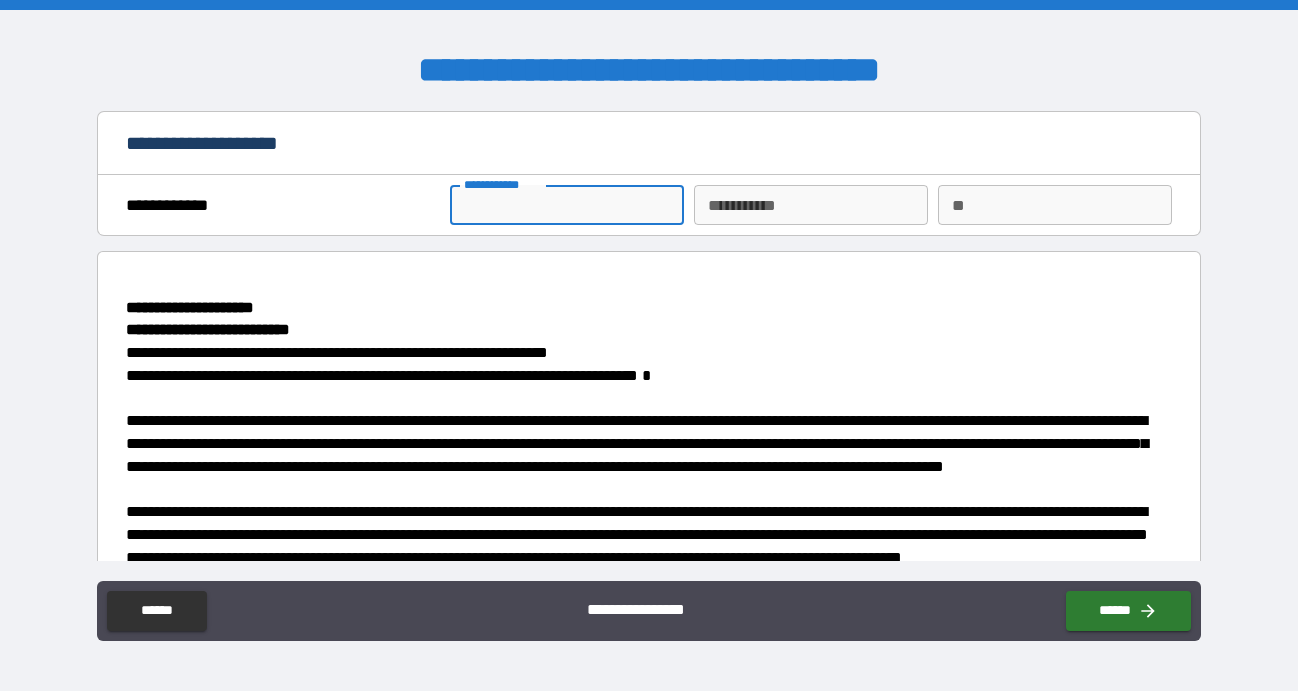 click on "**********" at bounding box center [567, 205] 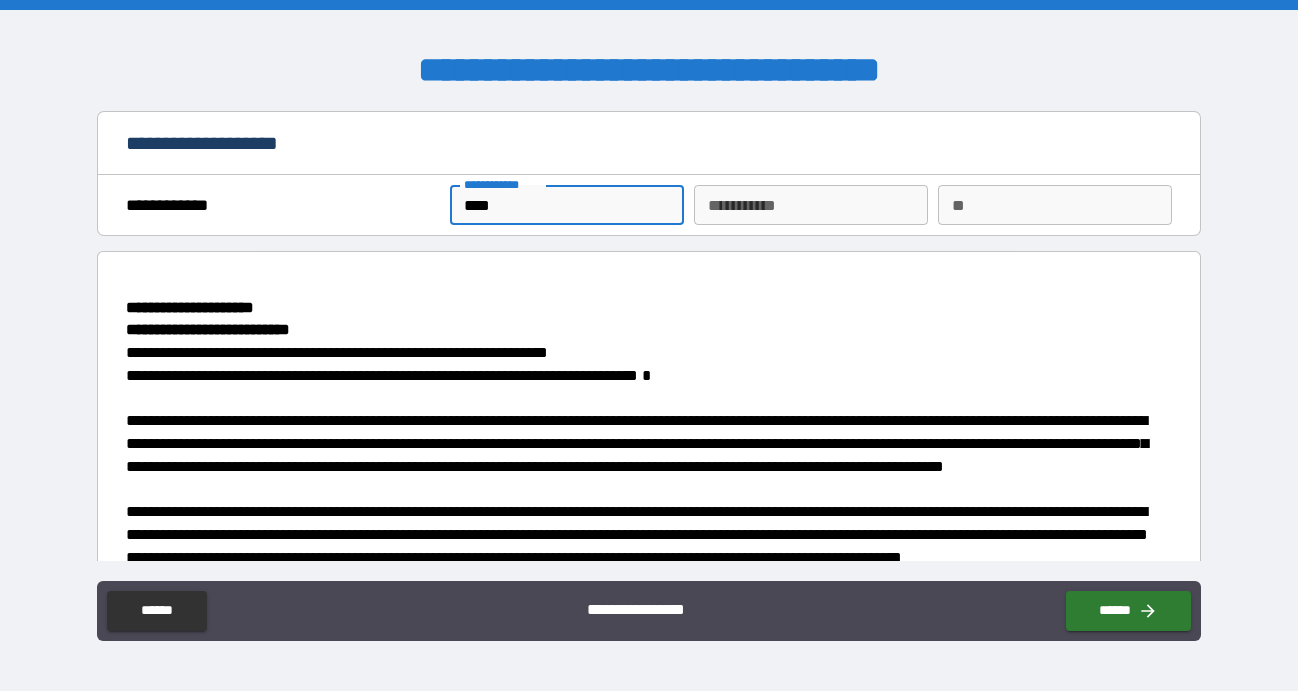 type on "****" 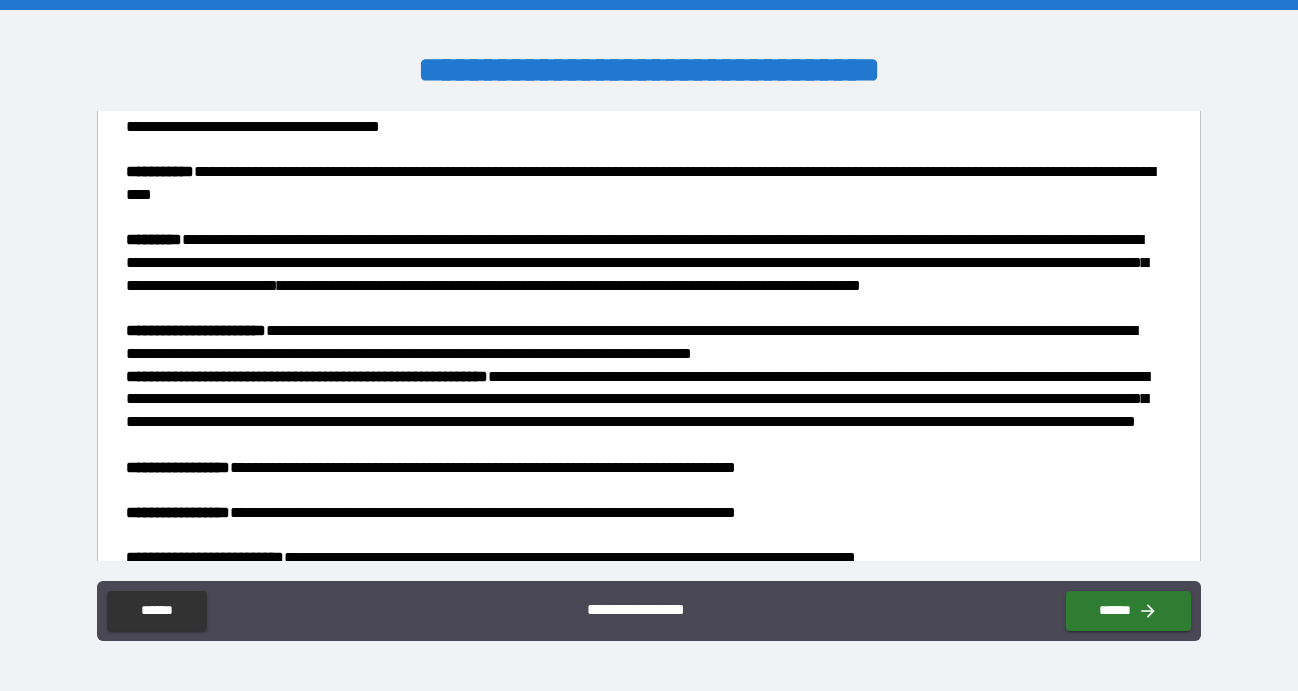 scroll, scrollTop: 657, scrollLeft: 0, axis: vertical 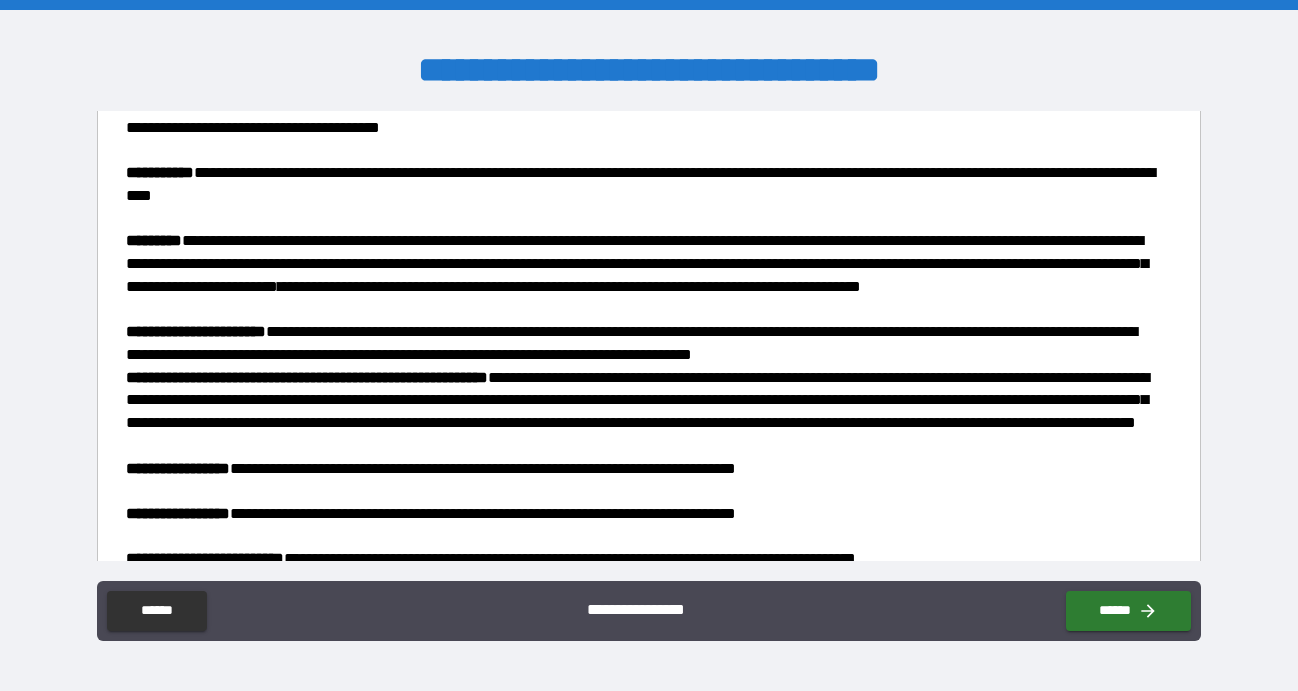 type on "*******" 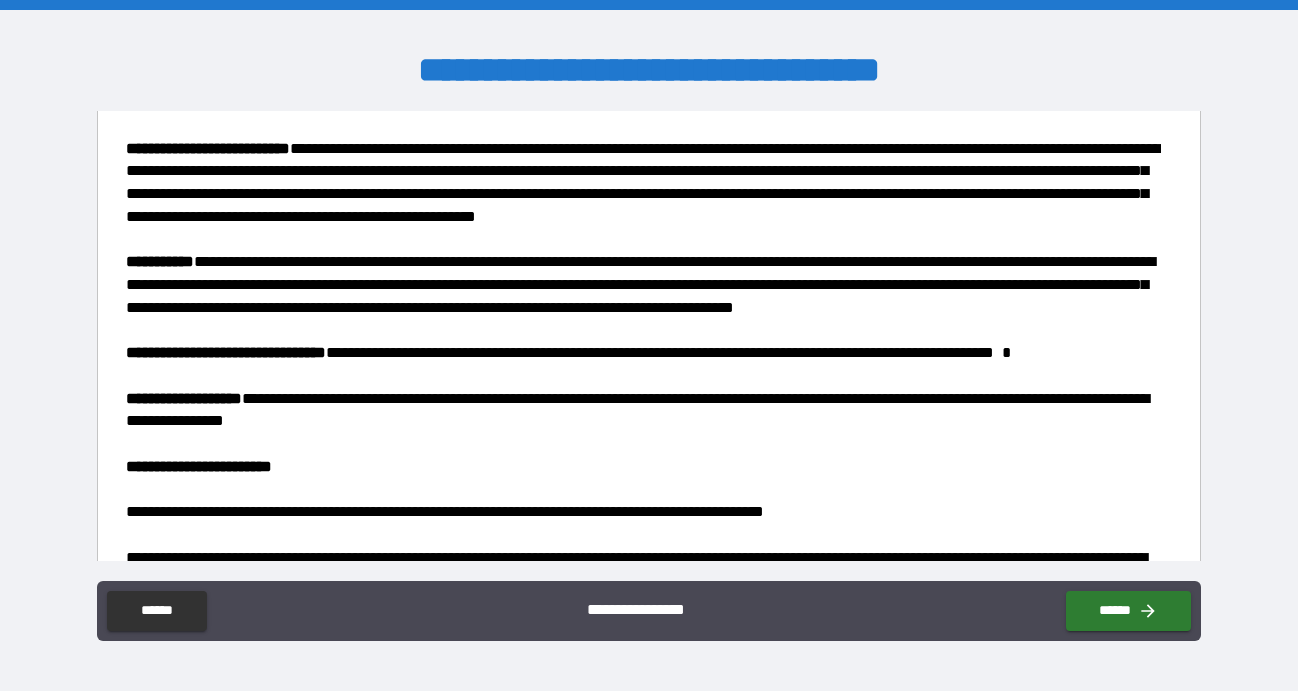 scroll, scrollTop: 2508, scrollLeft: 0, axis: vertical 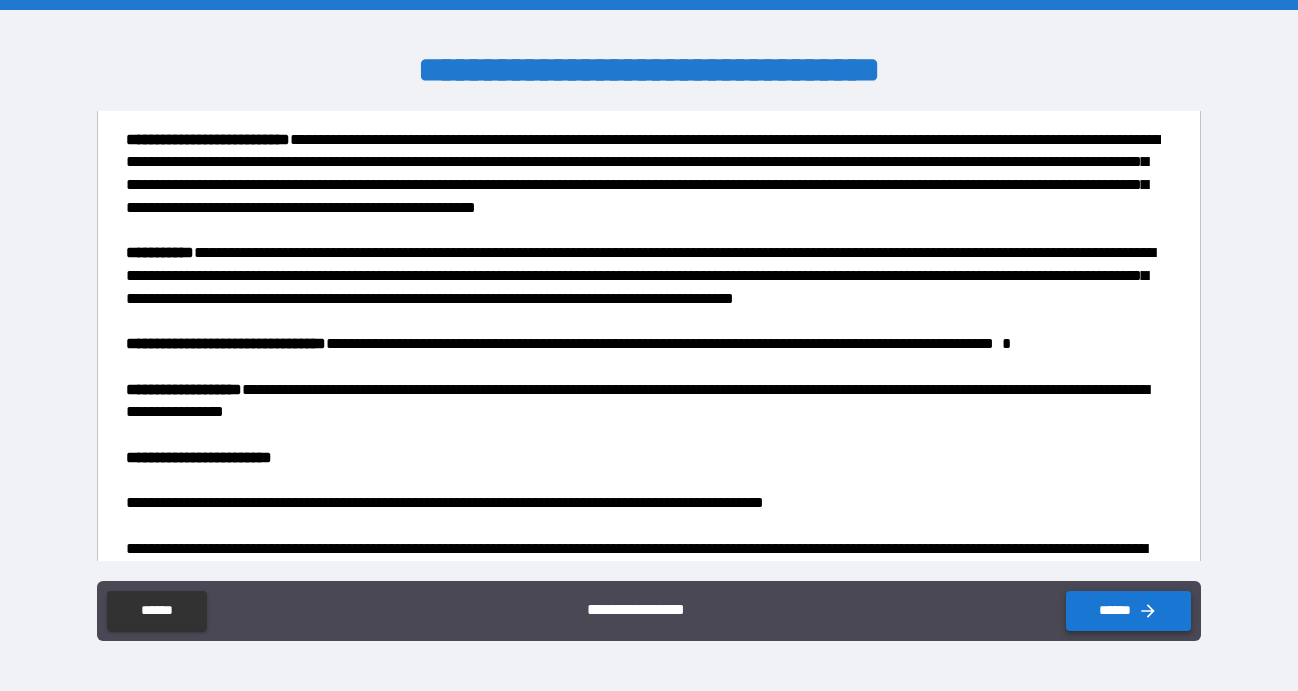 click on "******" at bounding box center [1128, 611] 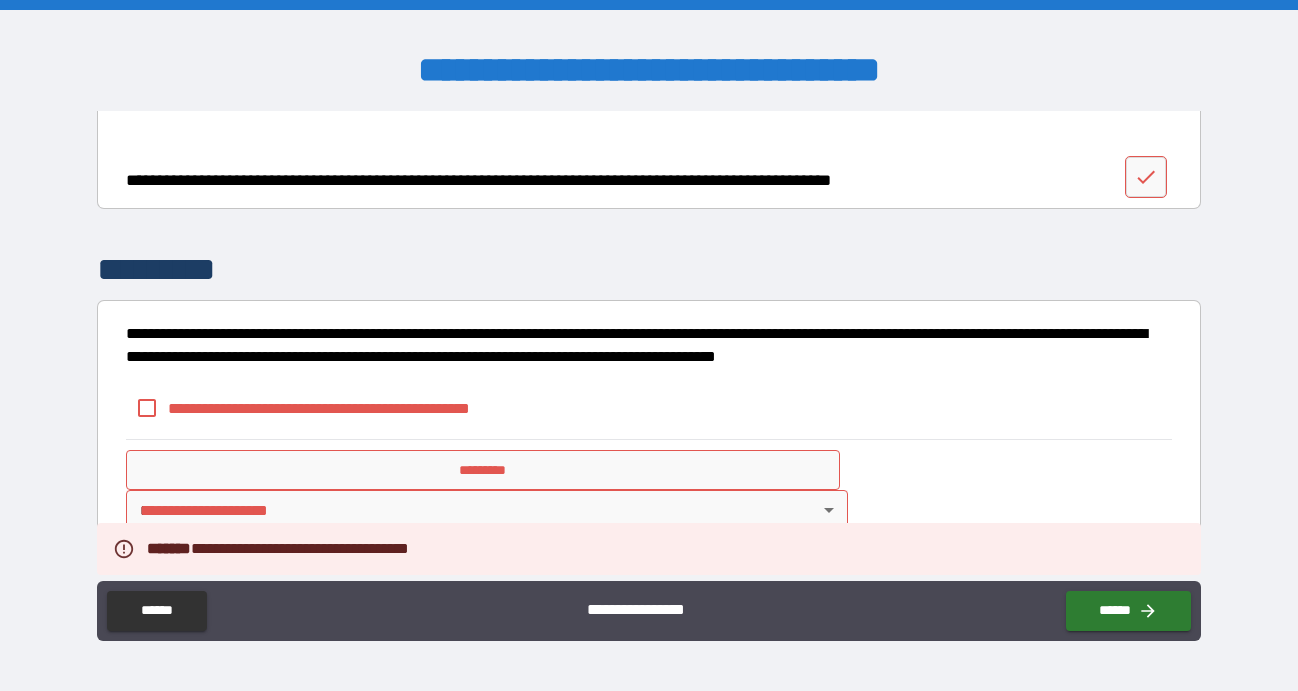 scroll, scrollTop: 3702, scrollLeft: 0, axis: vertical 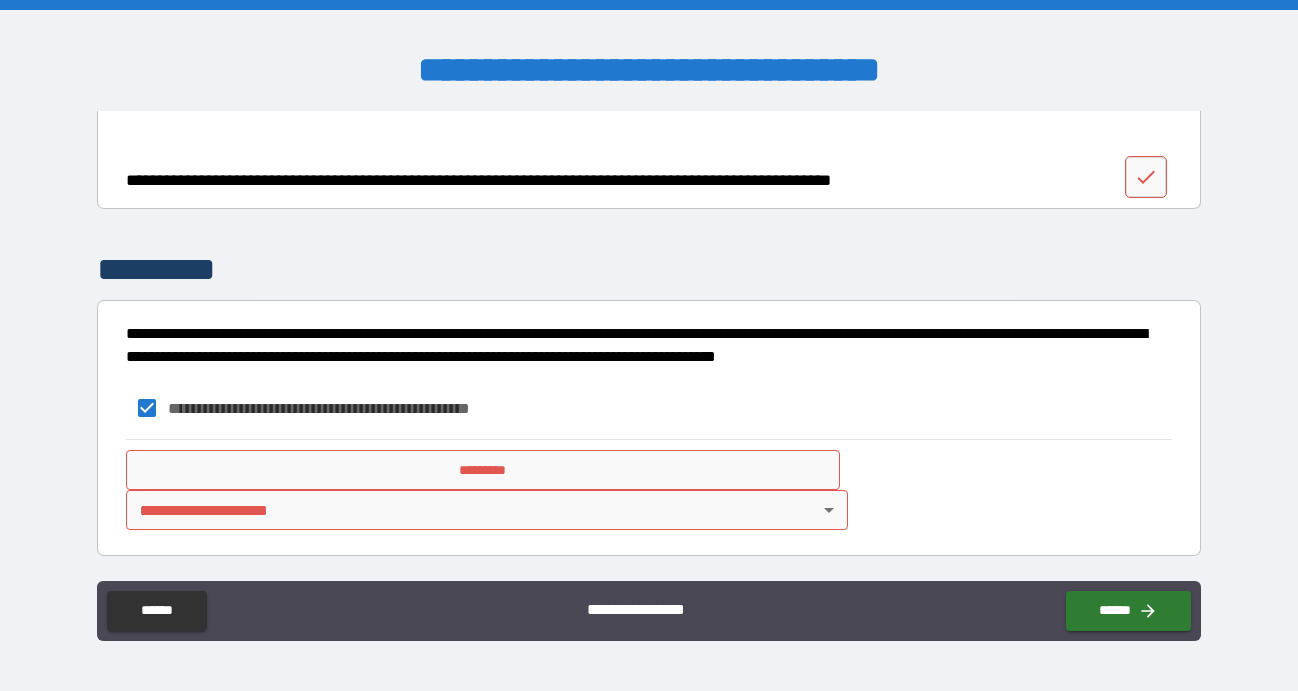 click on "*********" at bounding box center (483, 470) 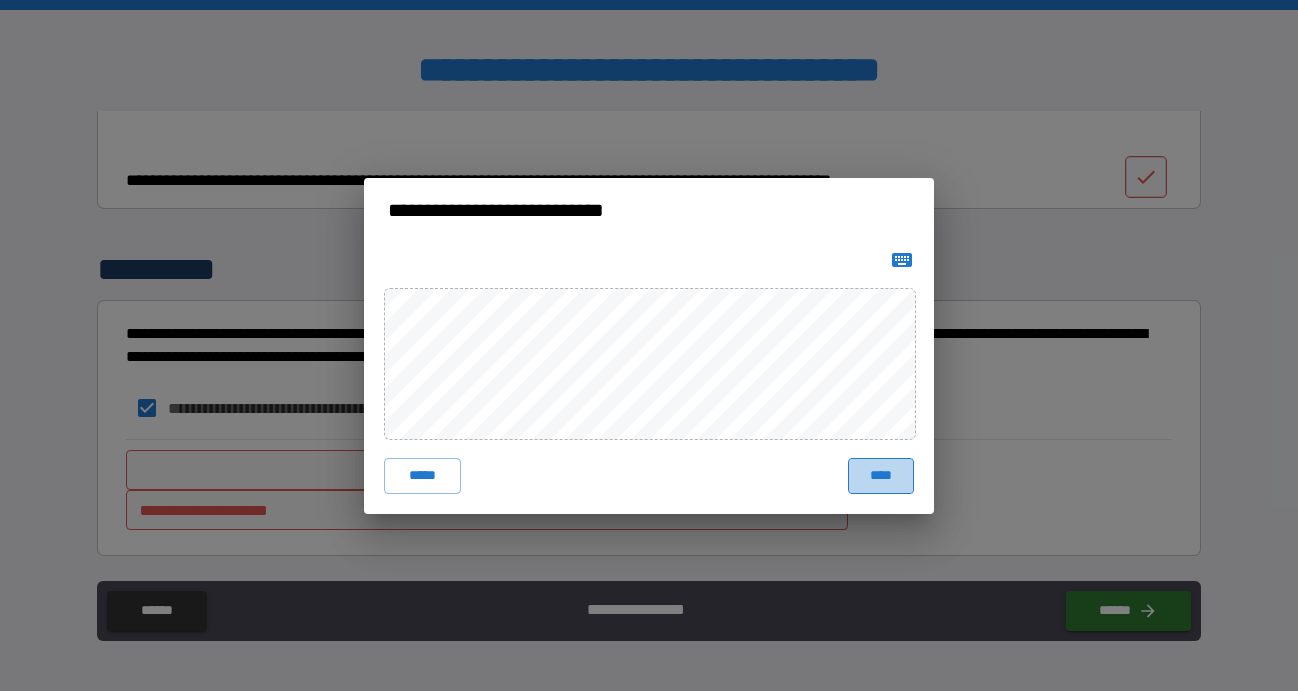 click on "****" at bounding box center [881, 476] 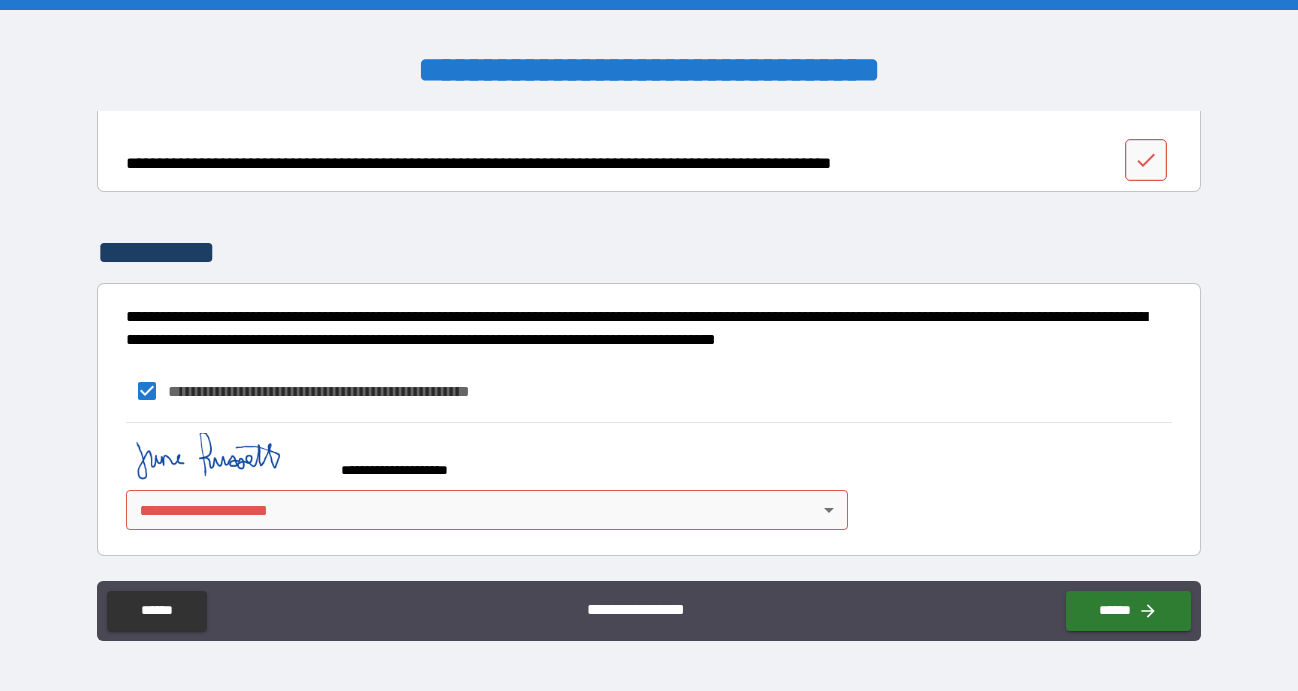 scroll, scrollTop: 3719, scrollLeft: 0, axis: vertical 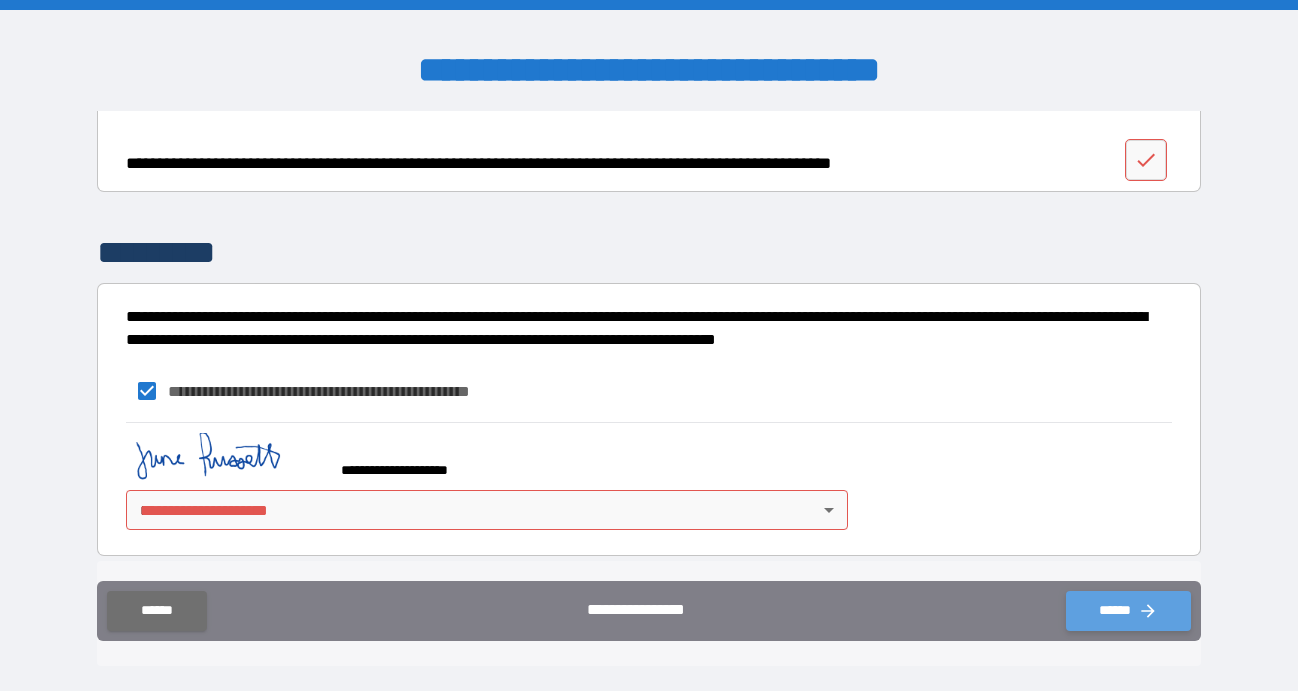 click on "******" at bounding box center [1128, 611] 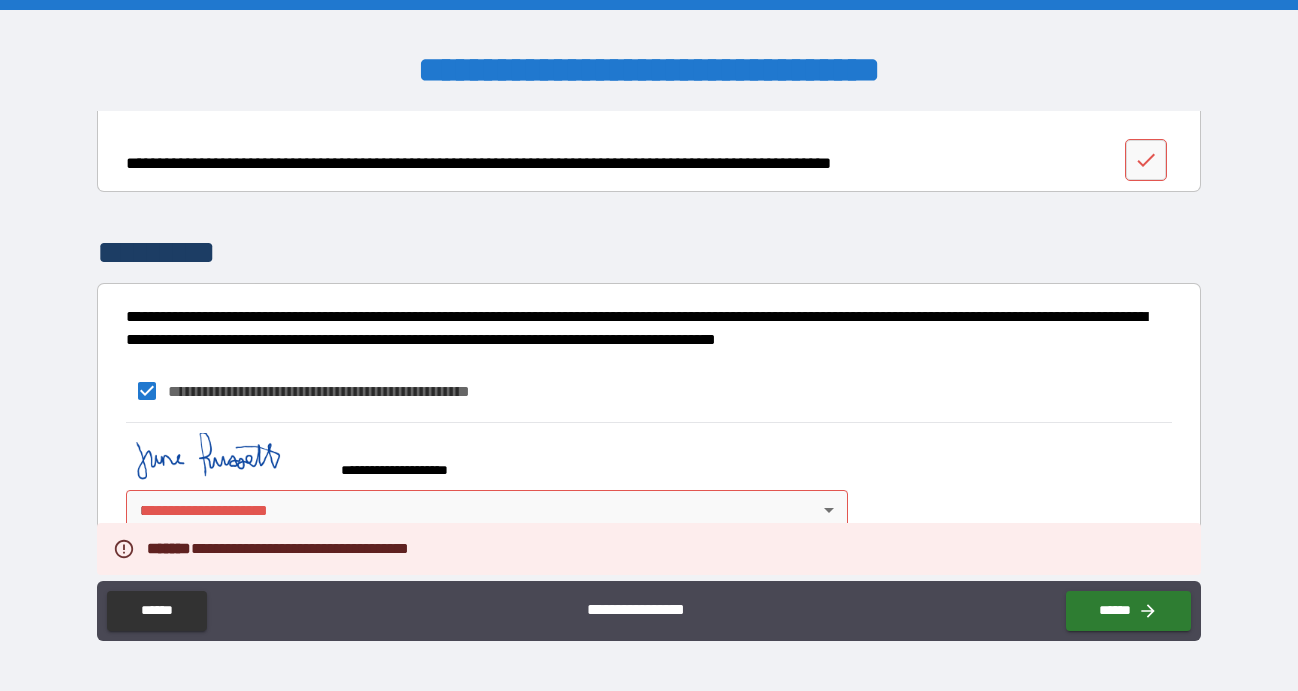 click on "**********" at bounding box center (649, 345) 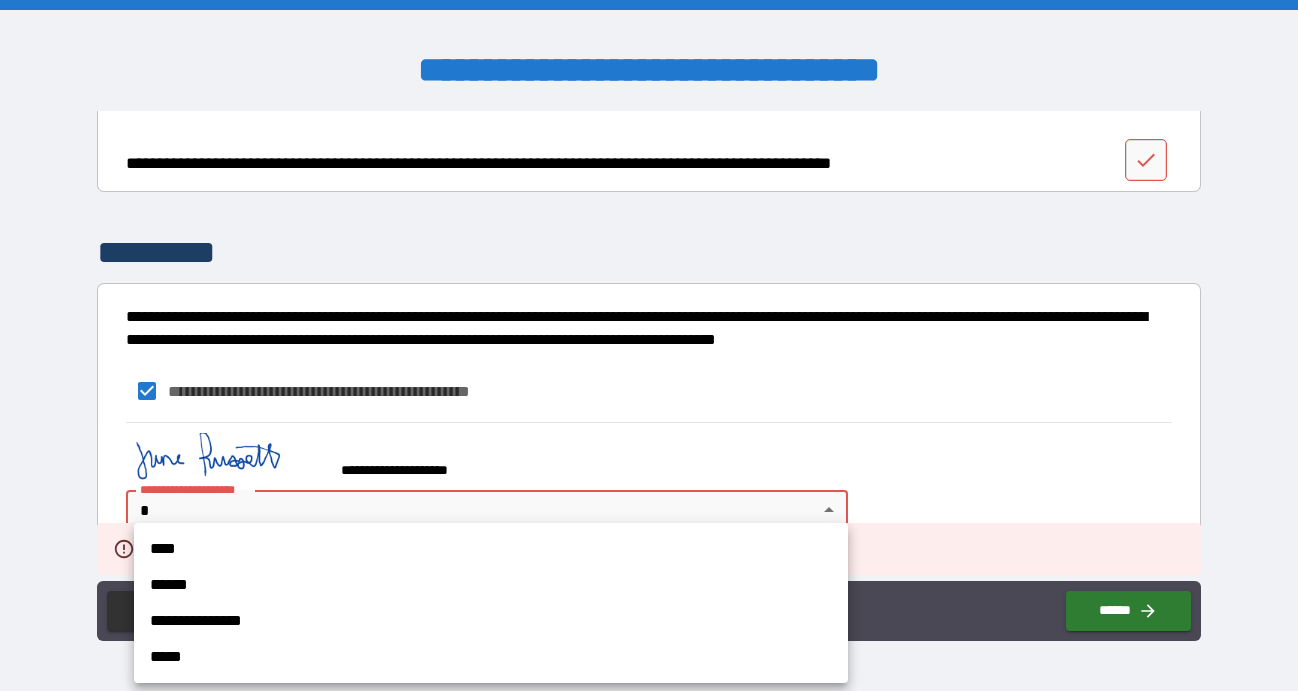 click on "****" at bounding box center (491, 549) 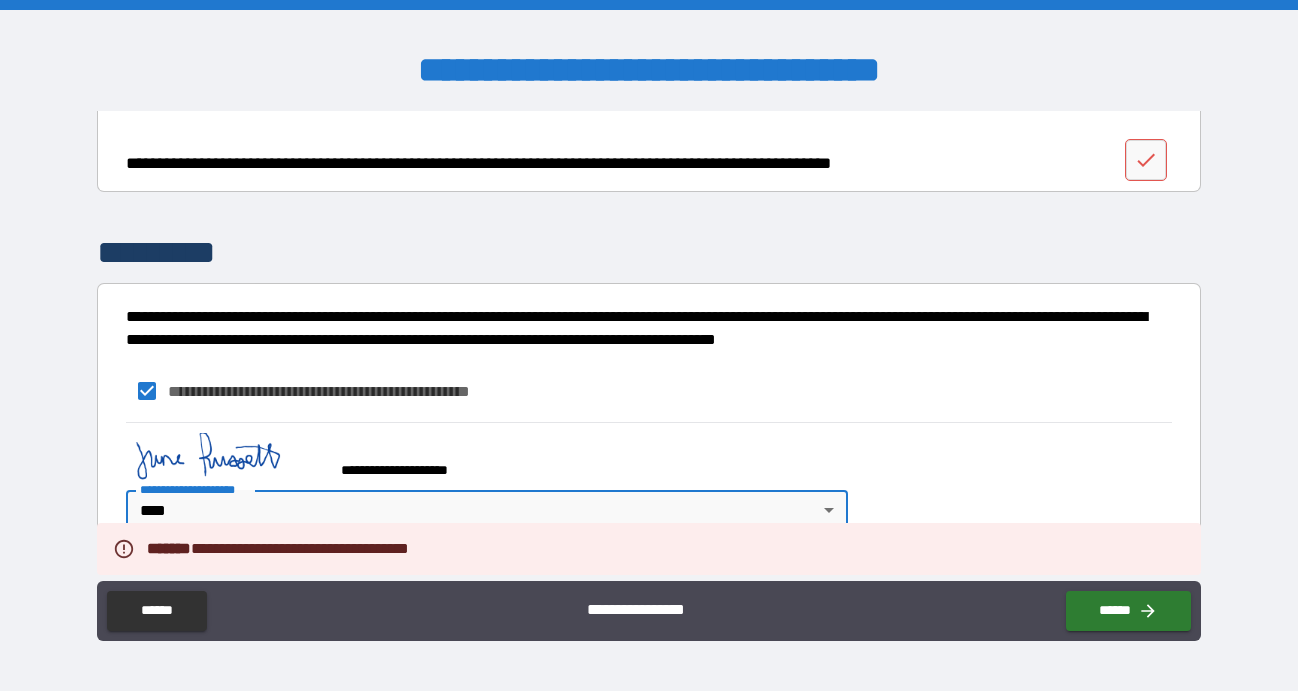 type on "****" 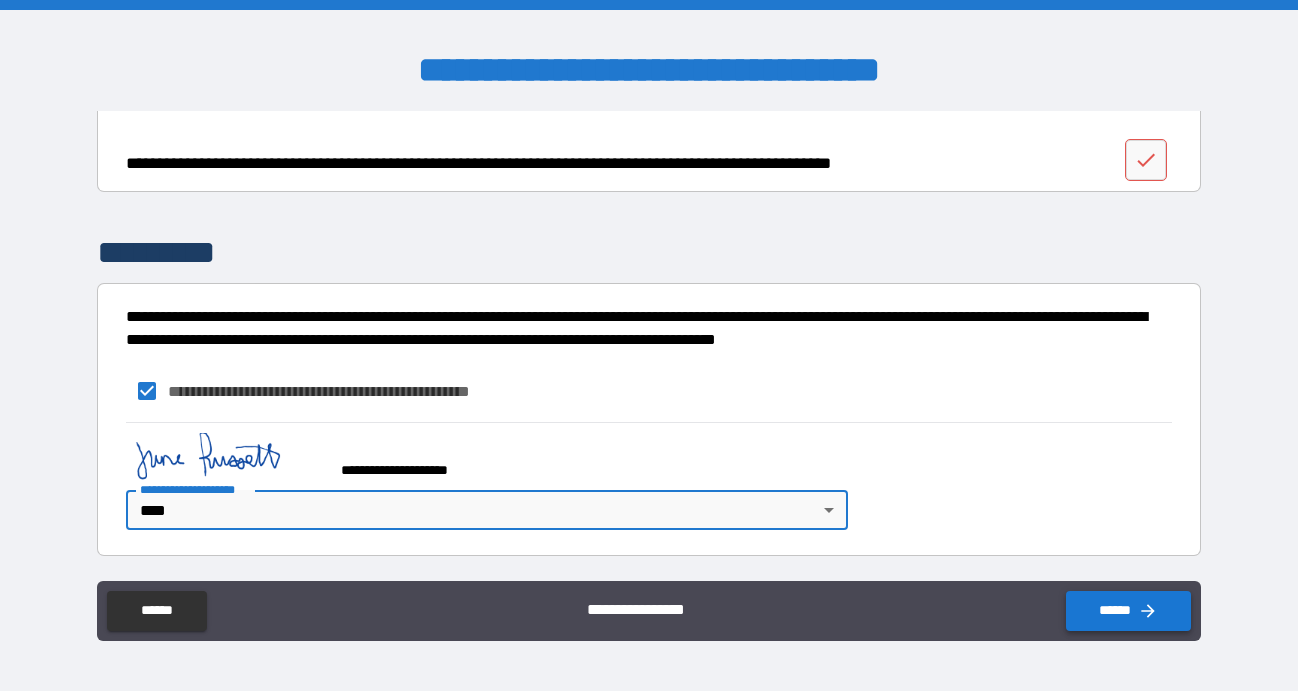 click 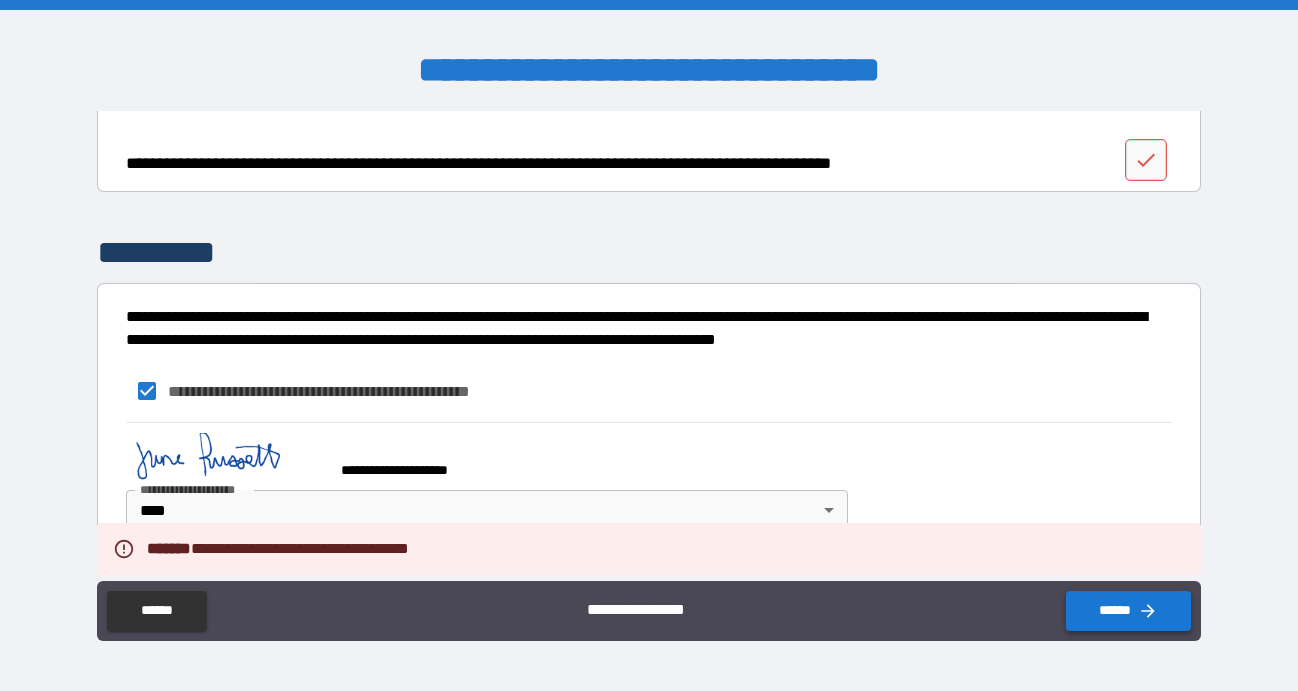 click 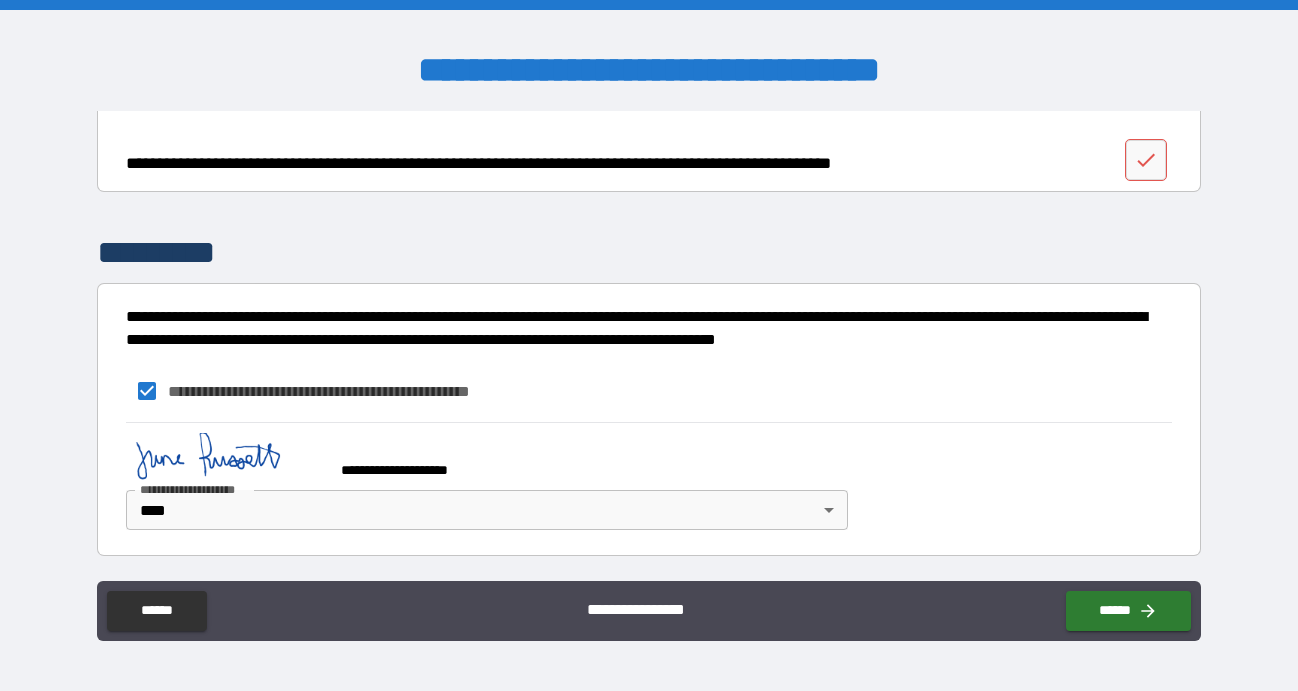 scroll, scrollTop: 3719, scrollLeft: 0, axis: vertical 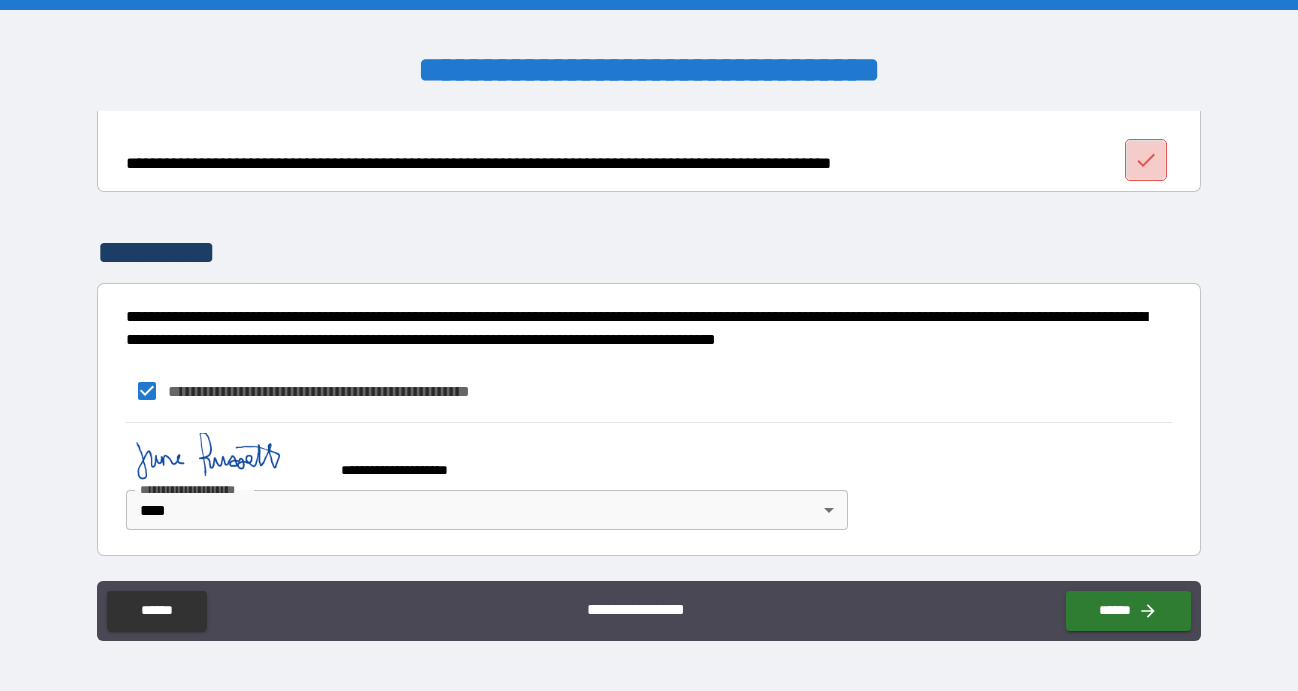 click 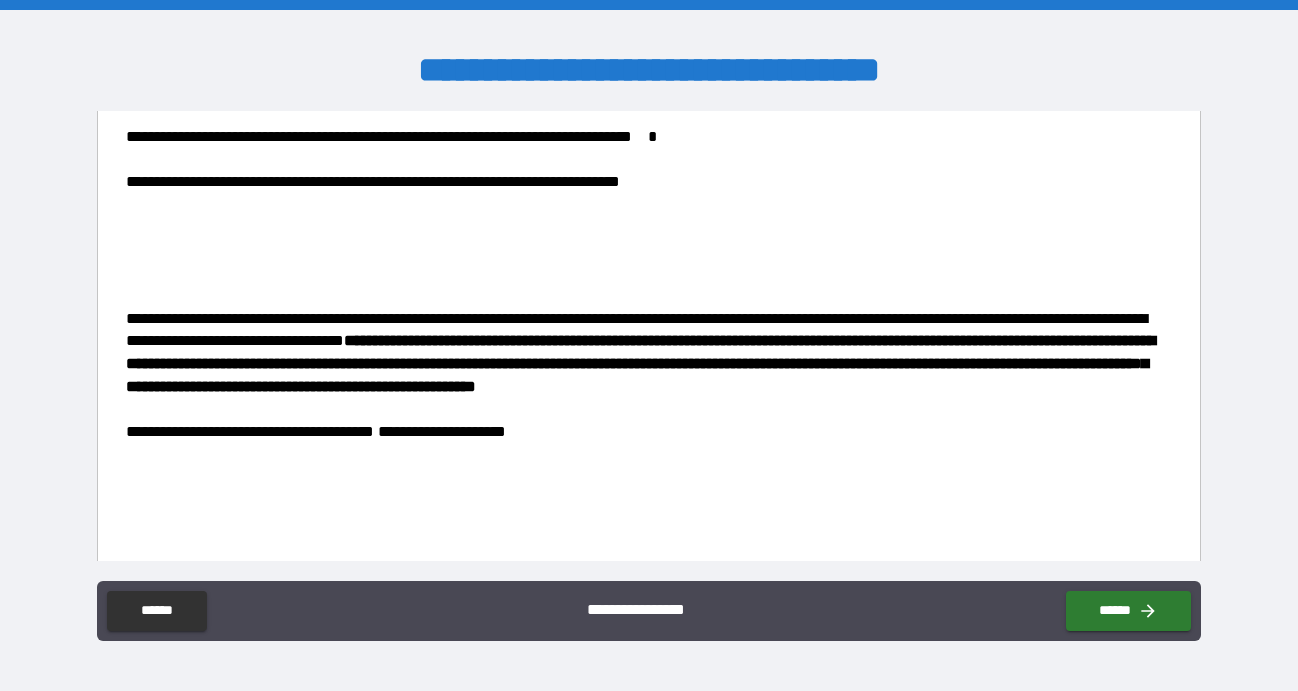 scroll, scrollTop: 3369, scrollLeft: 0, axis: vertical 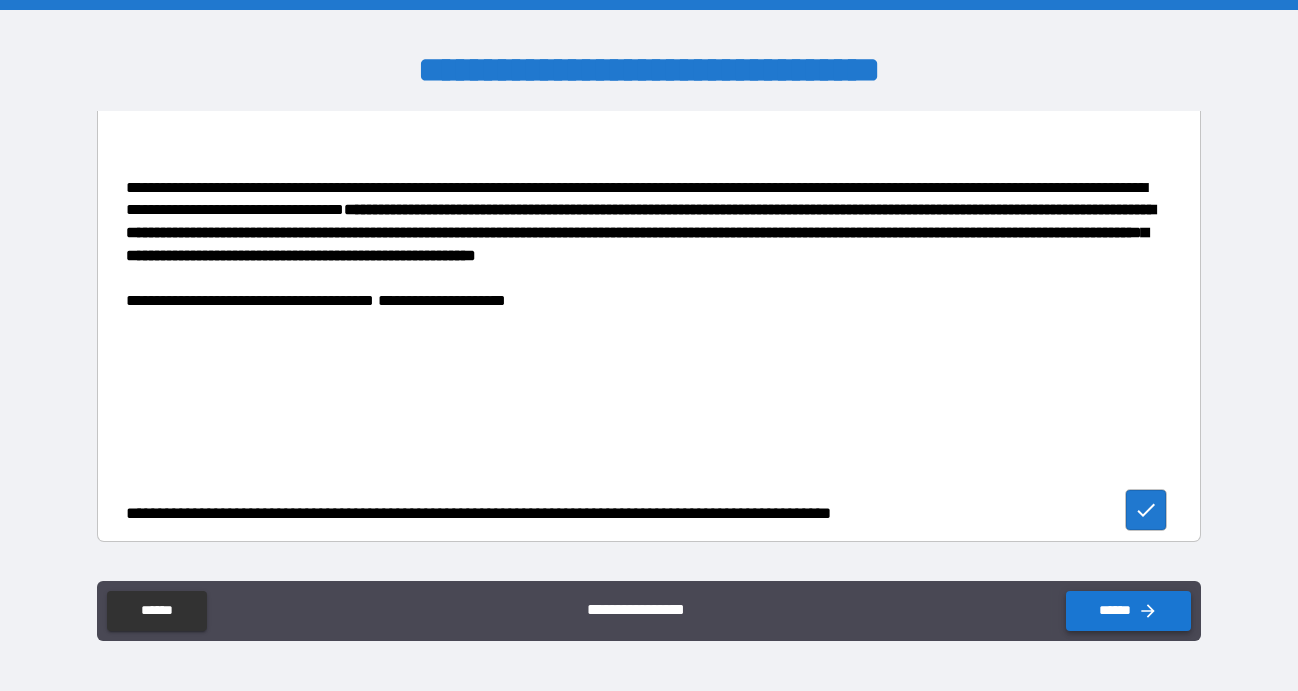 click on "******" at bounding box center (1128, 611) 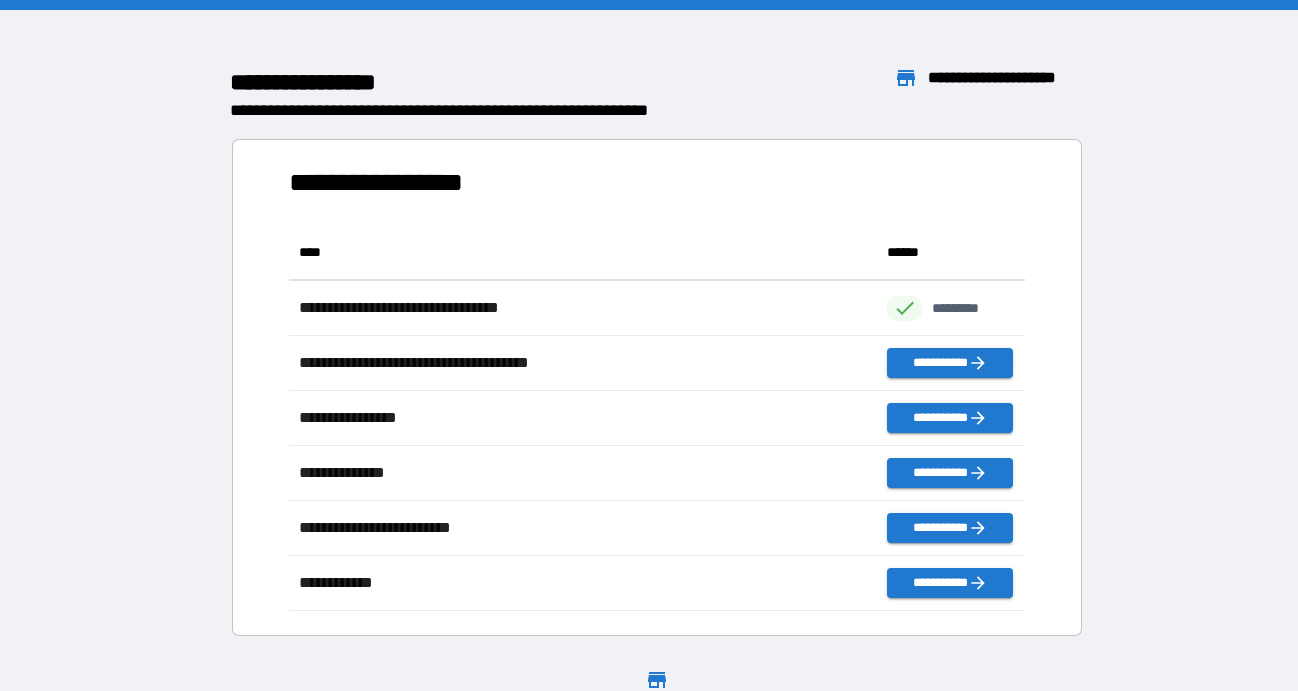 scroll, scrollTop: 1, scrollLeft: 1, axis: both 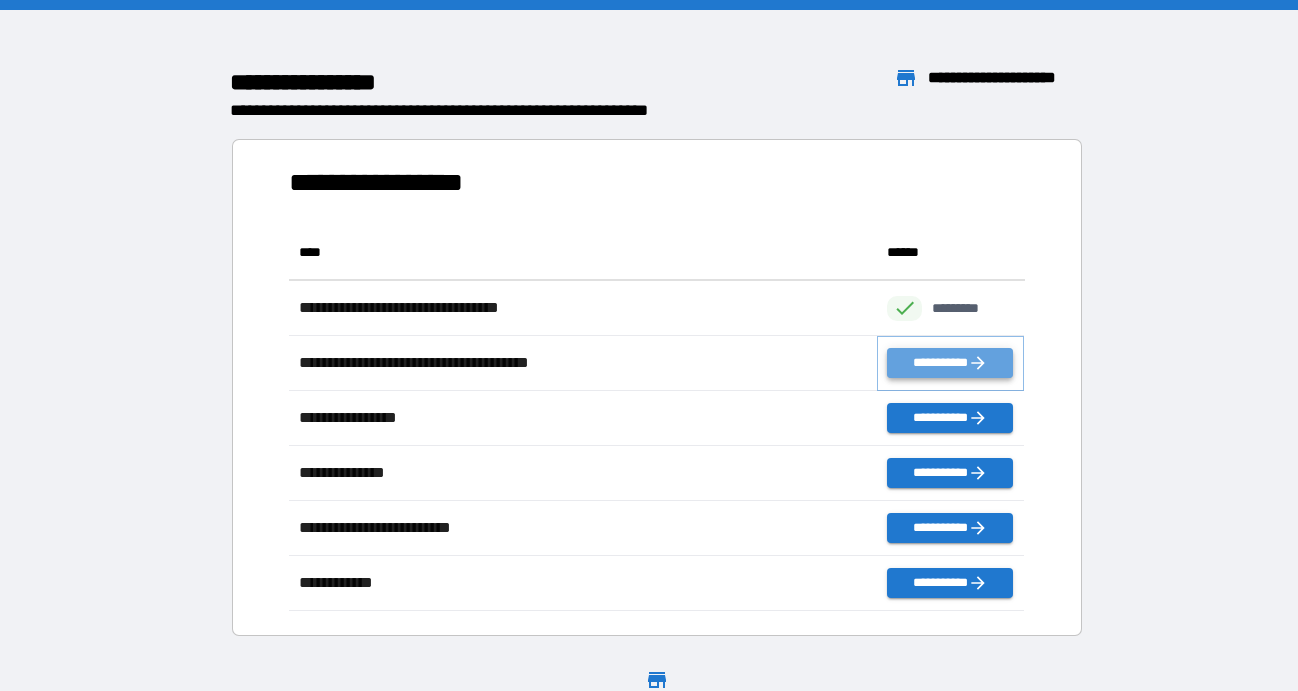 click on "**********" at bounding box center (949, 363) 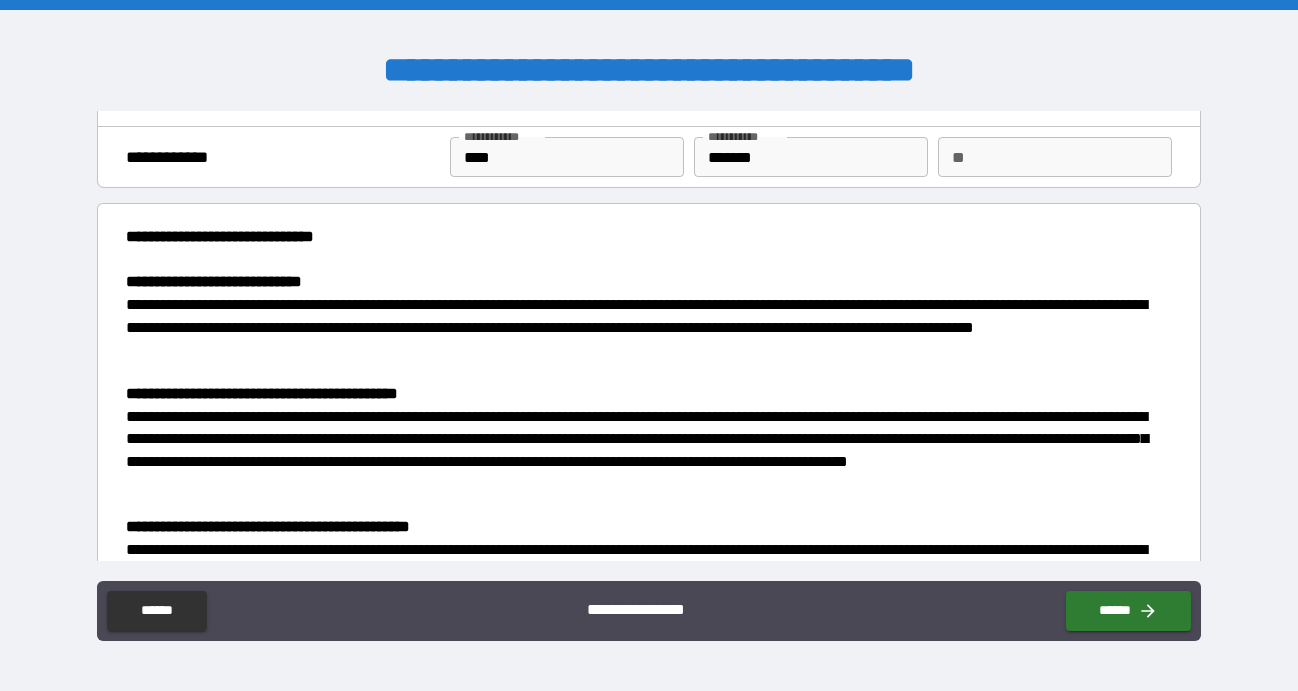 scroll, scrollTop: 53, scrollLeft: 0, axis: vertical 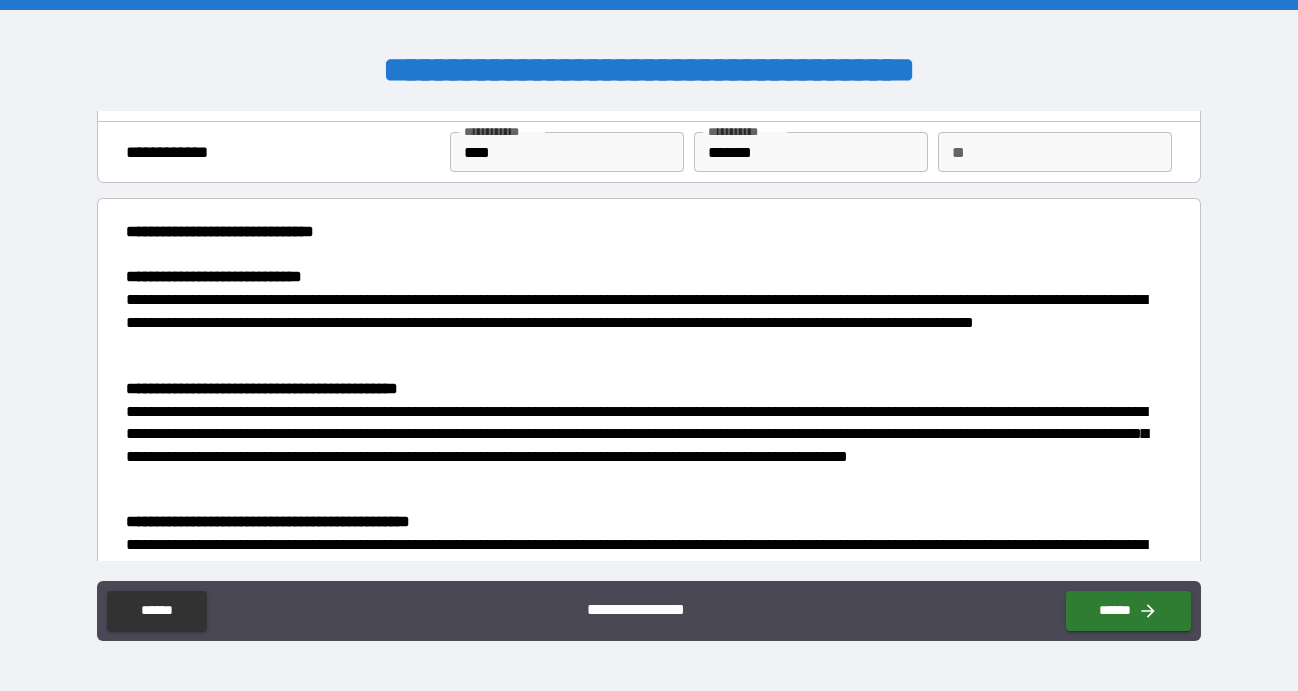 click on "**********" at bounding box center (643, 322) 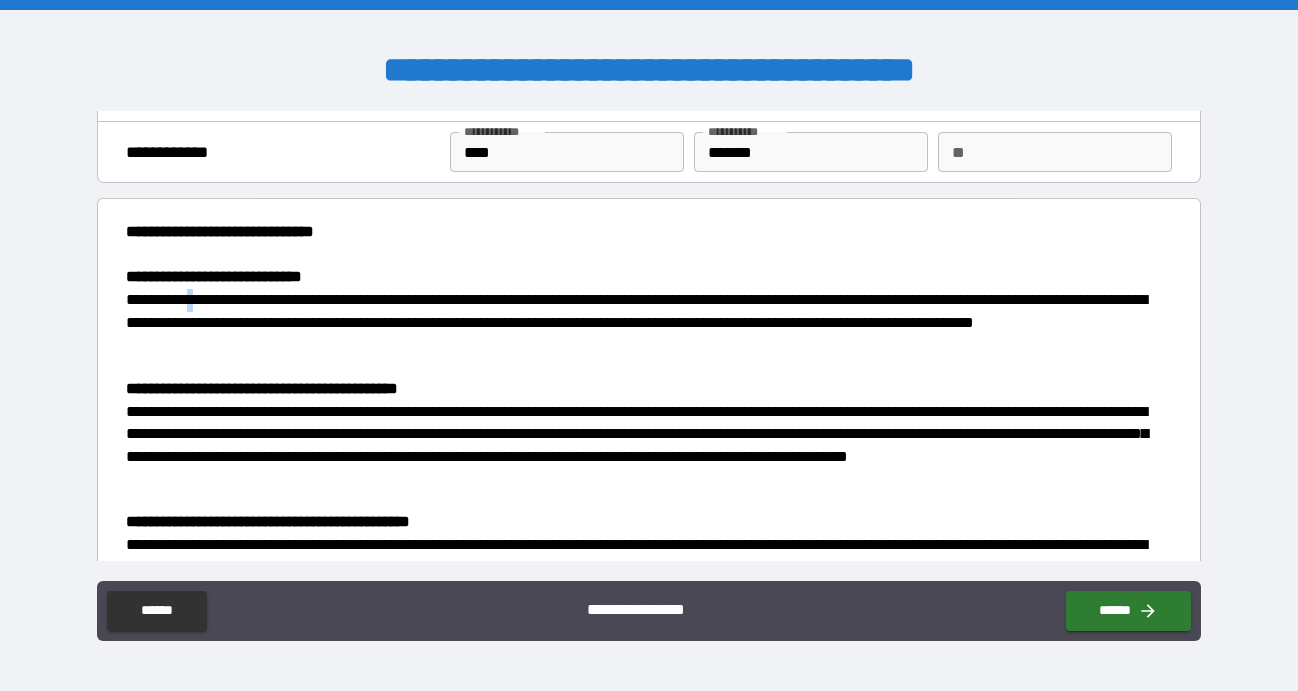 click on "**********" at bounding box center (643, 322) 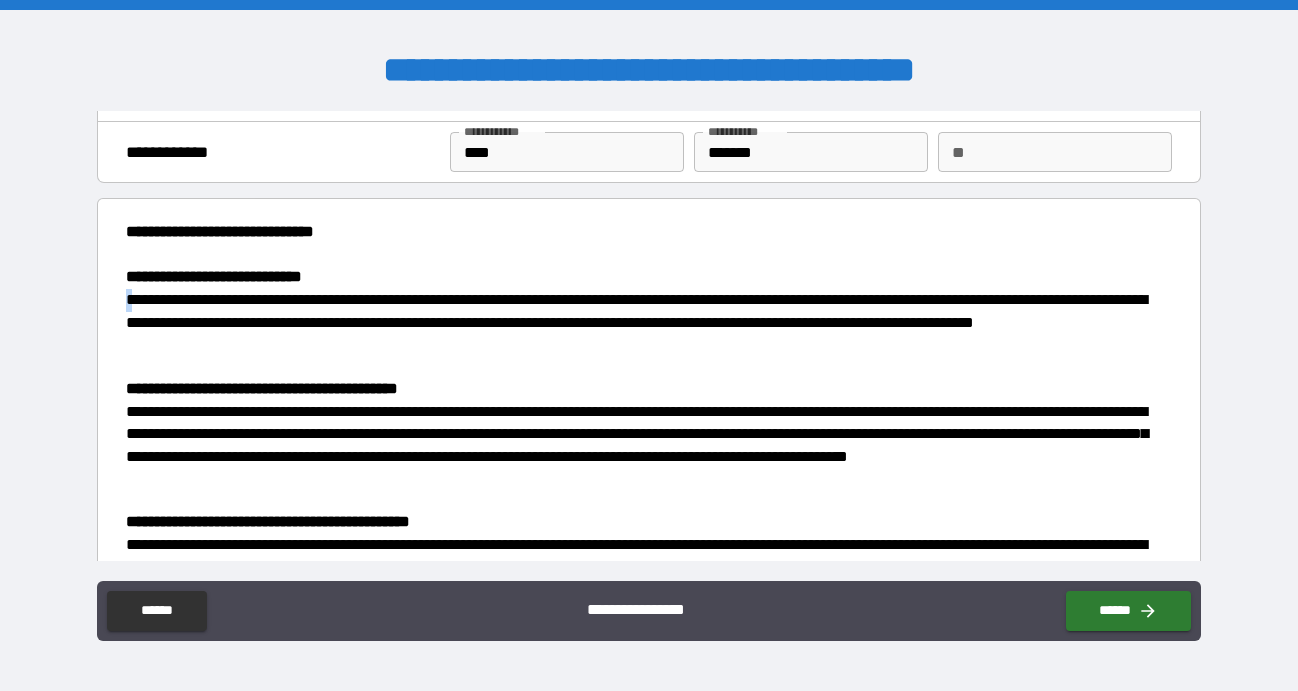 drag, startPoint x: 135, startPoint y: 294, endPoint x: 113, endPoint y: 294, distance: 22 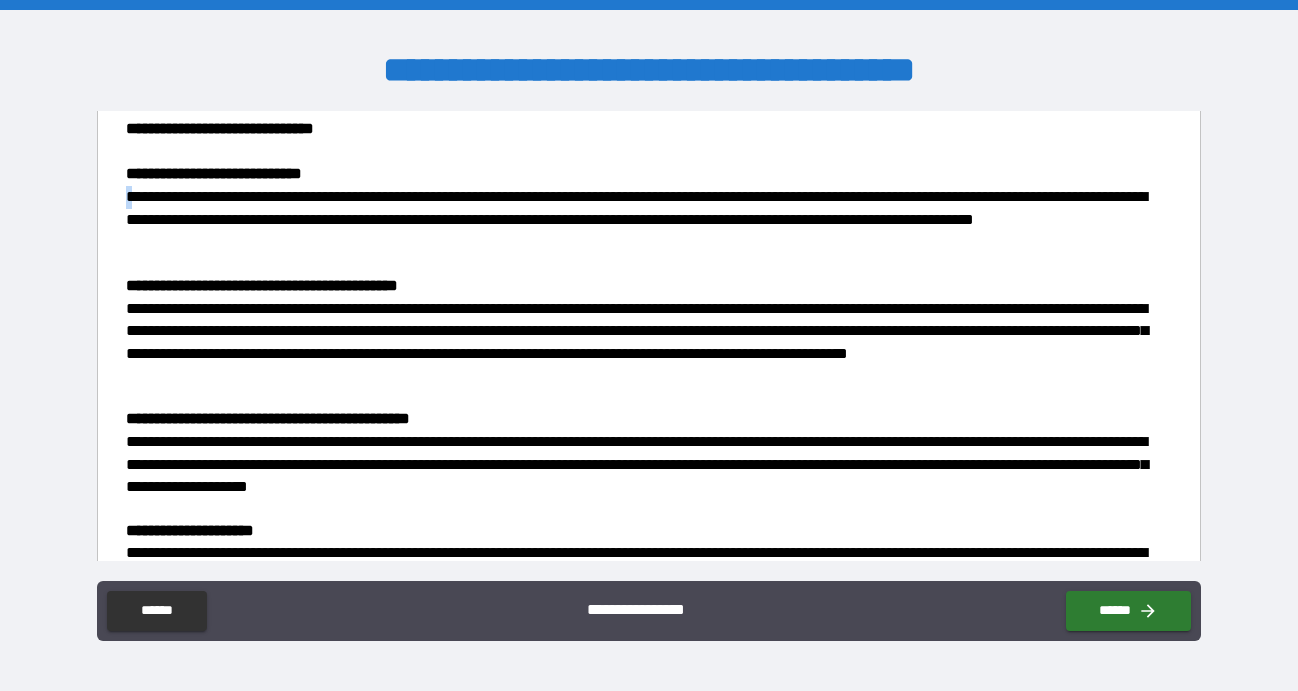 scroll, scrollTop: 106, scrollLeft: 0, axis: vertical 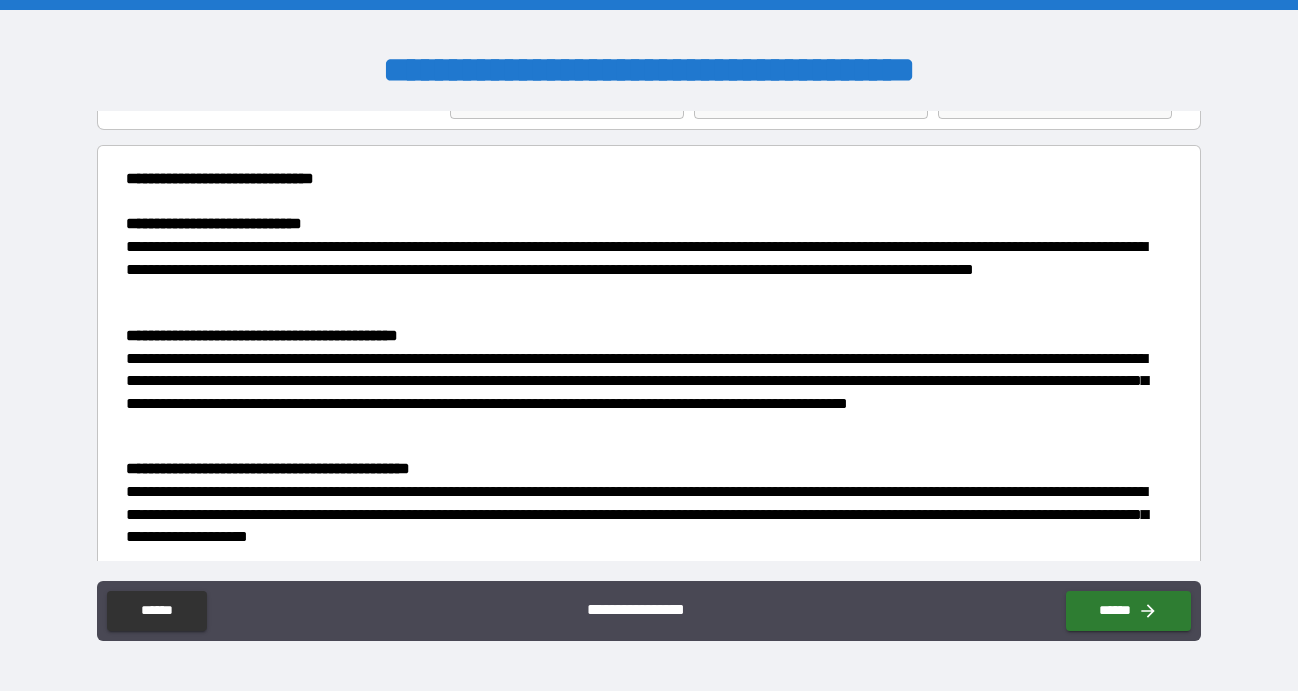 click on "**********" at bounding box center [643, 269] 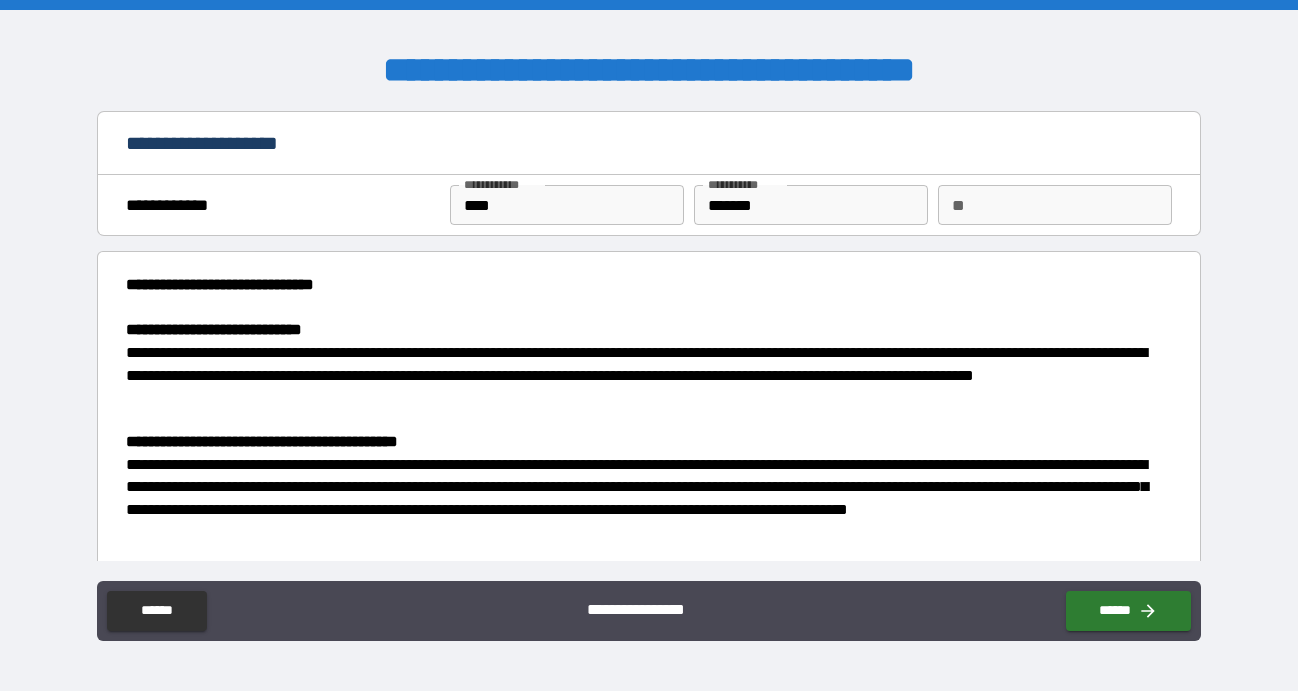 scroll, scrollTop: 0, scrollLeft: 0, axis: both 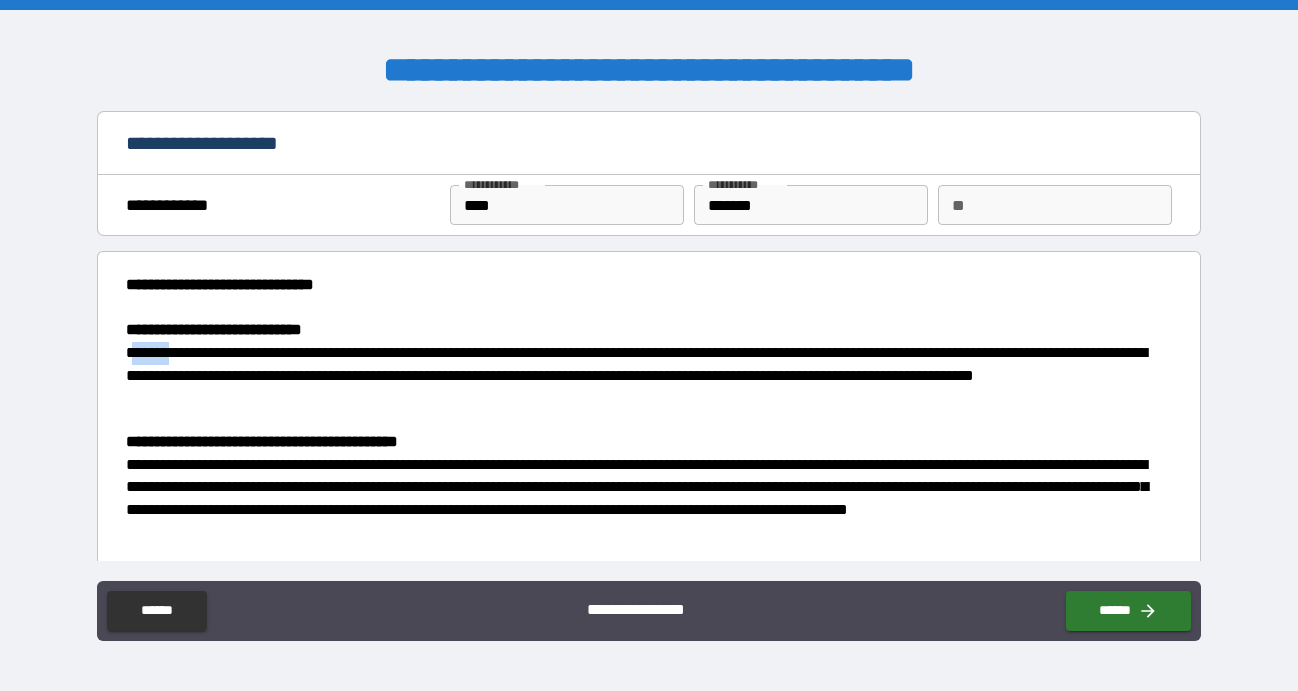 drag, startPoint x: 172, startPoint y: 347, endPoint x: 131, endPoint y: 347, distance: 41 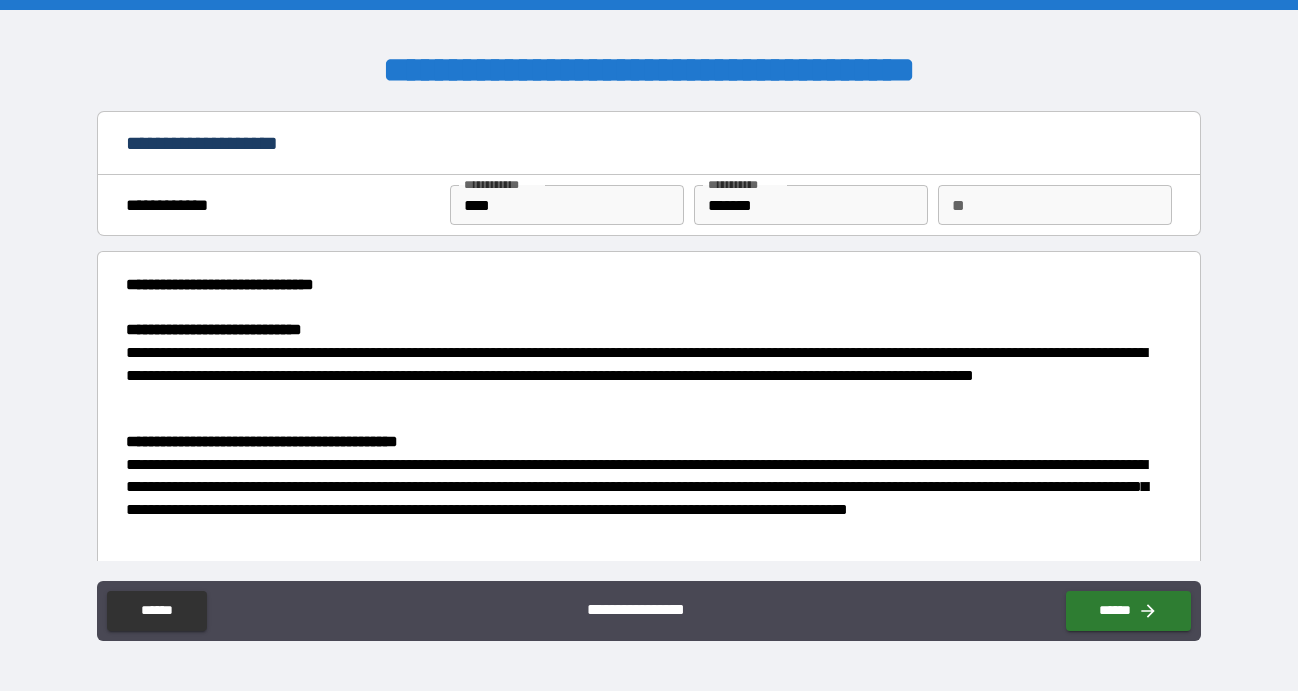 click on "**********" at bounding box center [214, 329] 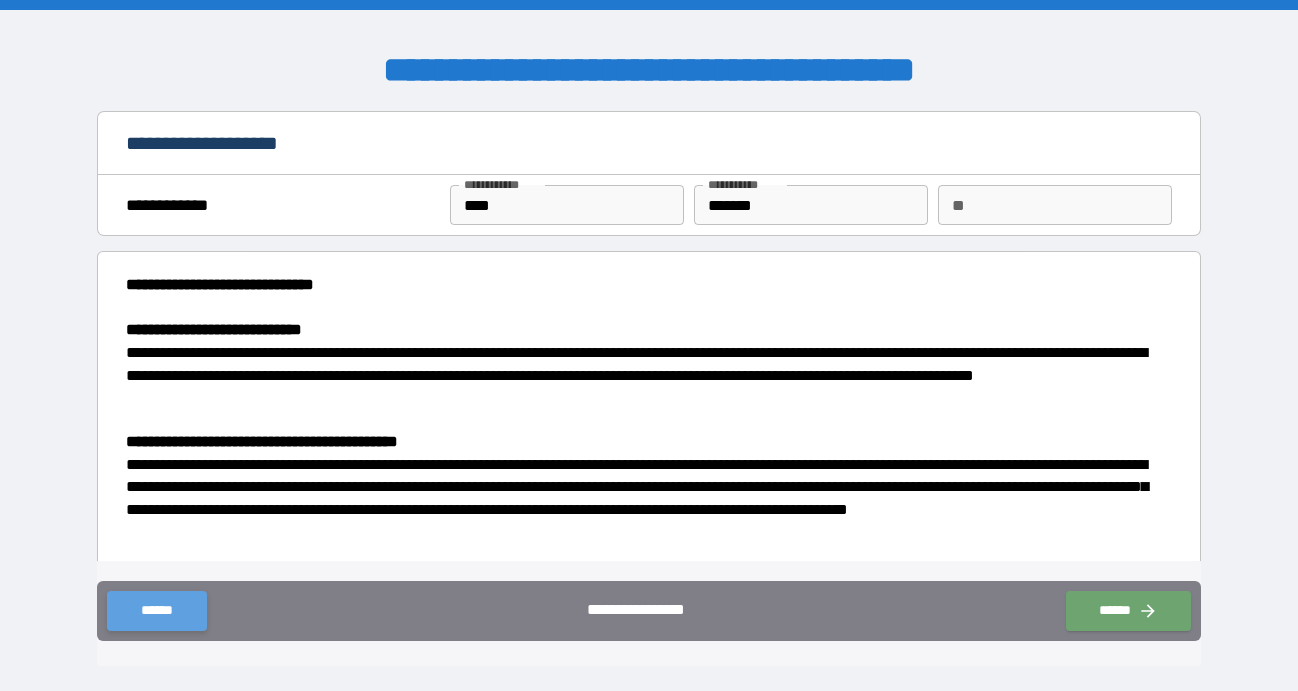 click on "******" at bounding box center (156, 611) 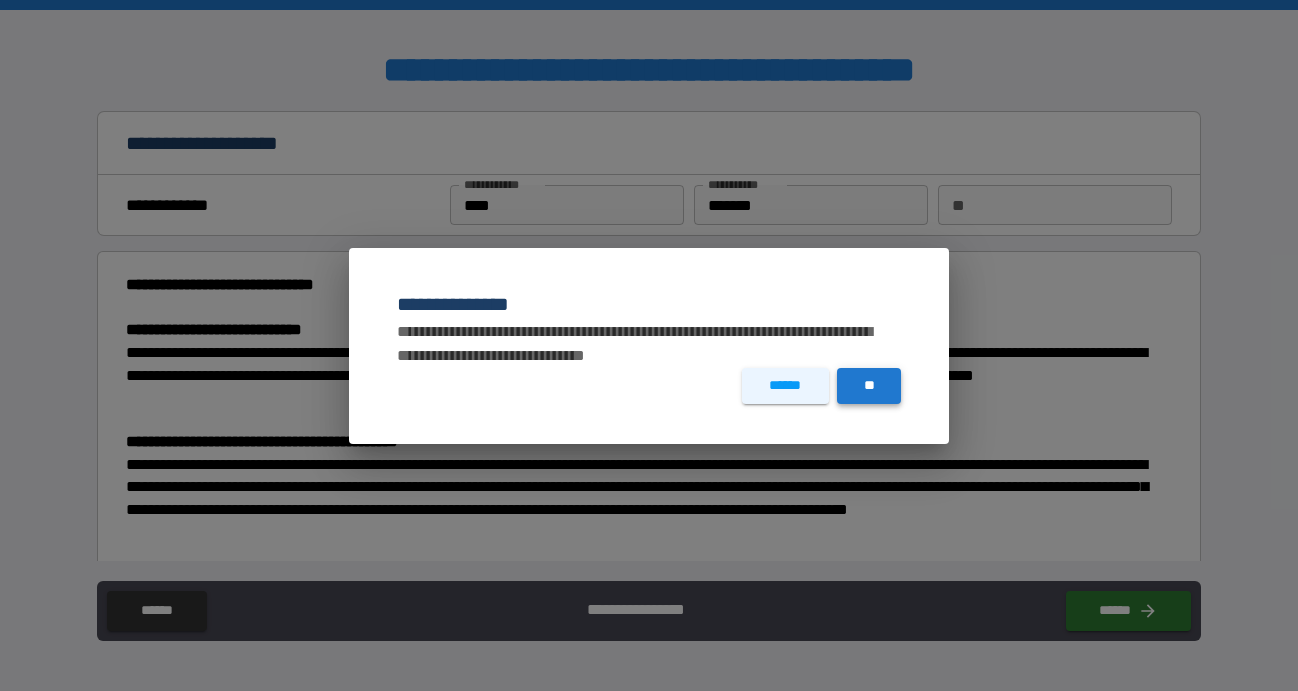 click on "**" at bounding box center [869, 386] 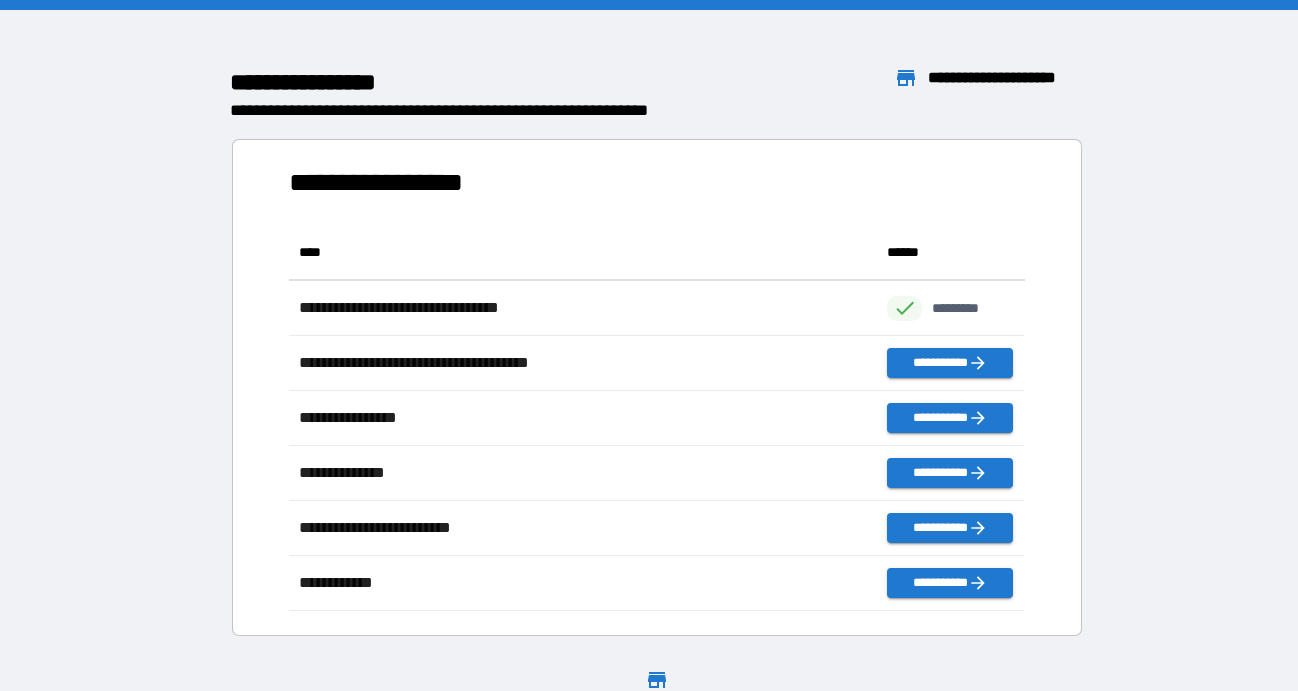 scroll, scrollTop: 1, scrollLeft: 1, axis: both 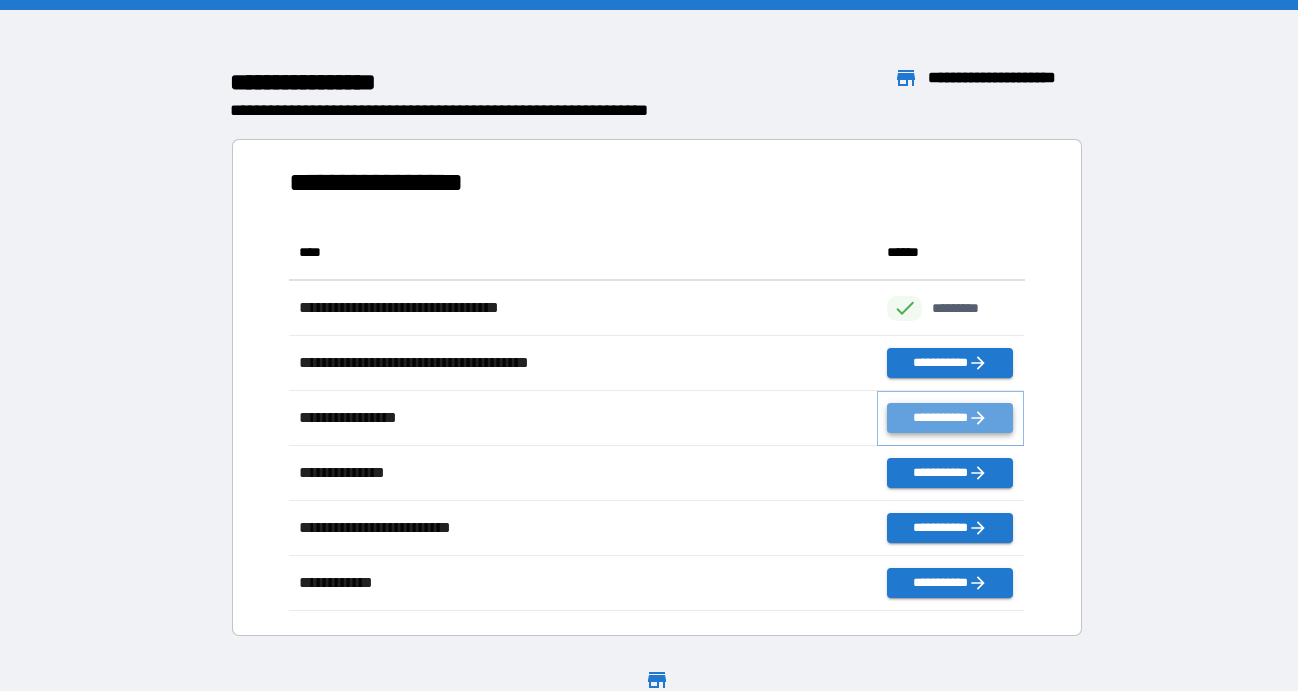 click on "**********" at bounding box center (949, 418) 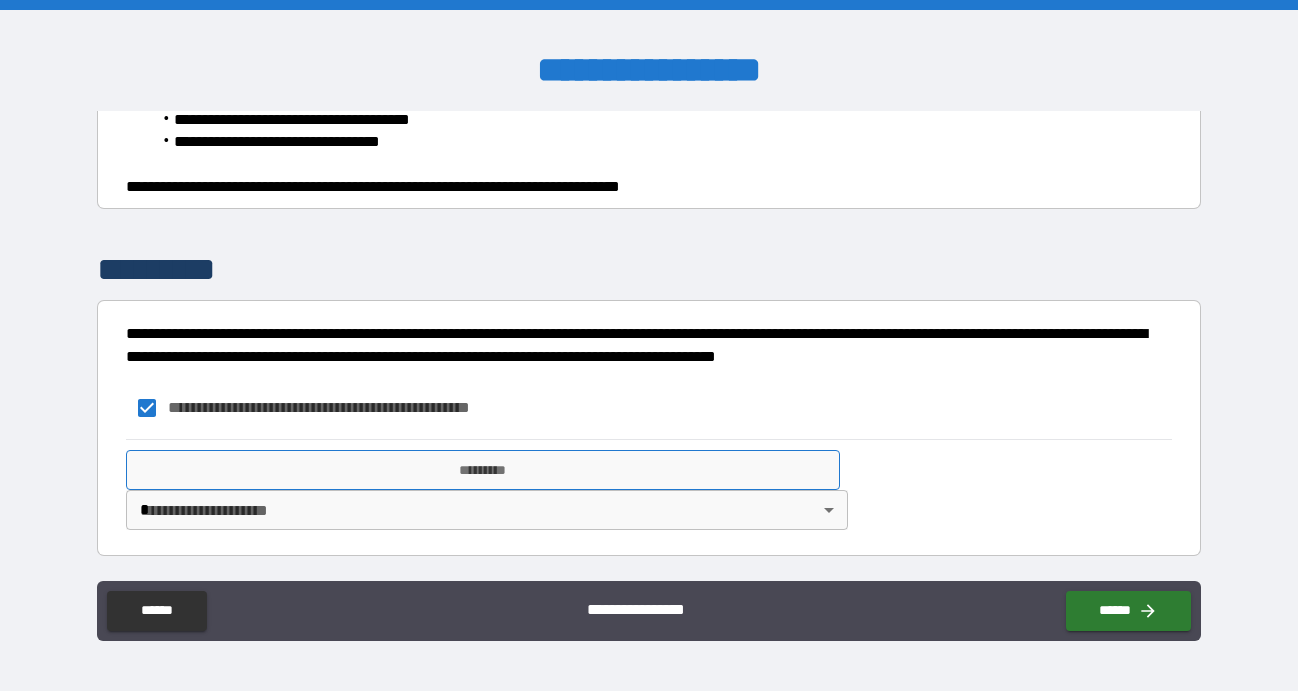 scroll, scrollTop: 912, scrollLeft: 0, axis: vertical 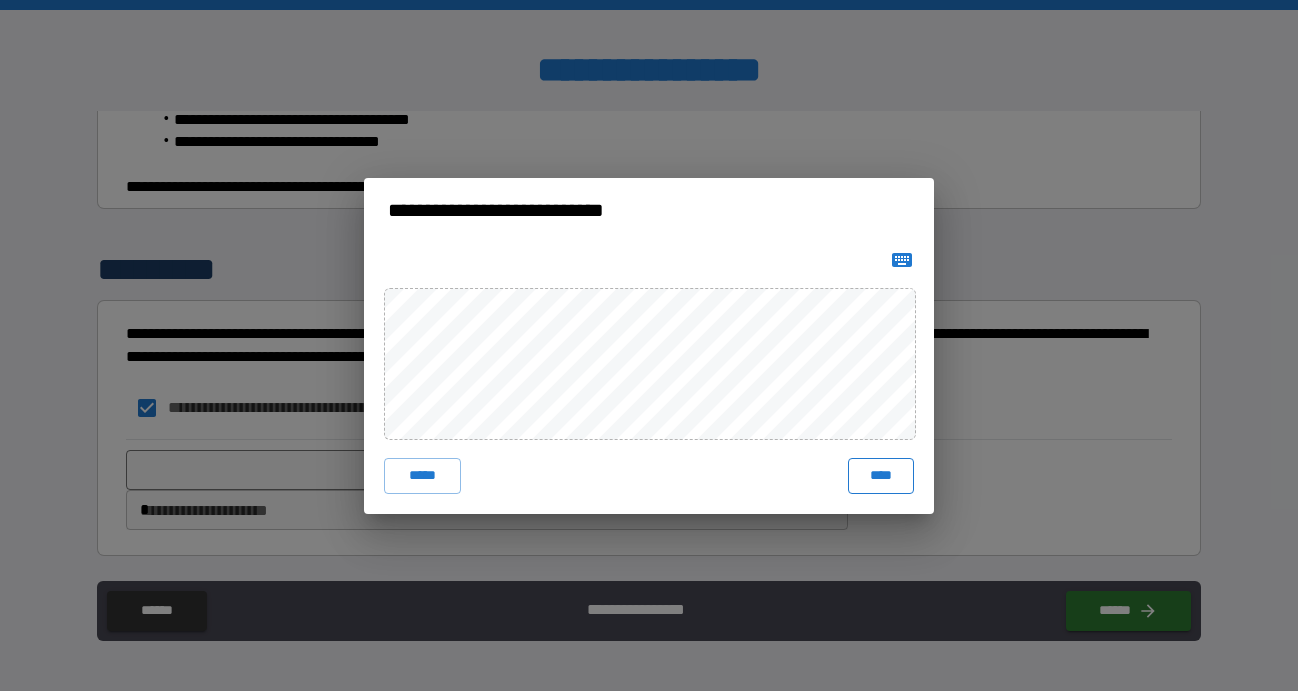 click on "****" at bounding box center [881, 476] 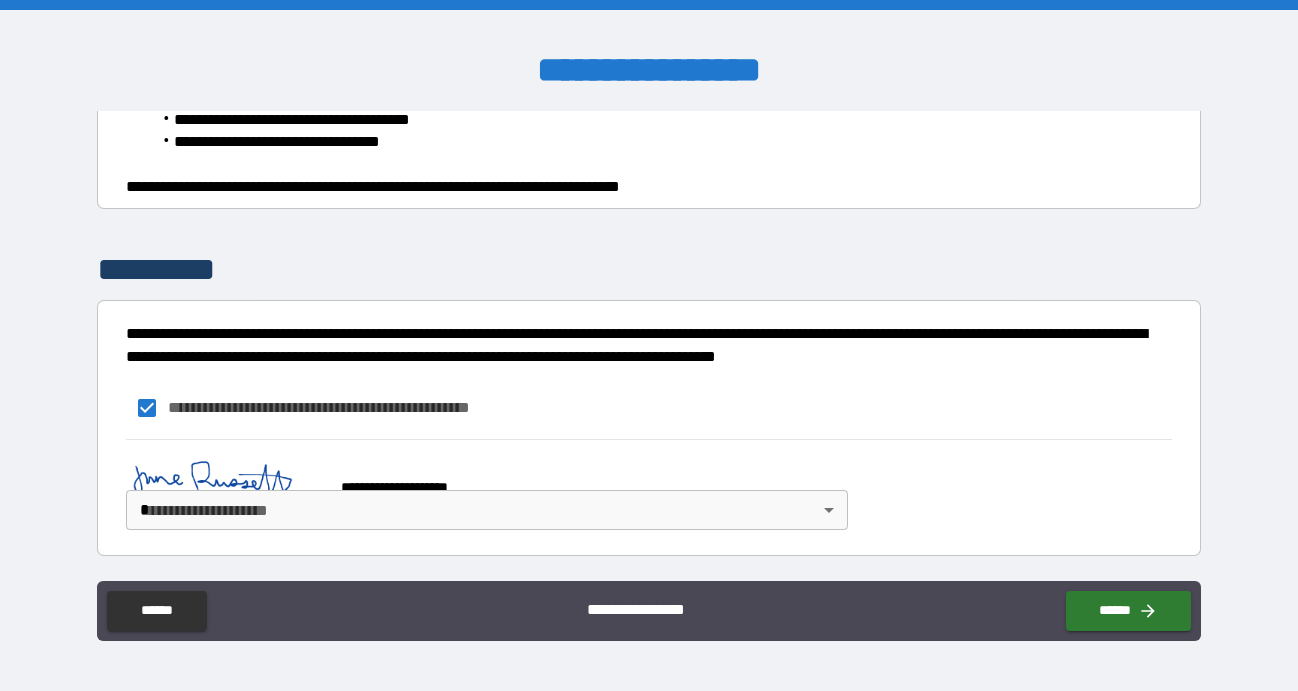 scroll, scrollTop: 902, scrollLeft: 0, axis: vertical 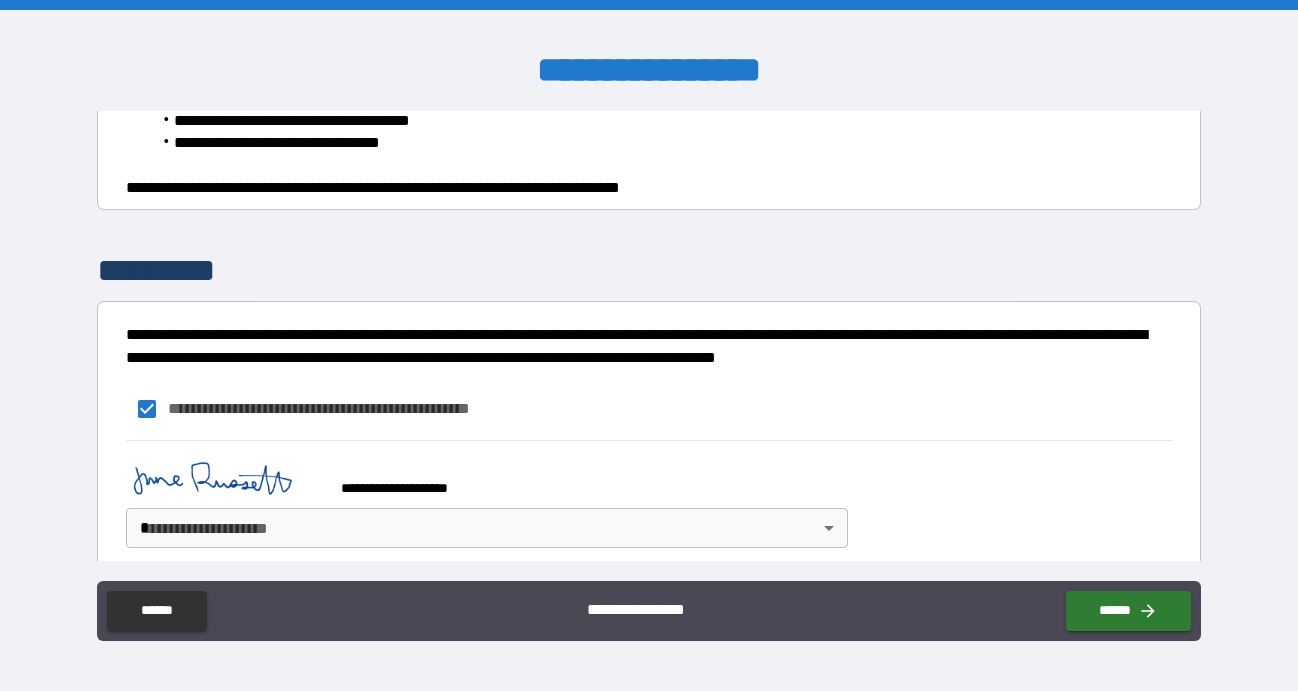 click on "**********" at bounding box center [649, 345] 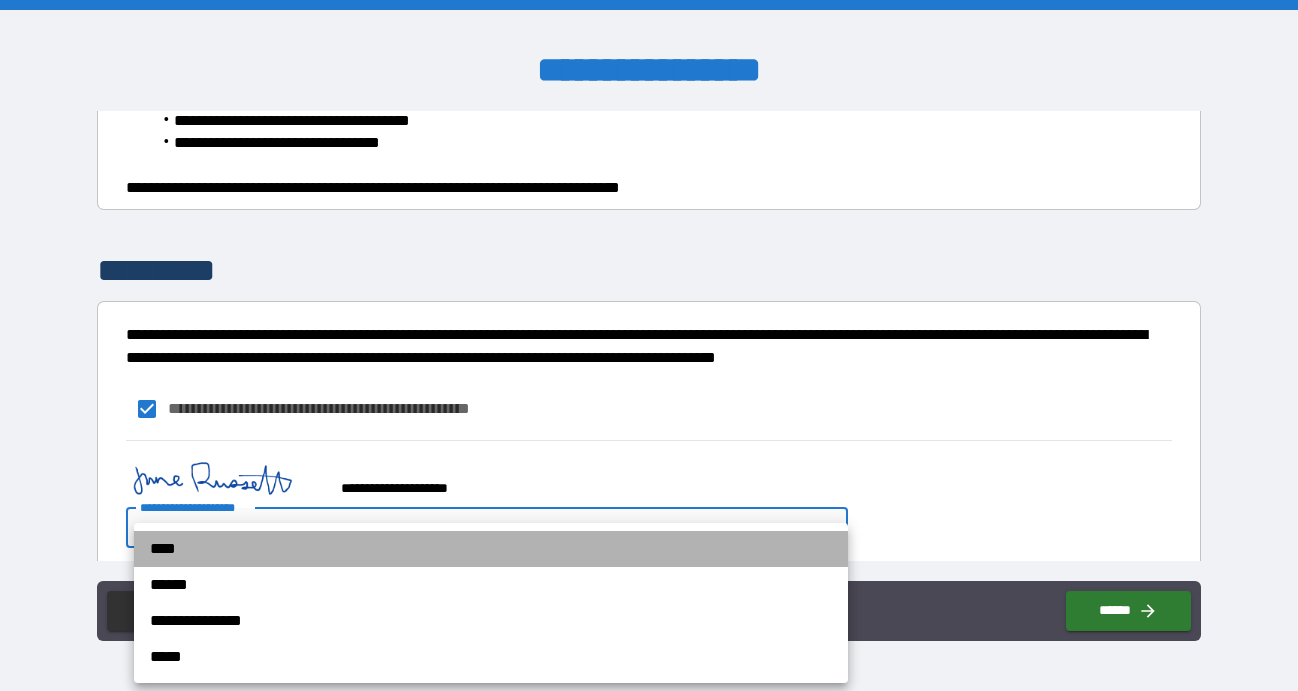 click on "****" at bounding box center (491, 549) 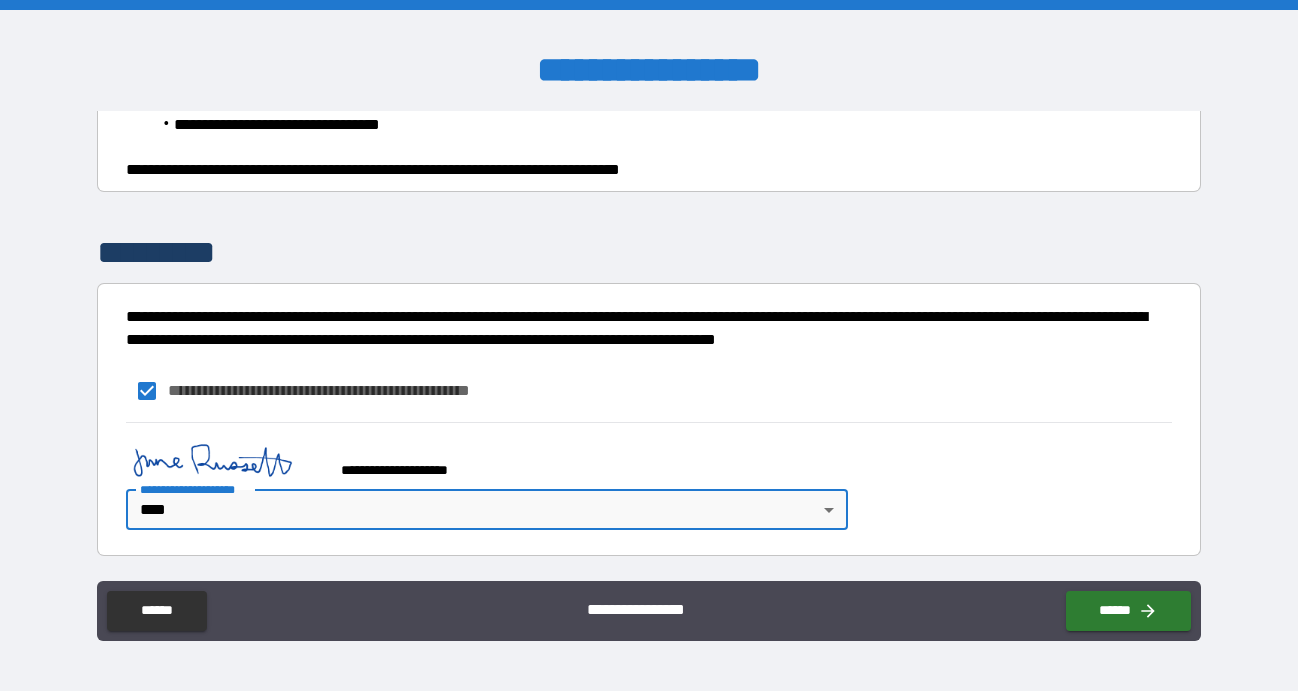 scroll, scrollTop: 929, scrollLeft: 0, axis: vertical 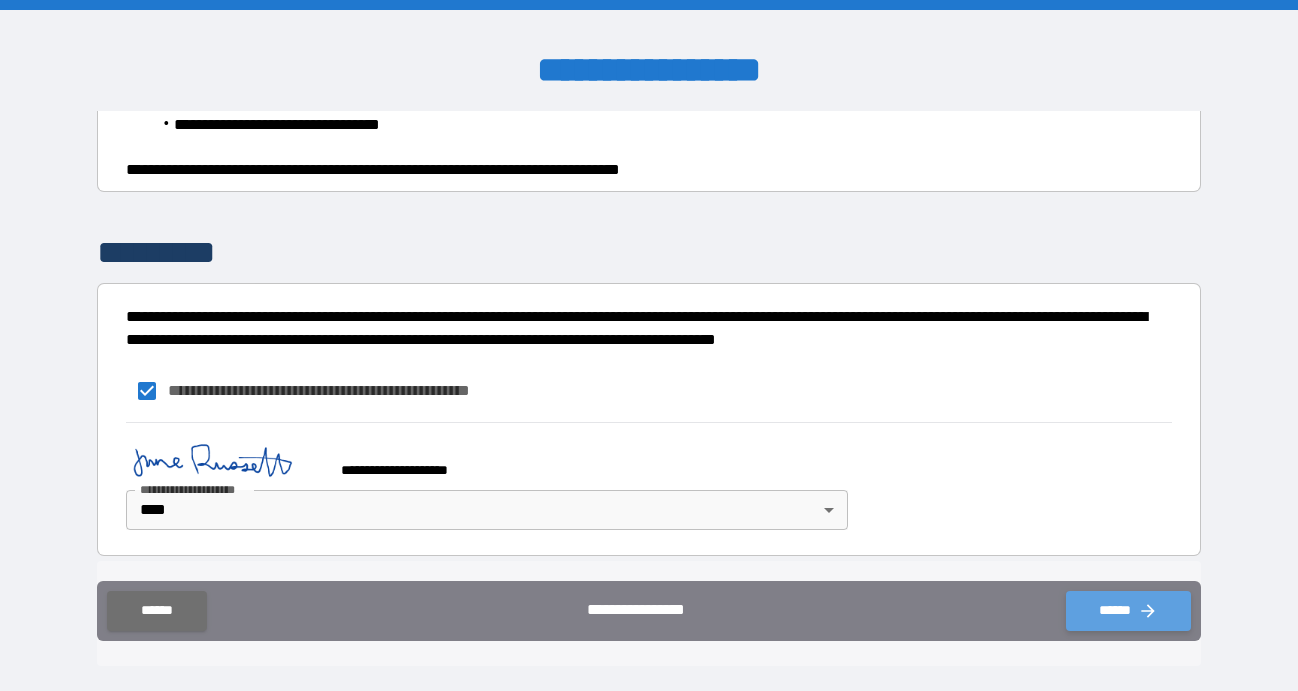 click on "******" at bounding box center (1128, 611) 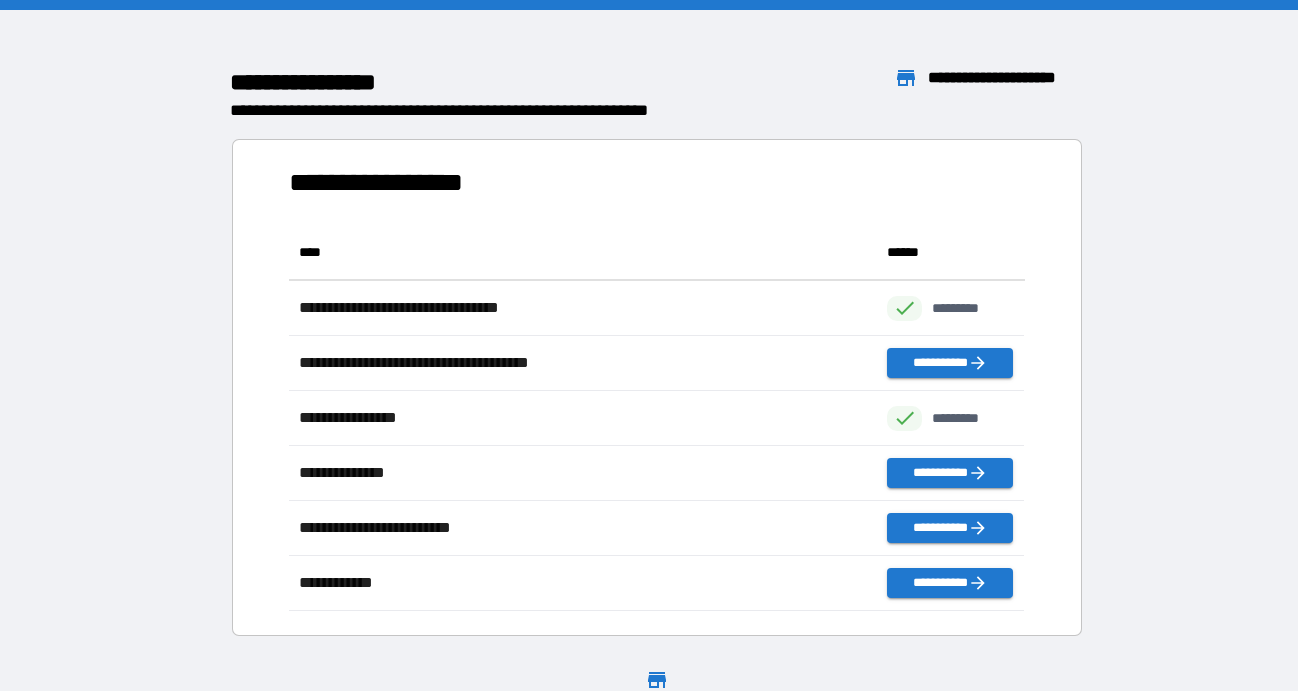 scroll, scrollTop: 1, scrollLeft: 1, axis: both 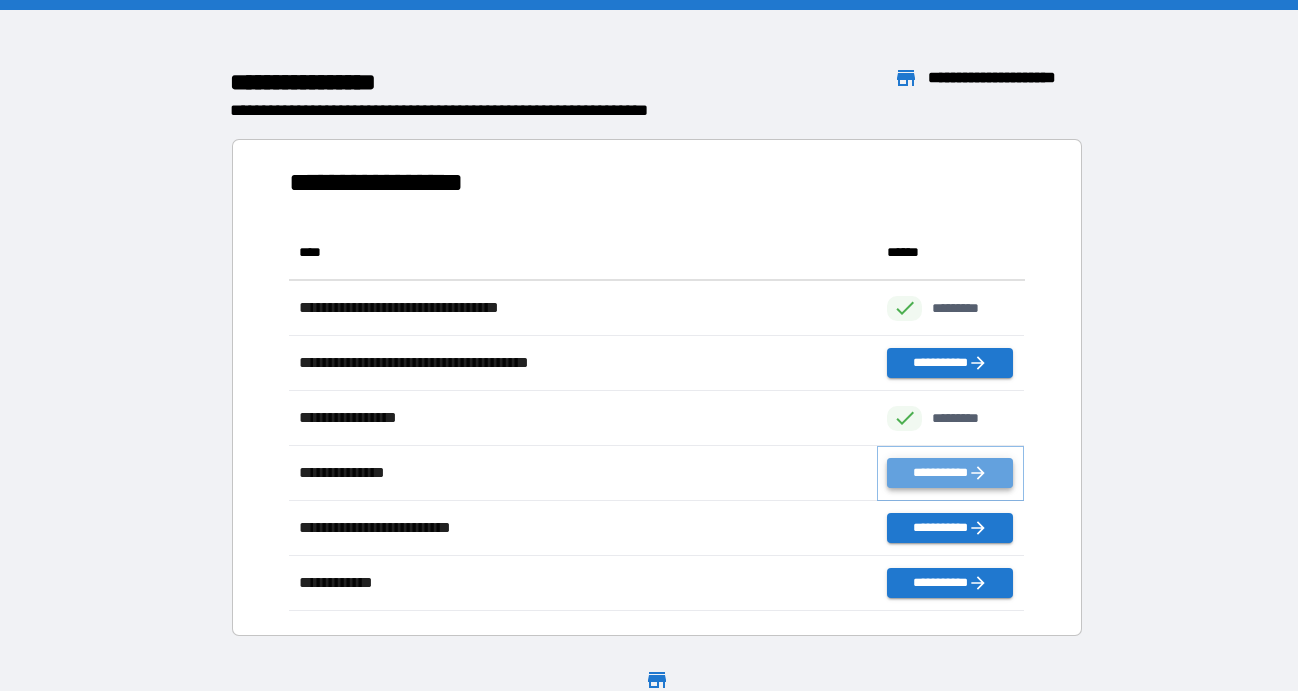click on "**********" at bounding box center [949, 473] 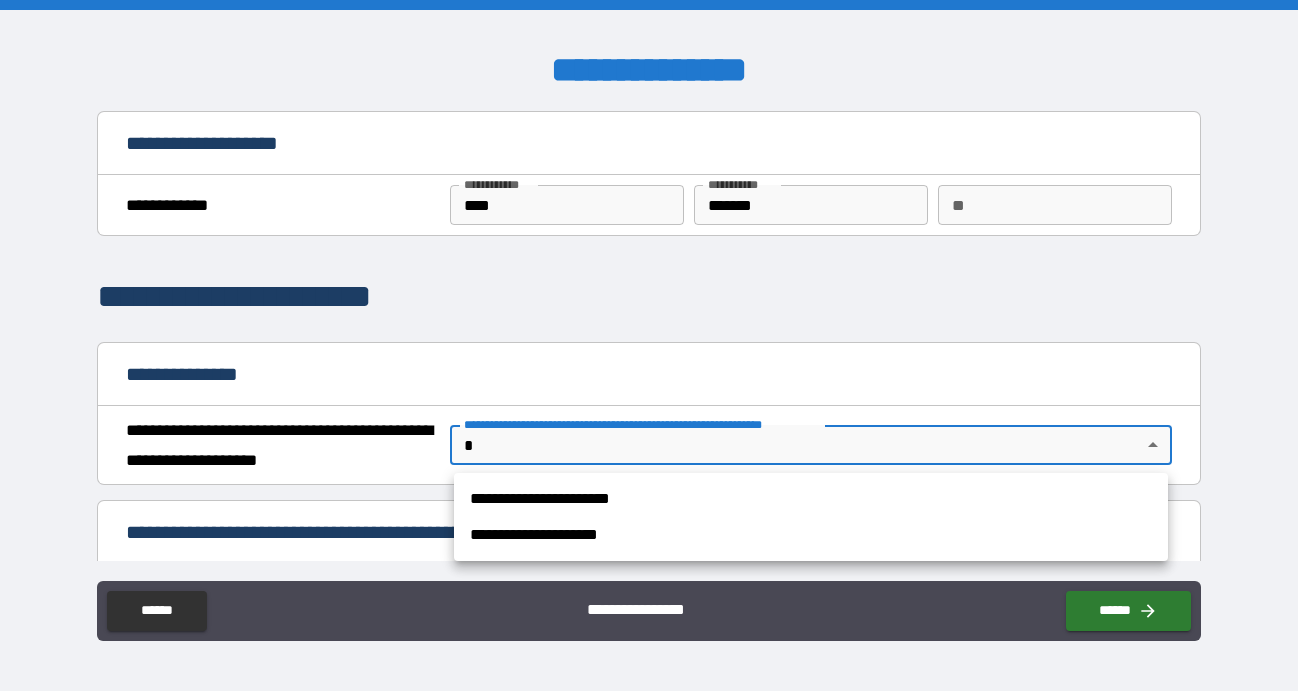 click on "**********" at bounding box center [649, 345] 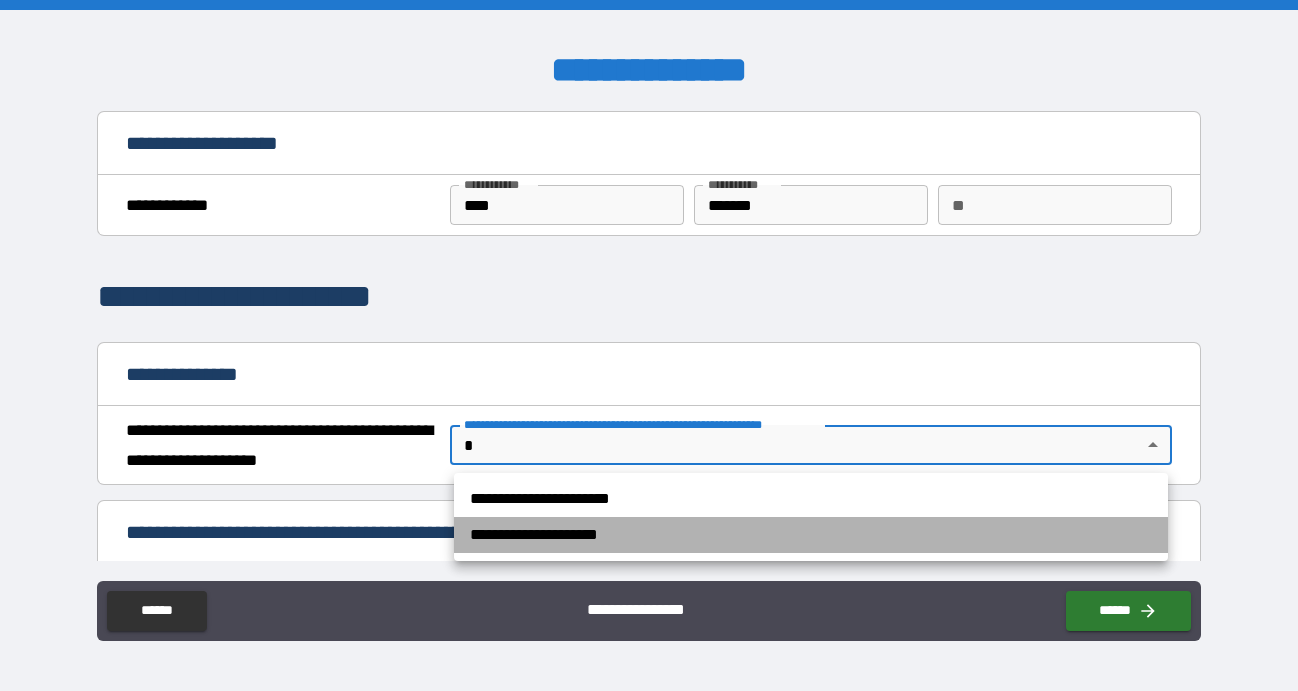 click on "**********" at bounding box center [811, 535] 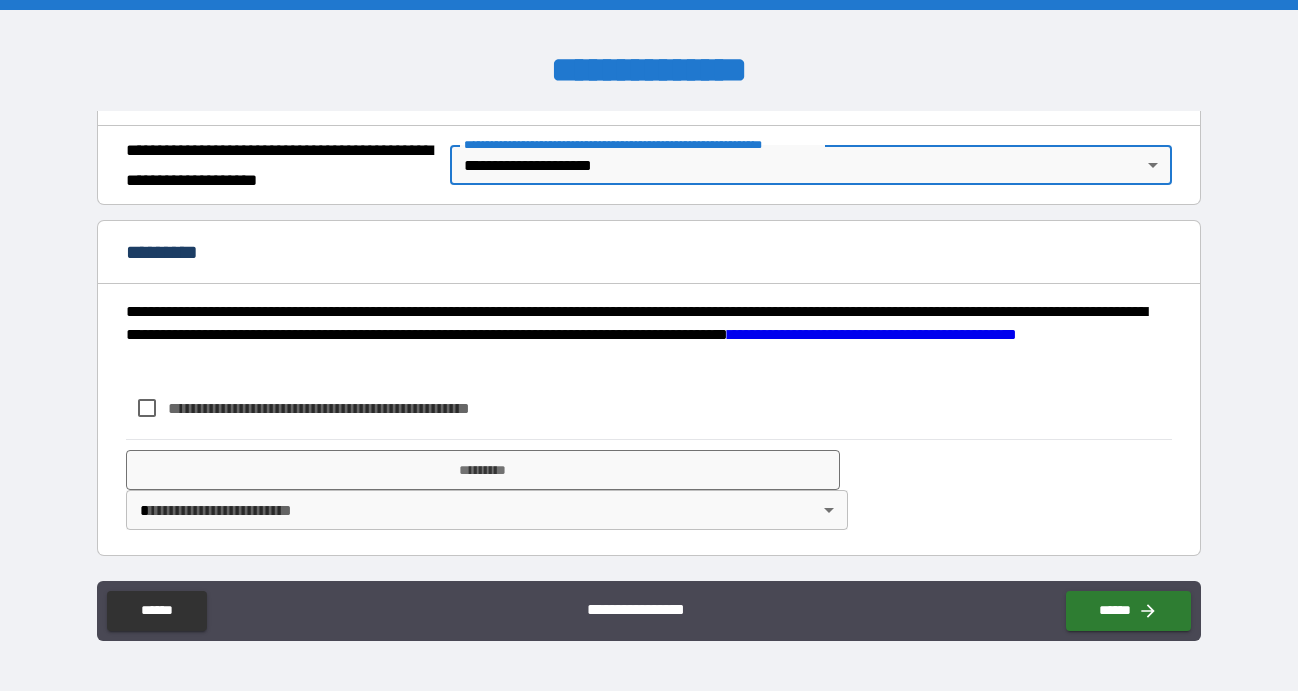 scroll, scrollTop: 280, scrollLeft: 0, axis: vertical 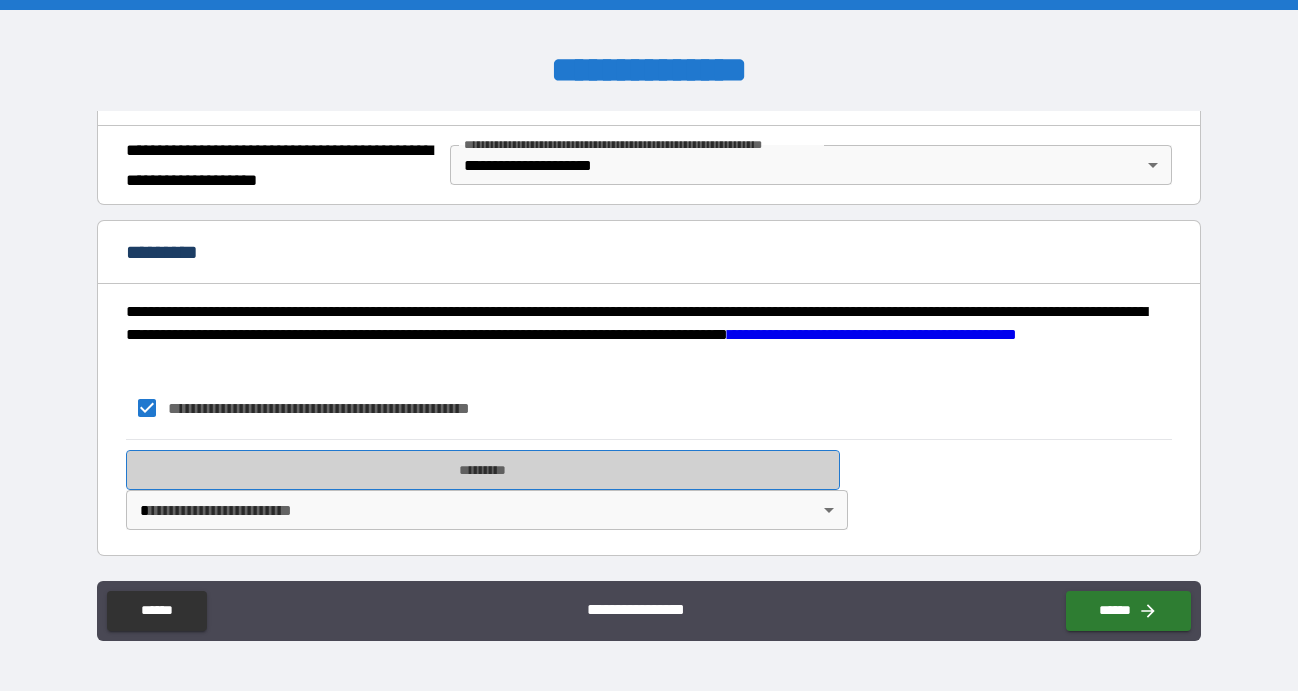 click on "*********" at bounding box center [483, 470] 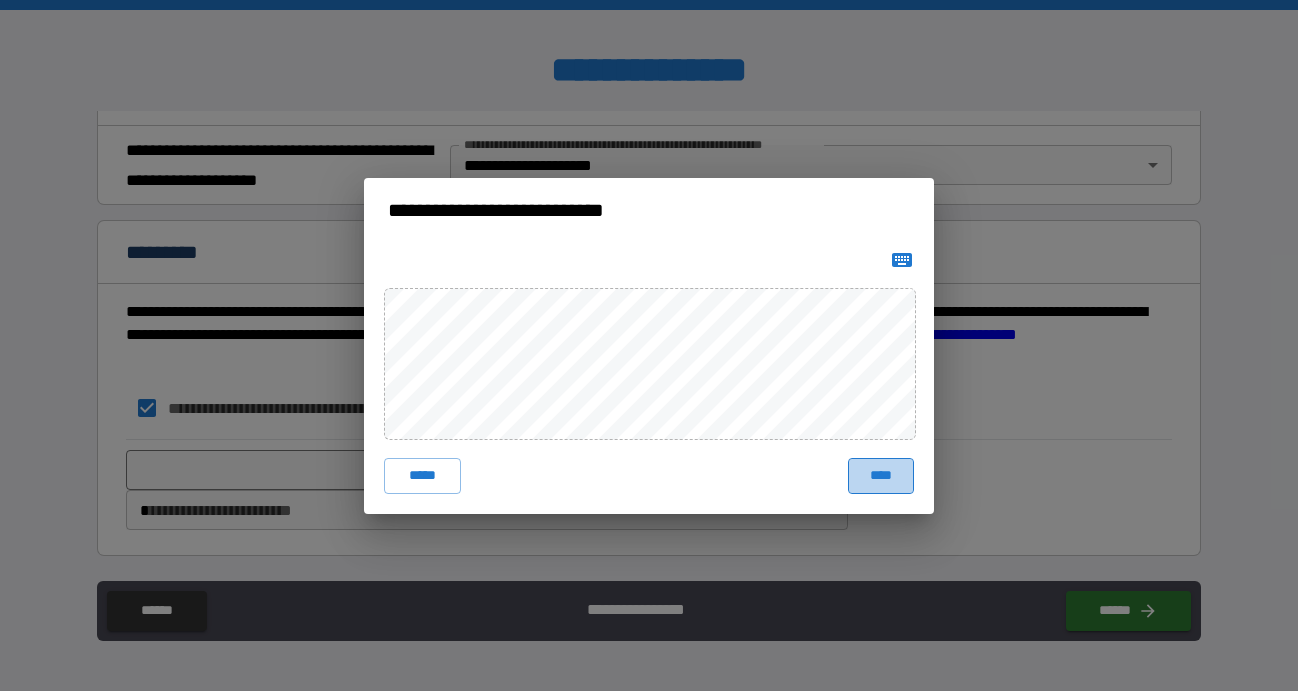 click on "****" at bounding box center [881, 476] 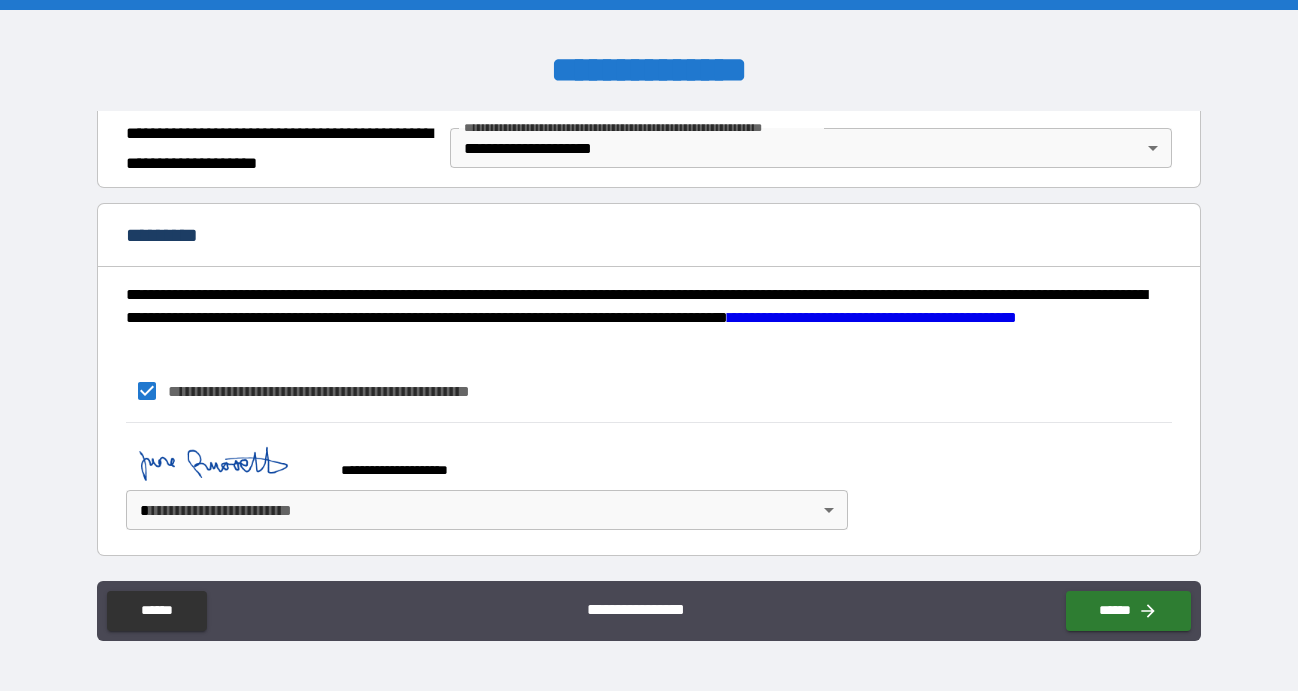 scroll, scrollTop: 297, scrollLeft: 0, axis: vertical 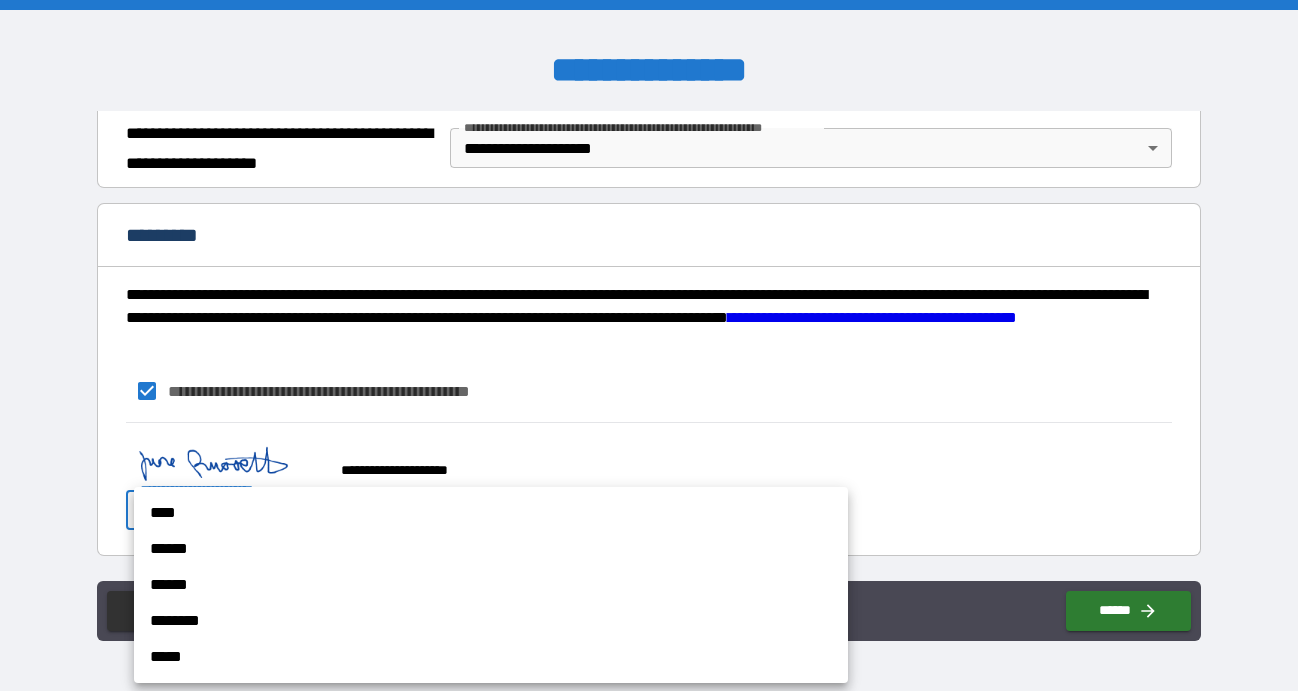 click on "**********" at bounding box center [649, 345] 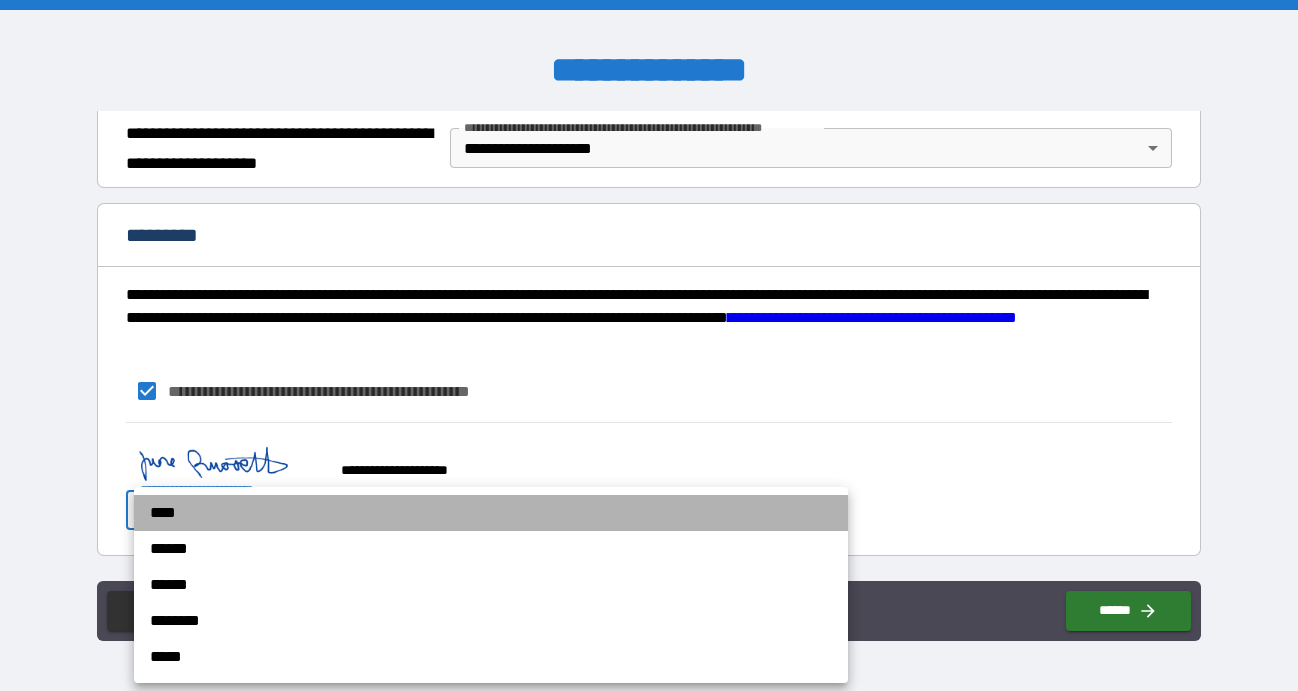 click on "****" at bounding box center (491, 513) 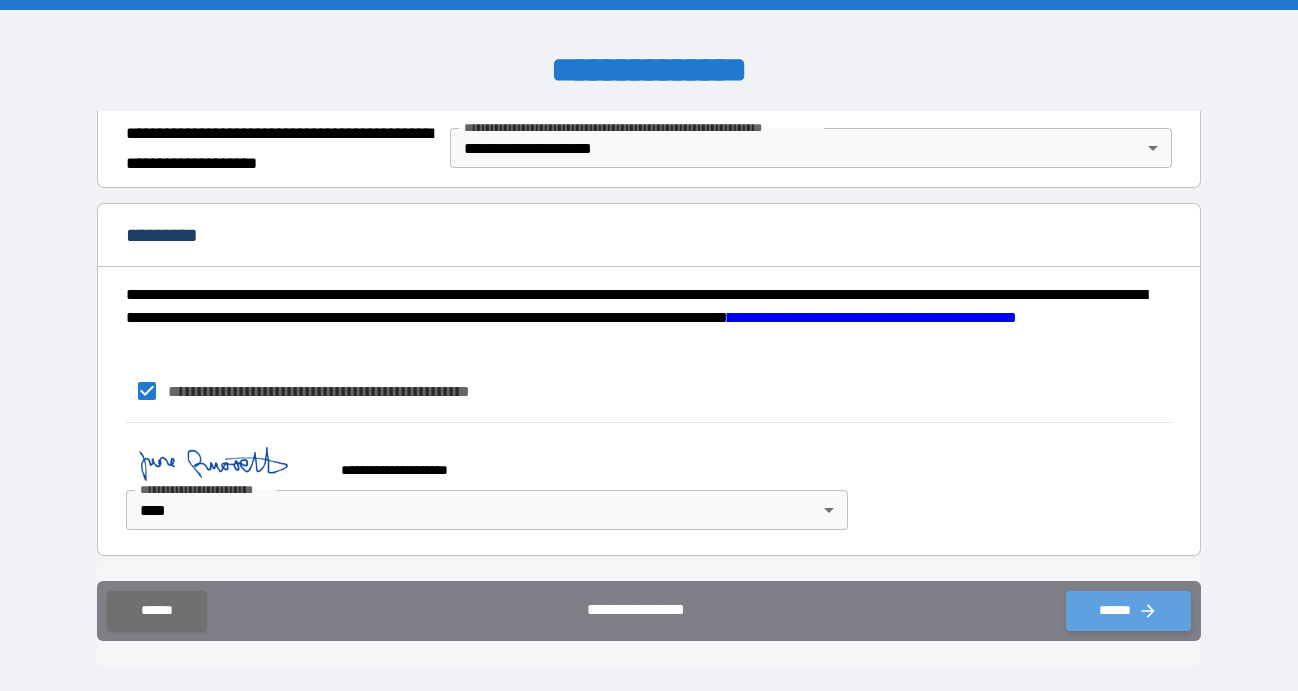 click on "******" at bounding box center (1128, 611) 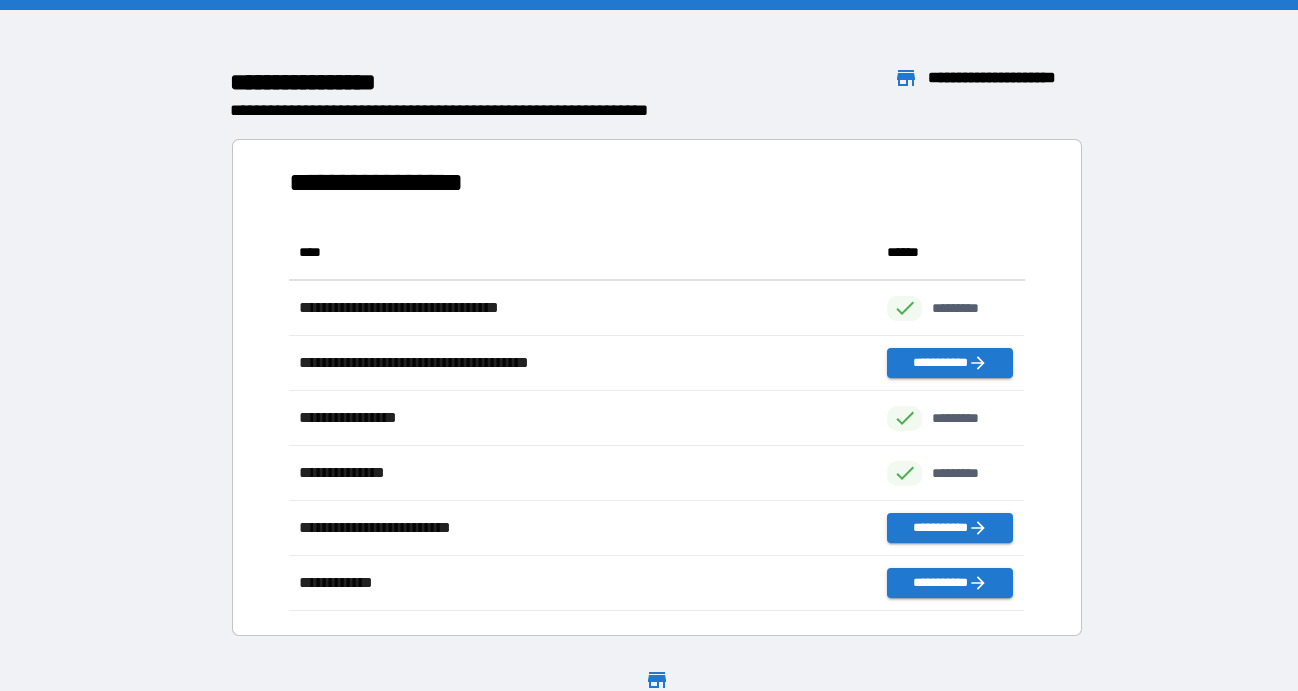 scroll, scrollTop: 1, scrollLeft: 1, axis: both 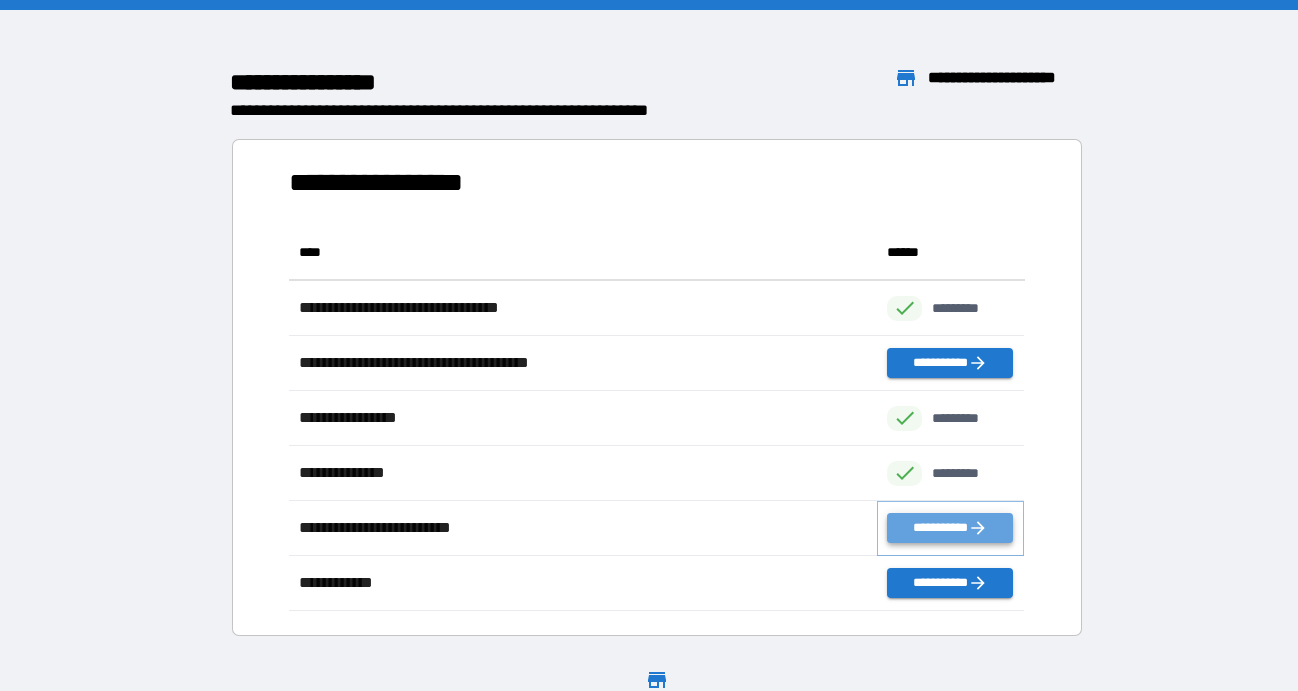click on "**********" at bounding box center [949, 528] 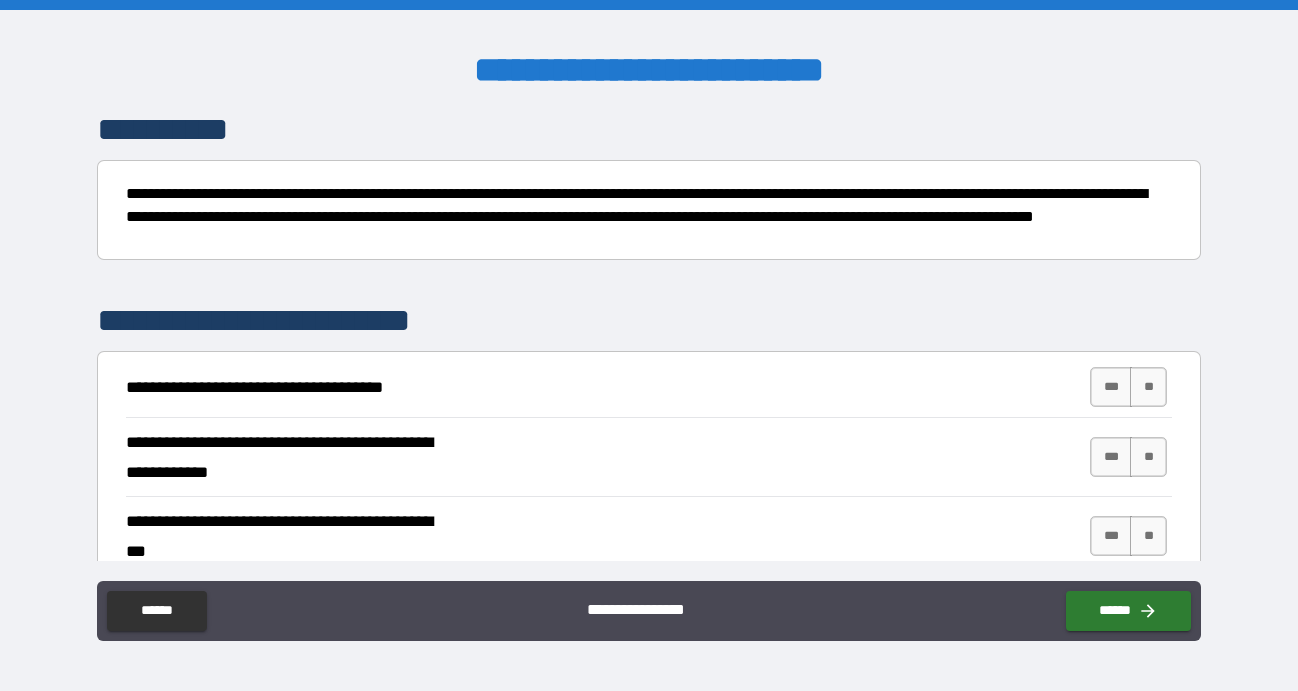 scroll, scrollTop: 189, scrollLeft: 0, axis: vertical 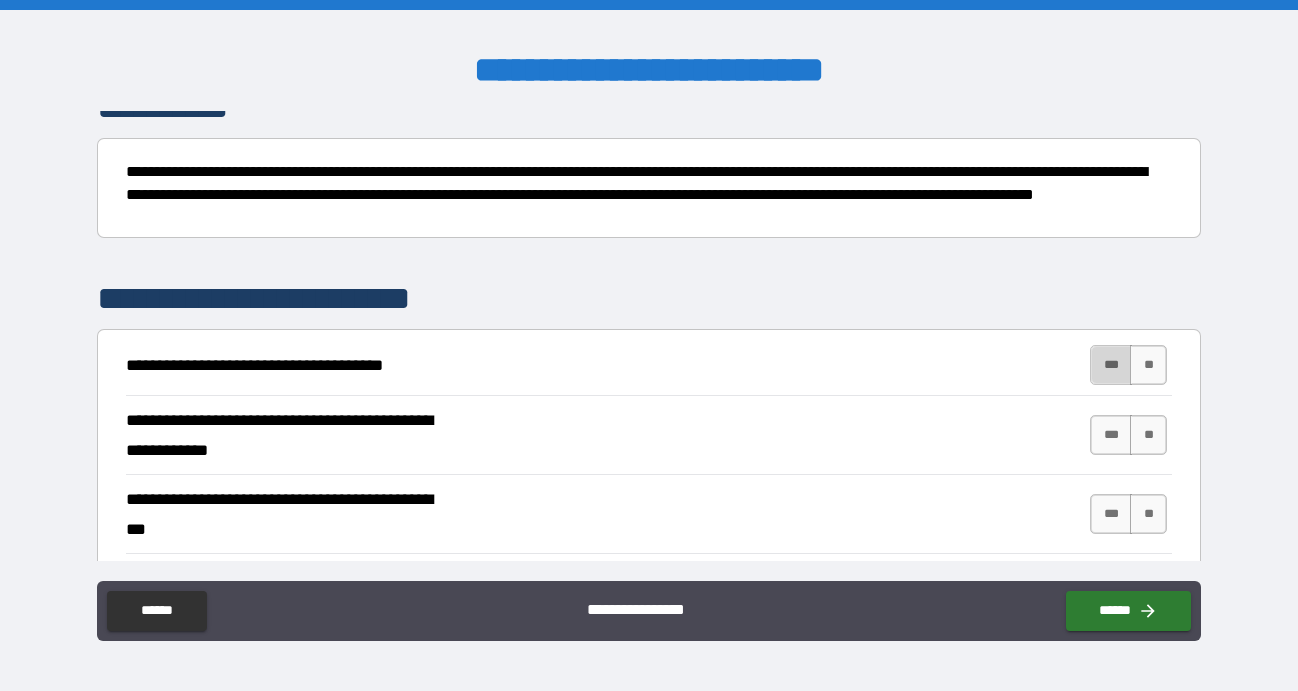 click on "***" at bounding box center [1111, 365] 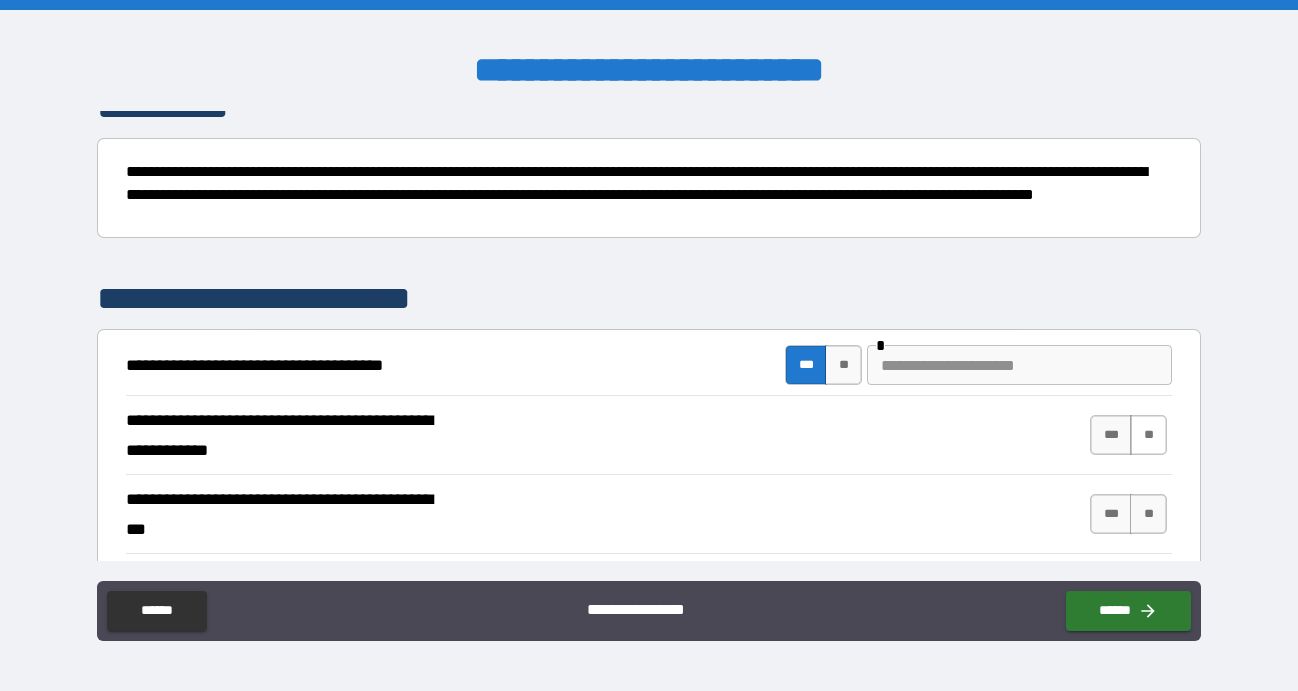 click on "**" at bounding box center (1148, 435) 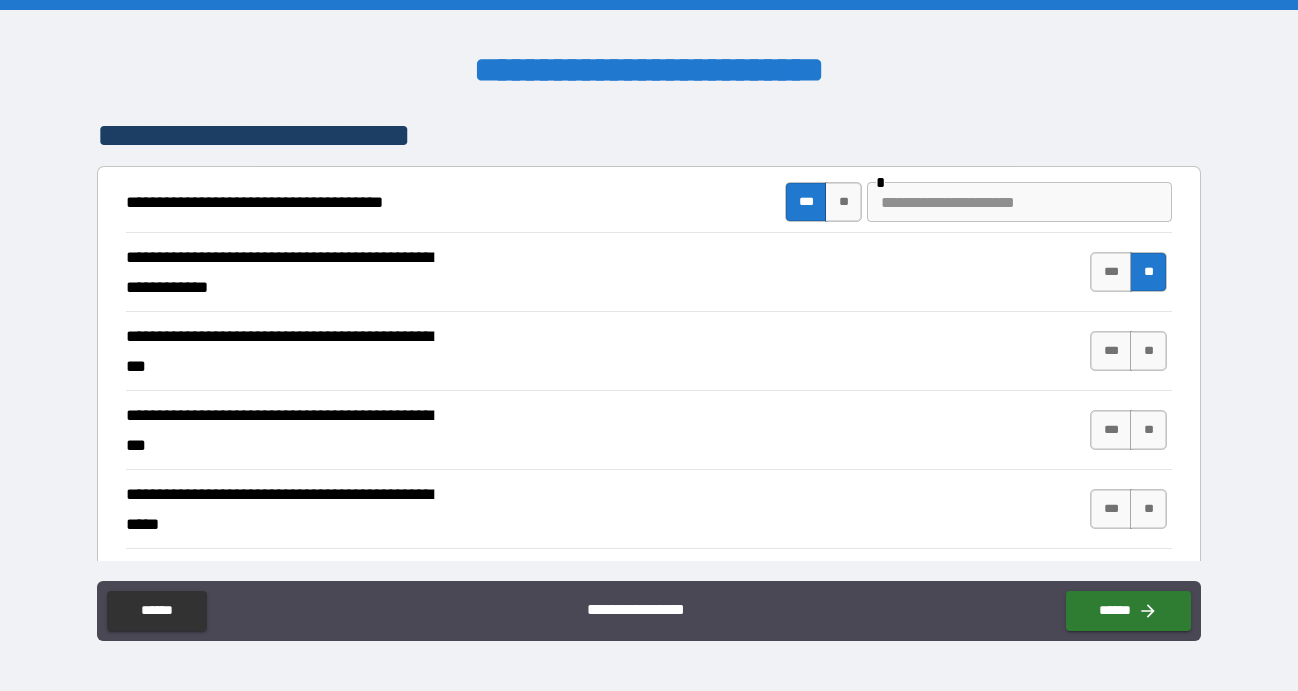 scroll, scrollTop: 354, scrollLeft: 0, axis: vertical 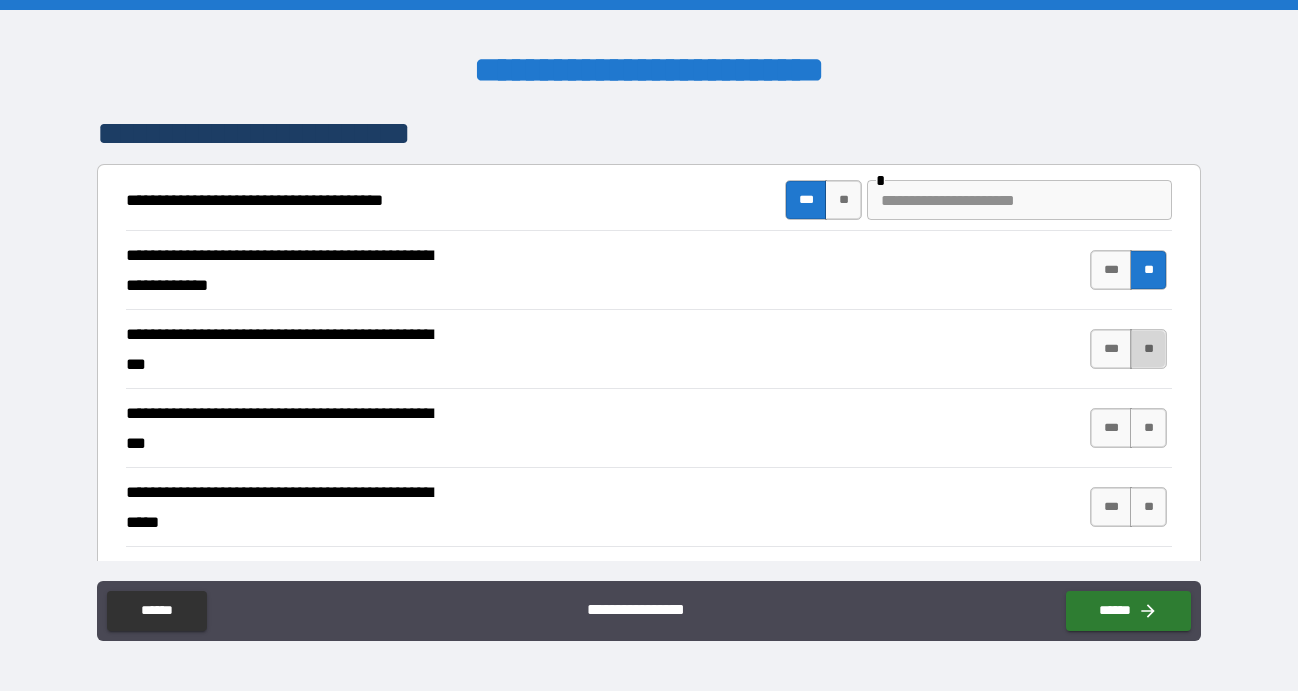 click on "**" at bounding box center [1148, 349] 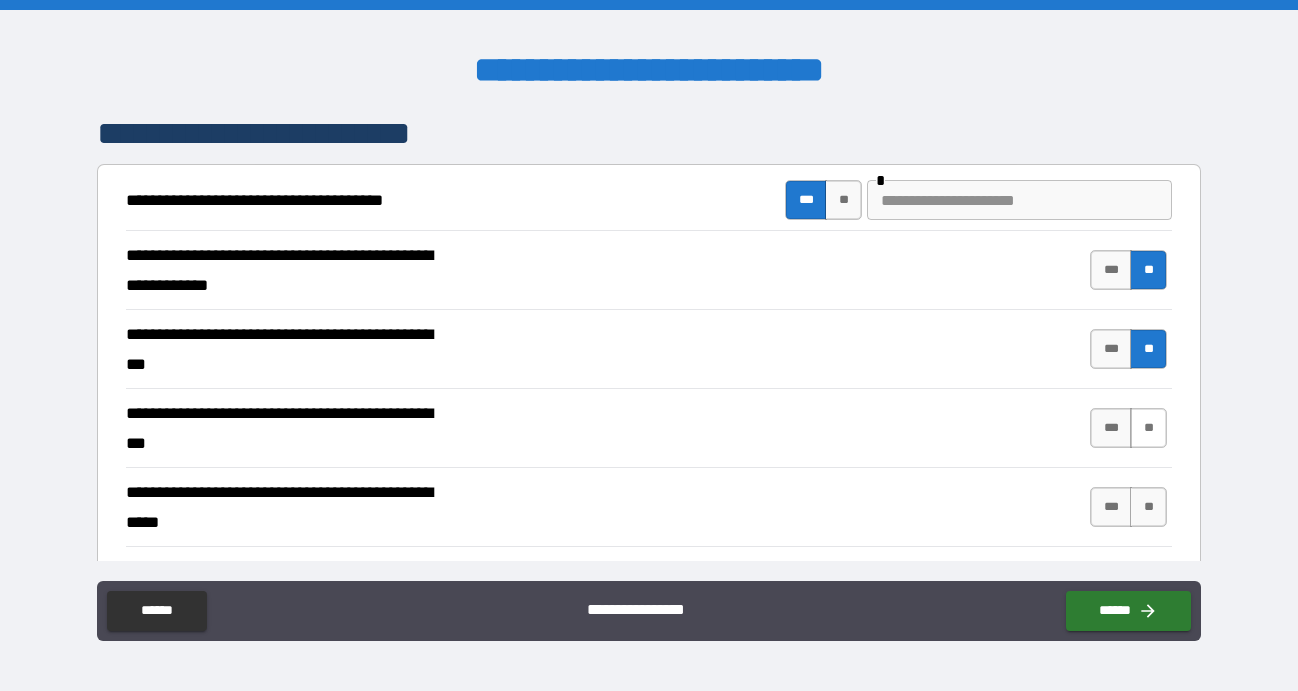 click on "**" at bounding box center (1148, 428) 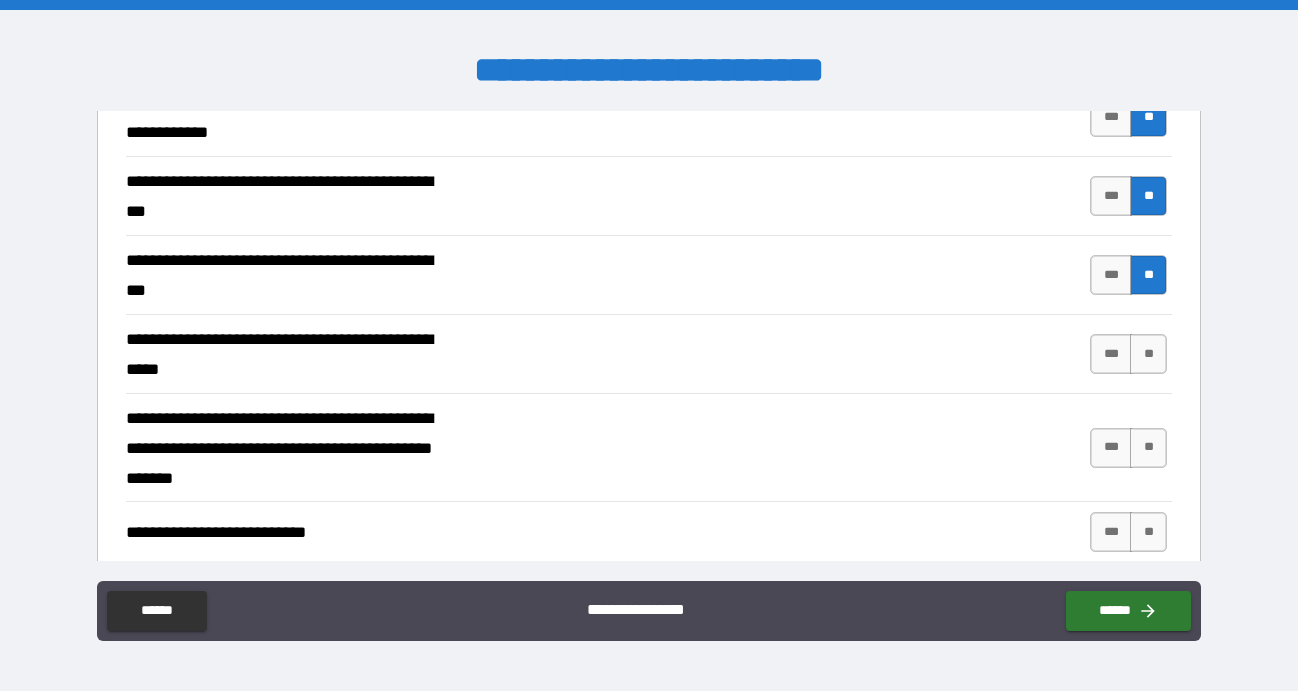 scroll, scrollTop: 511, scrollLeft: 0, axis: vertical 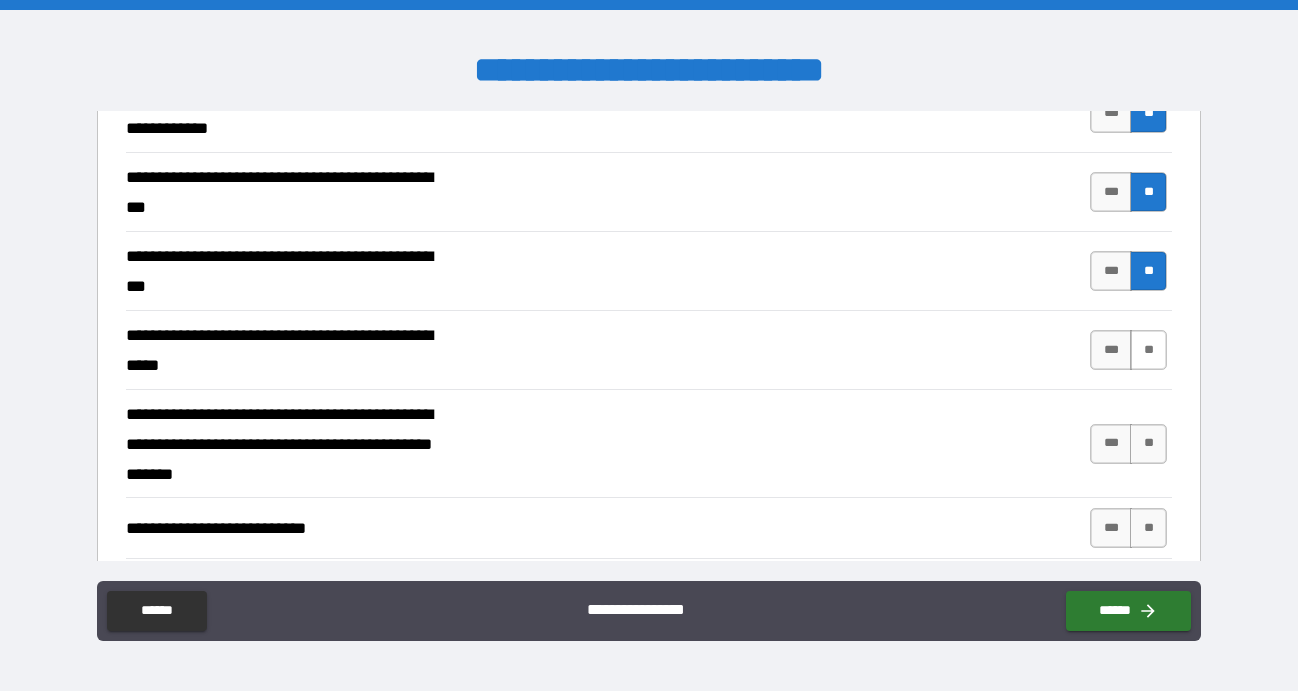 click on "**" at bounding box center [1148, 350] 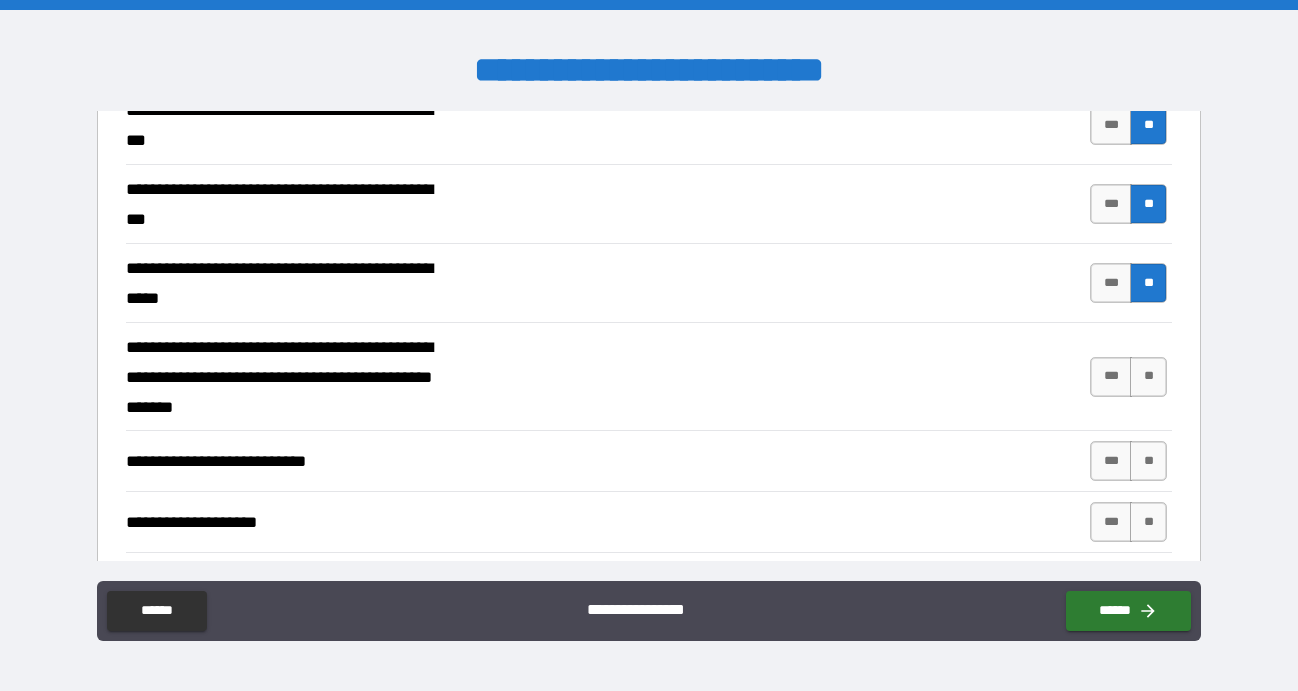 scroll, scrollTop: 588, scrollLeft: 0, axis: vertical 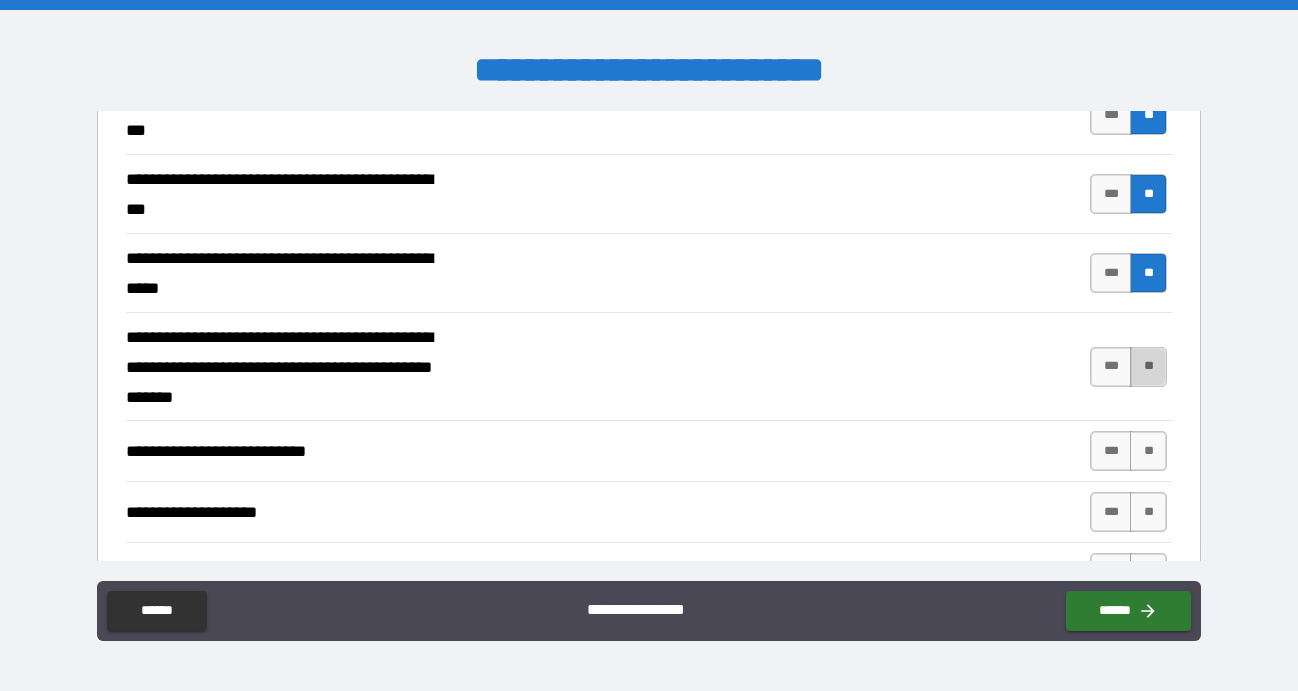 click on "**" at bounding box center [1148, 367] 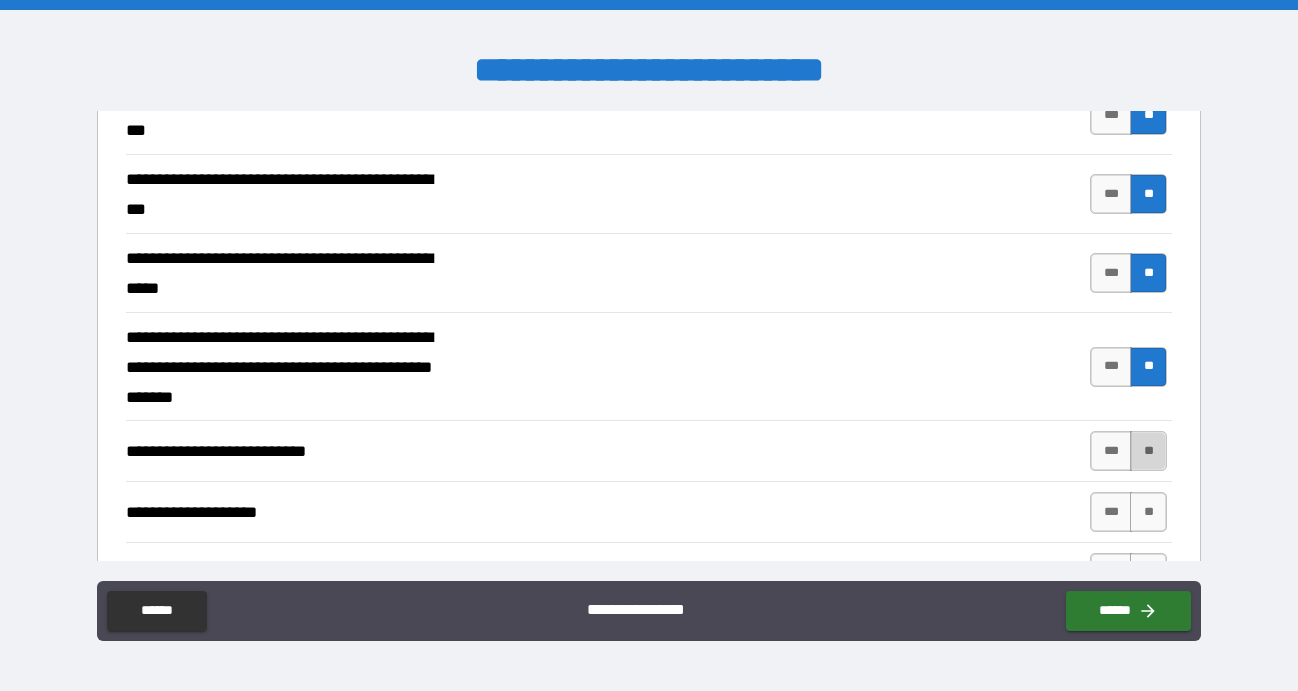 click on "**" at bounding box center (1148, 451) 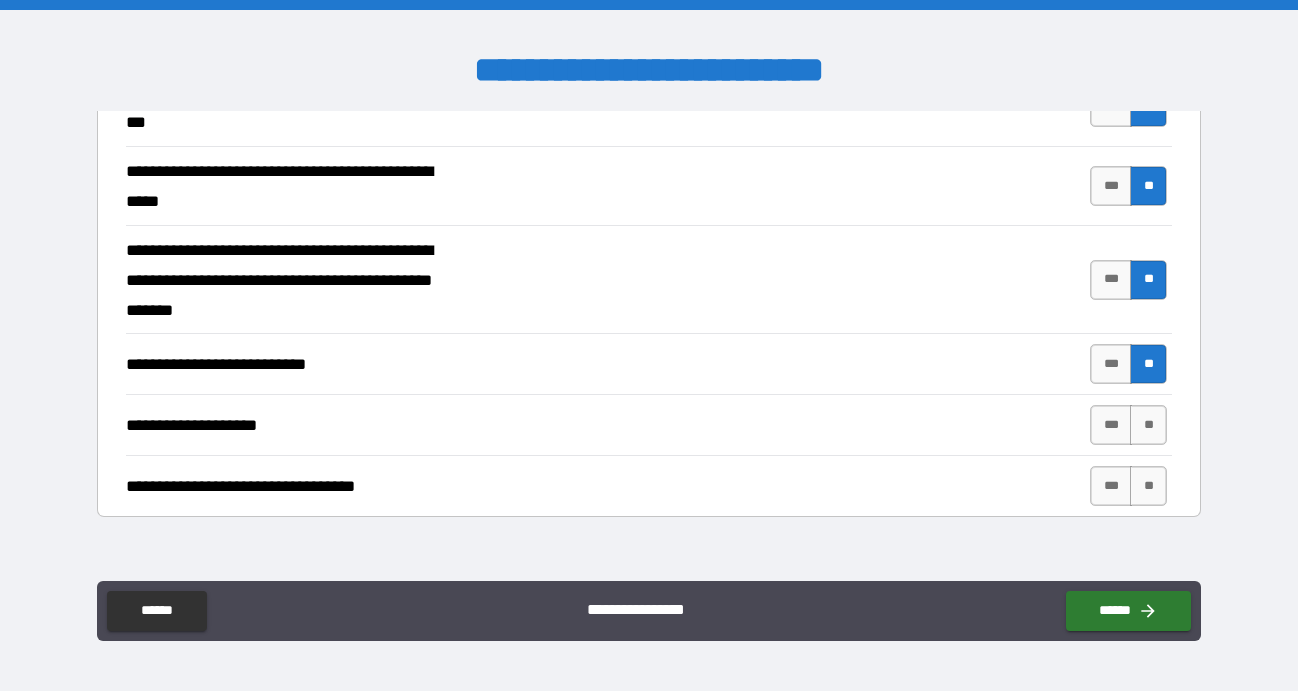 scroll, scrollTop: 682, scrollLeft: 0, axis: vertical 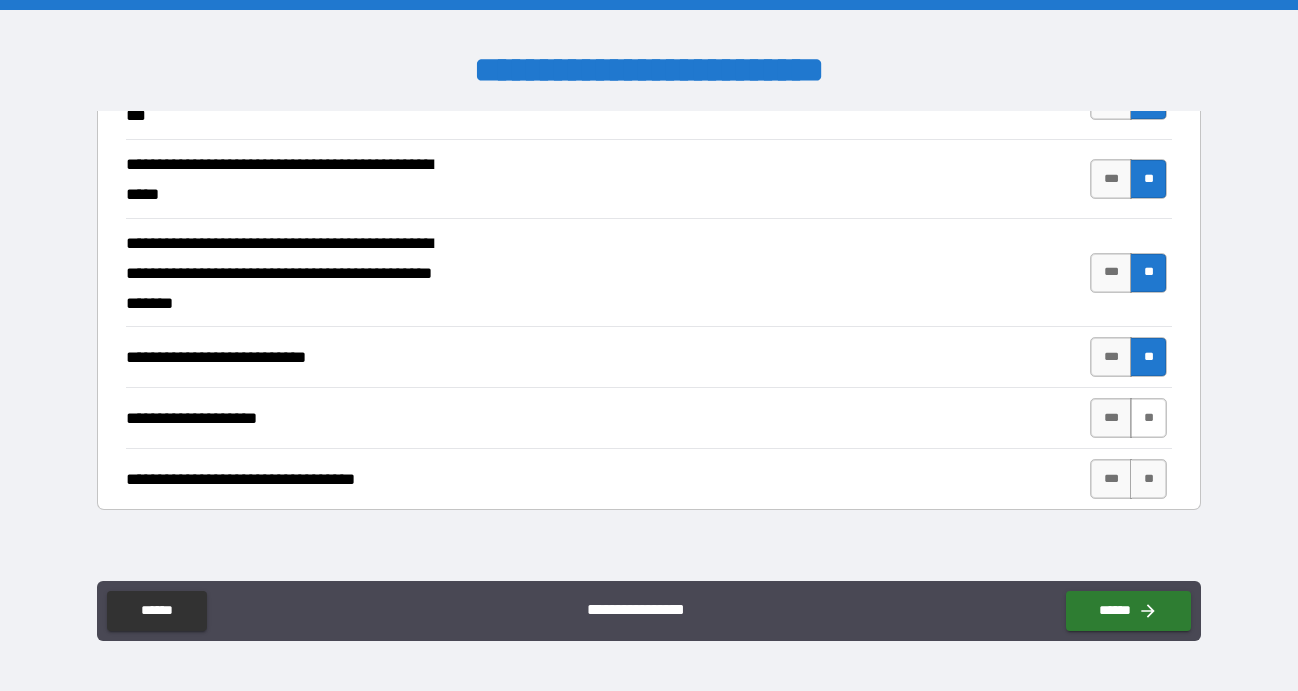 click on "**" at bounding box center [1148, 418] 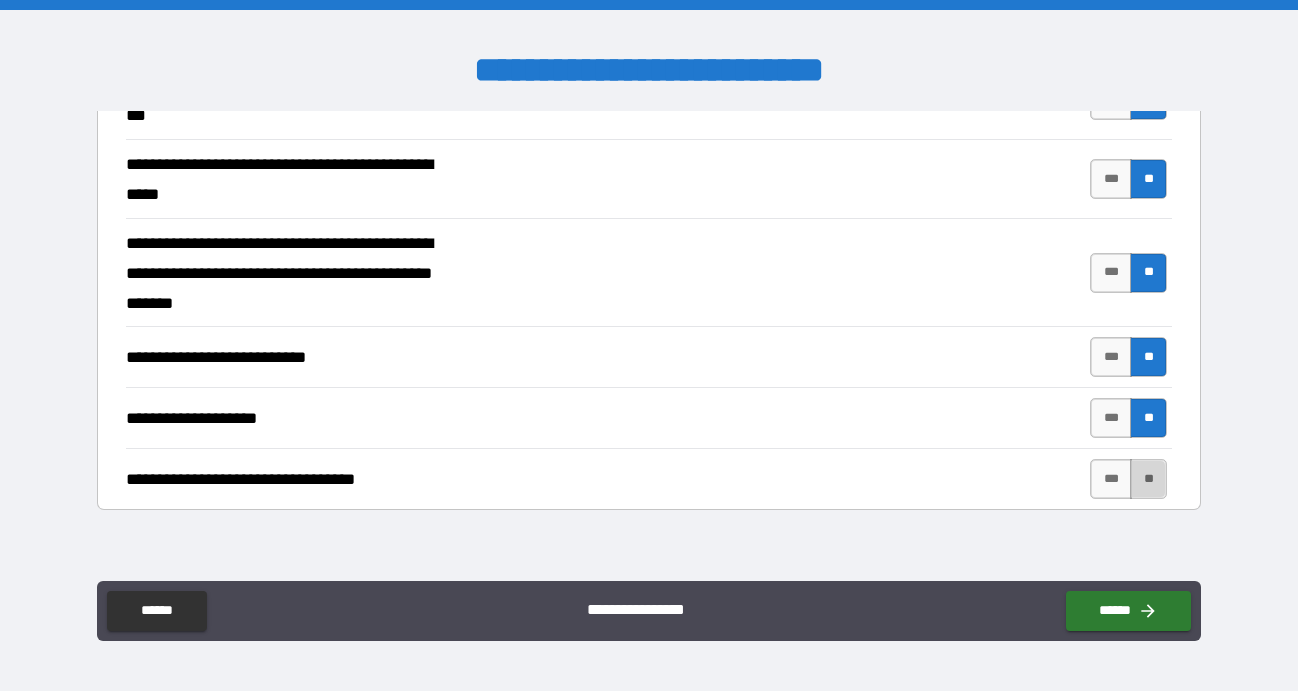 click on "**" at bounding box center [1148, 479] 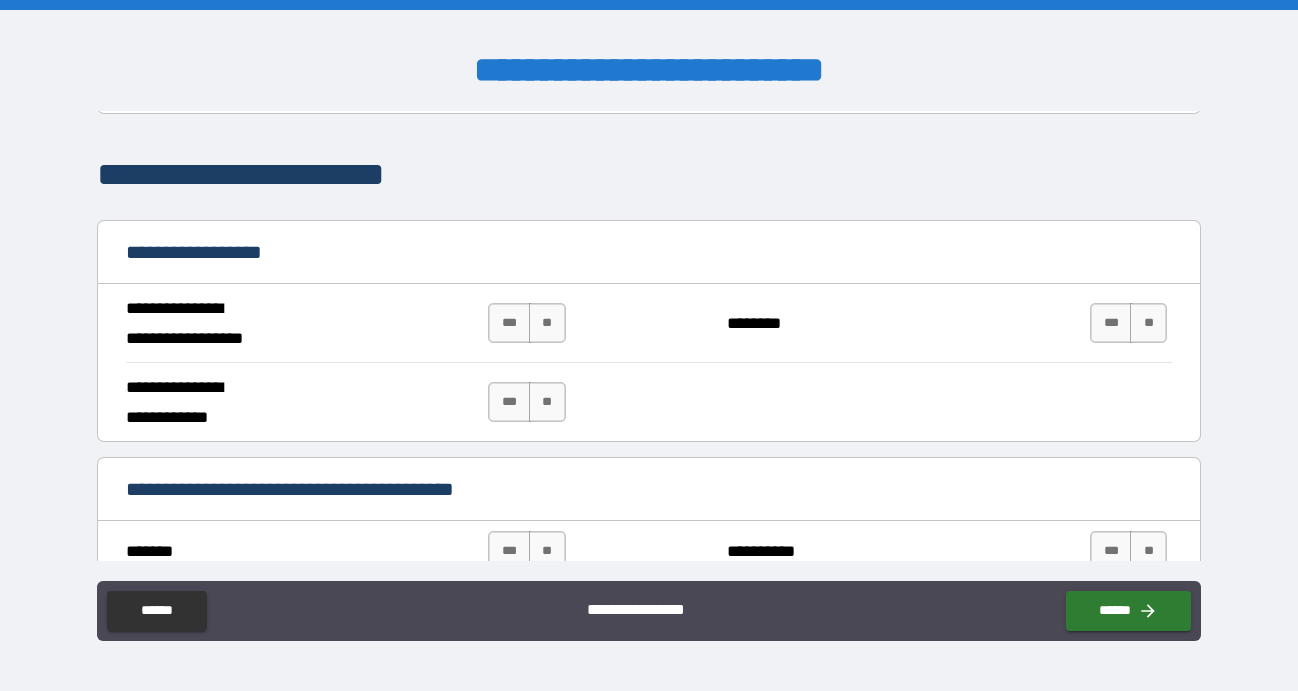 scroll, scrollTop: 1084, scrollLeft: 0, axis: vertical 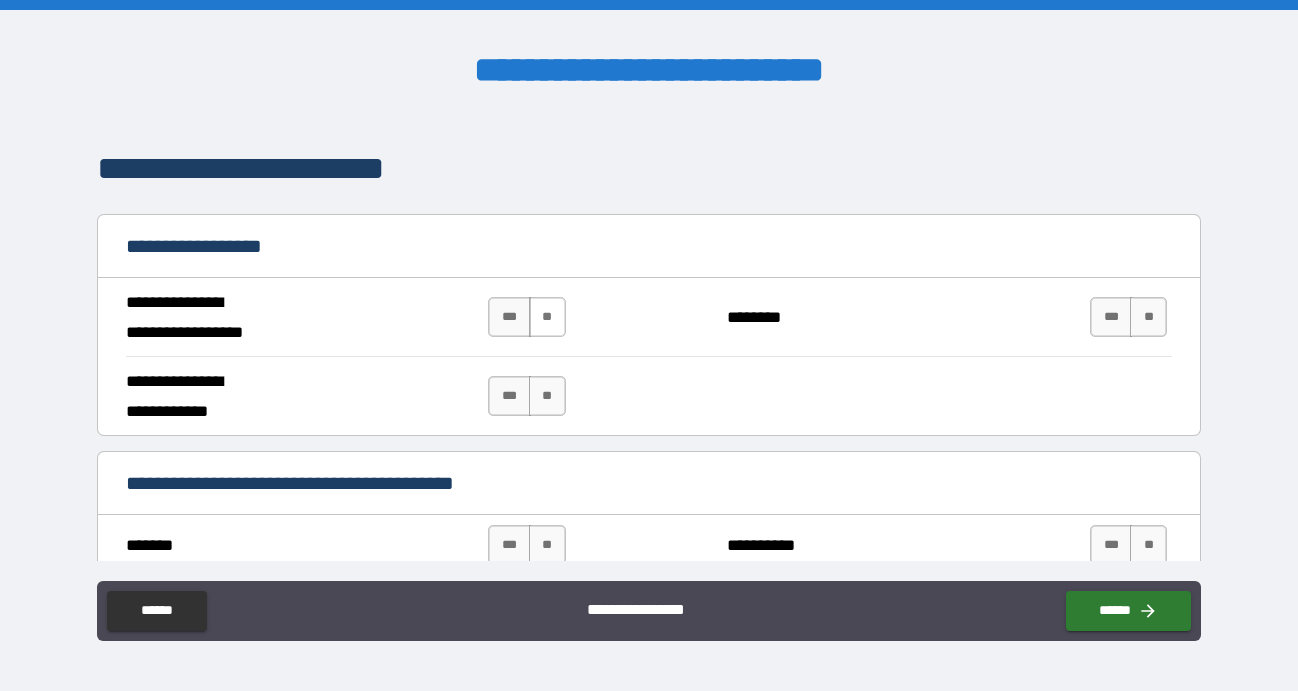 click on "**" at bounding box center (547, 317) 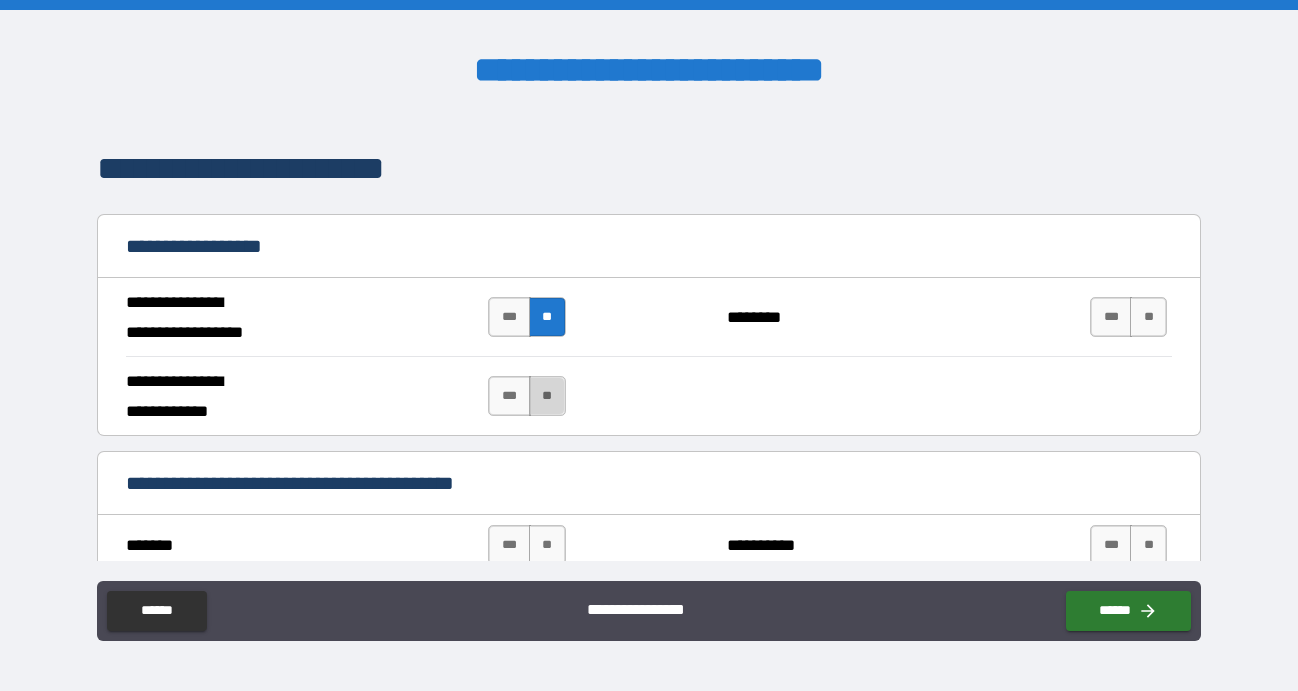 click on "**" at bounding box center [547, 396] 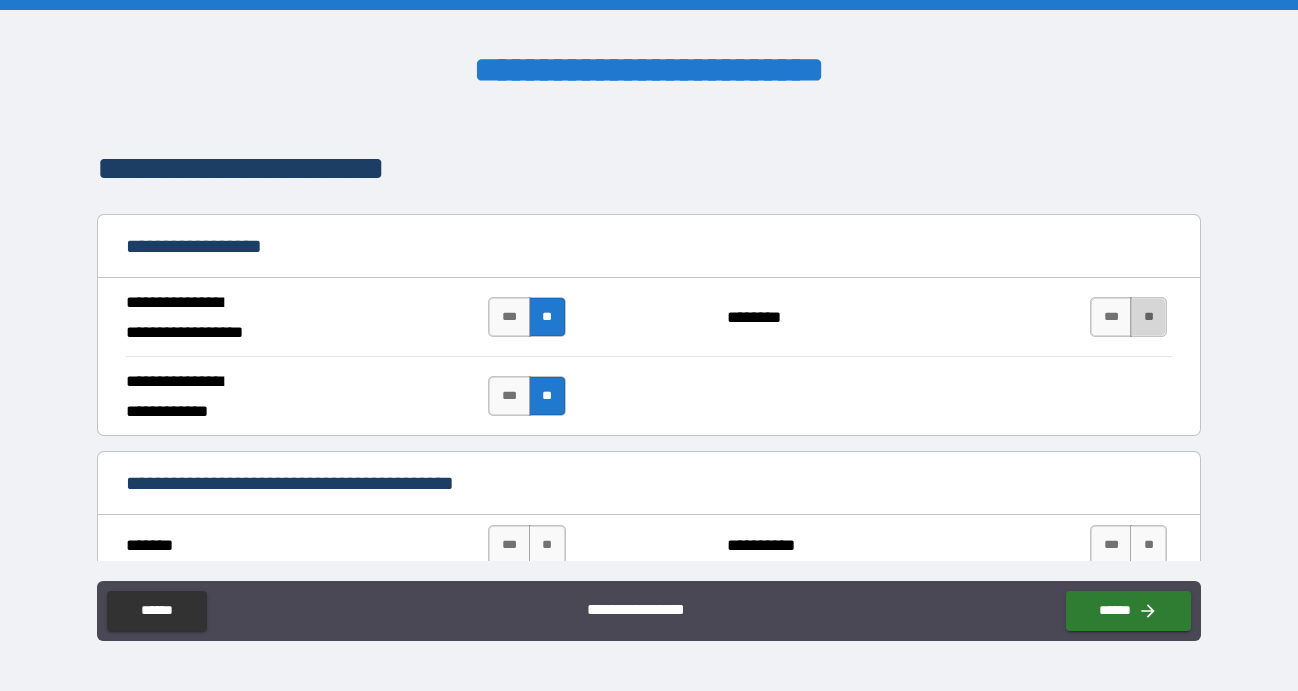 click on "**" at bounding box center (1148, 317) 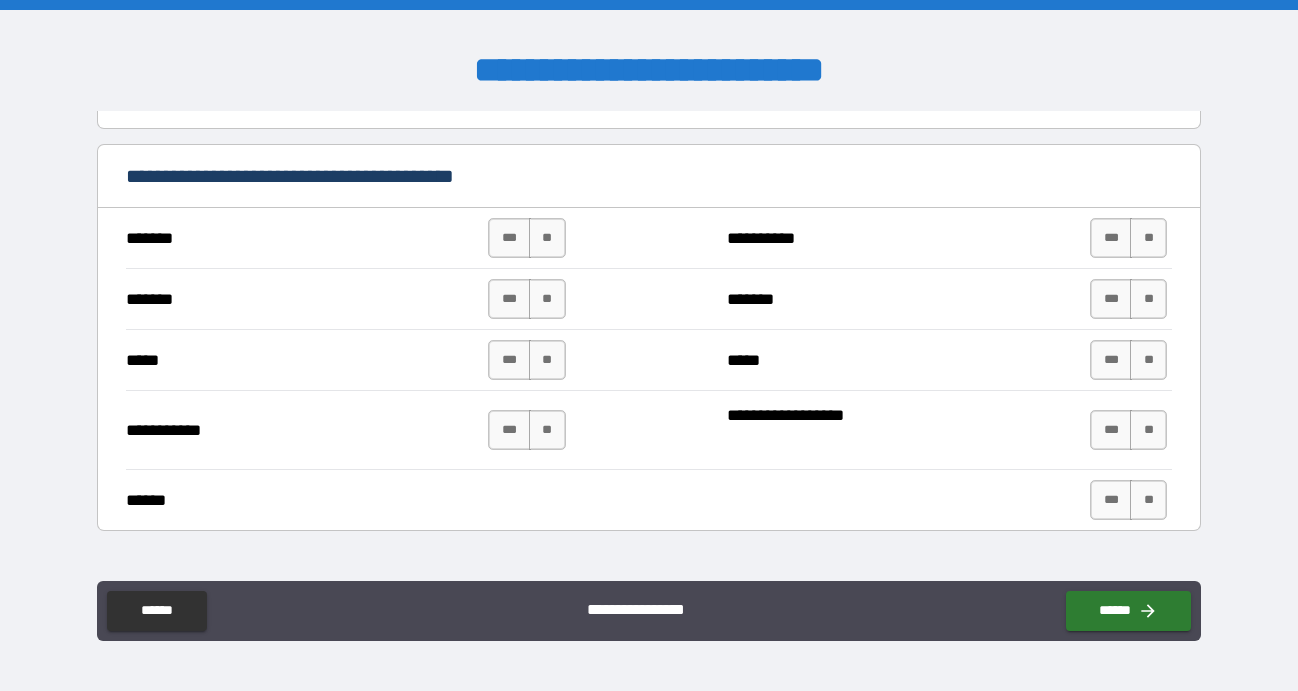 scroll, scrollTop: 1399, scrollLeft: 0, axis: vertical 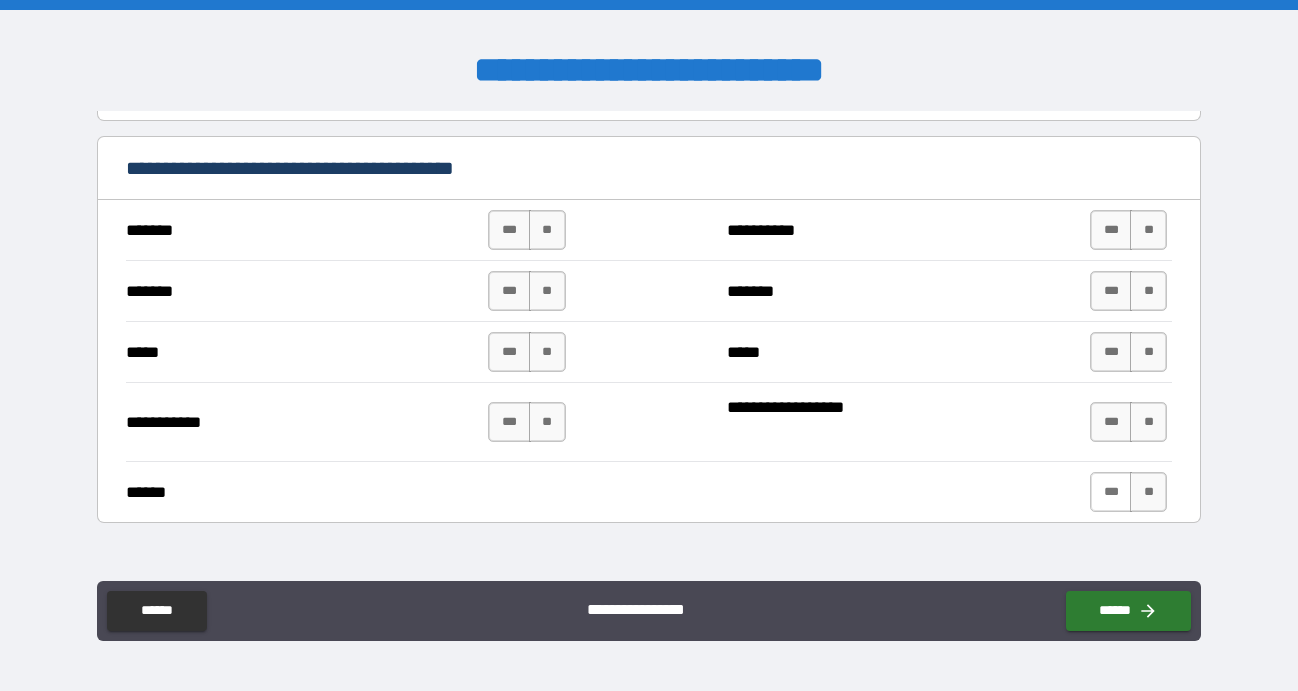 click on "***" at bounding box center [1111, 492] 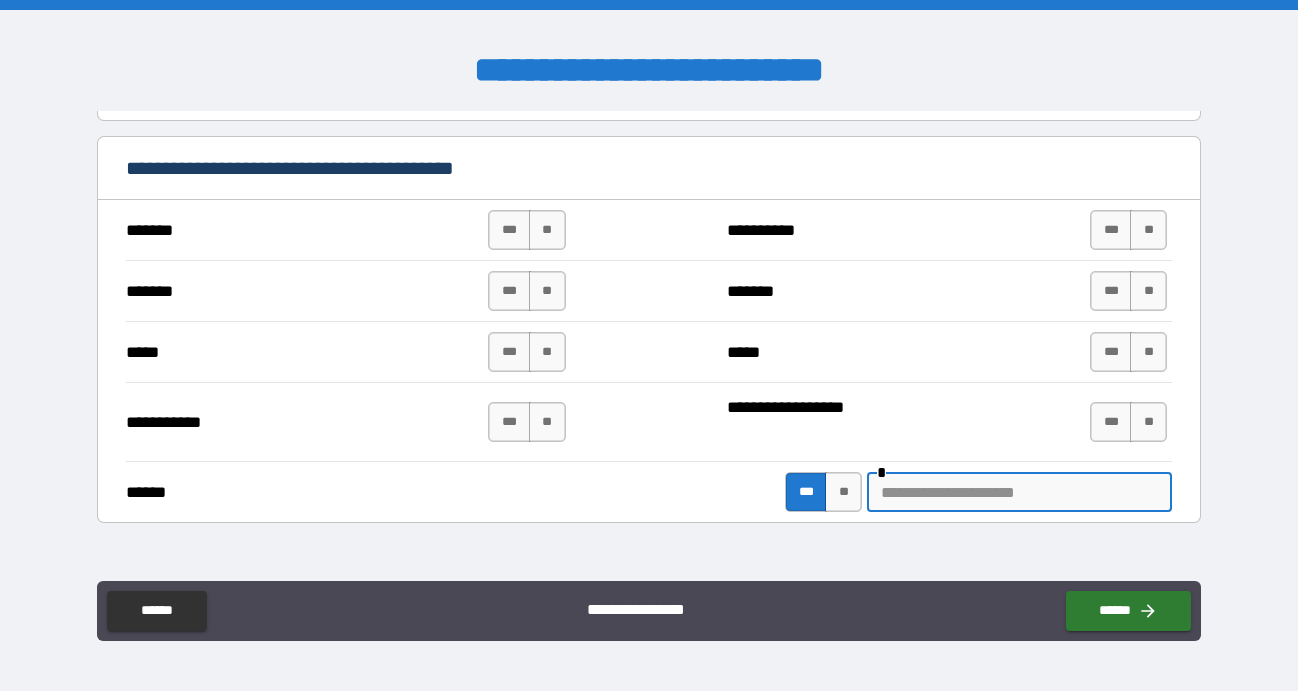 click at bounding box center (1019, 492) 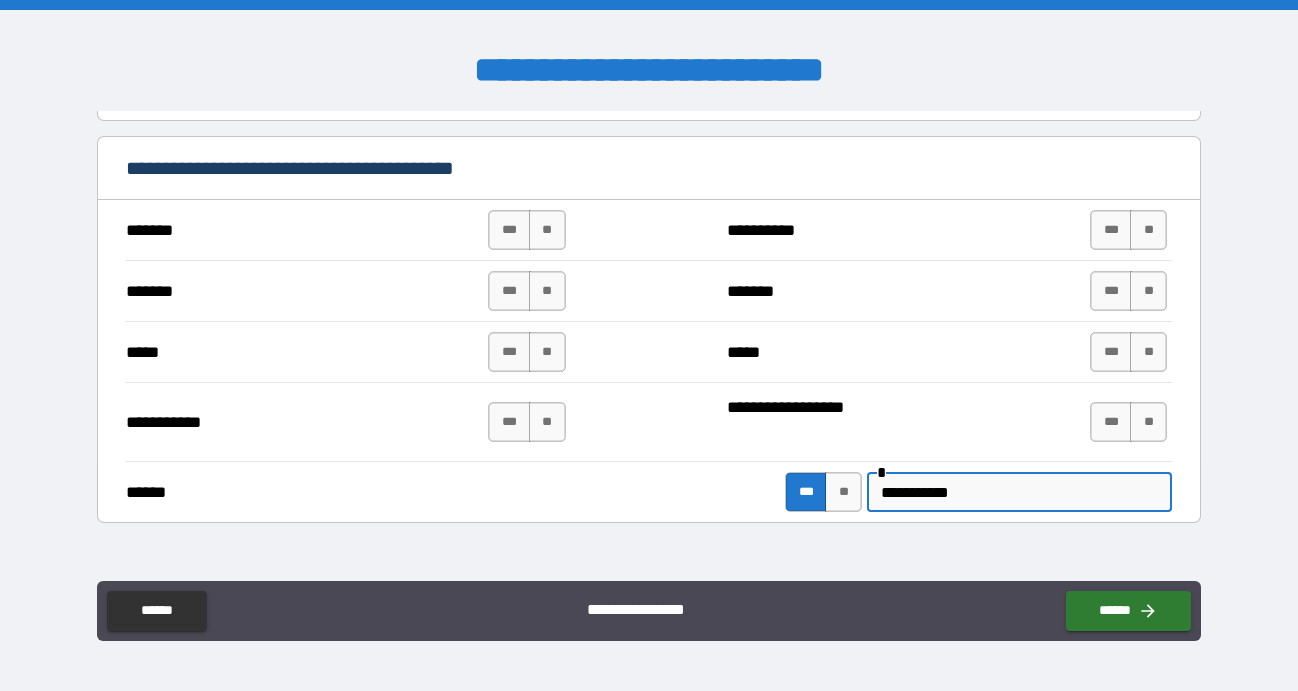 type on "**********" 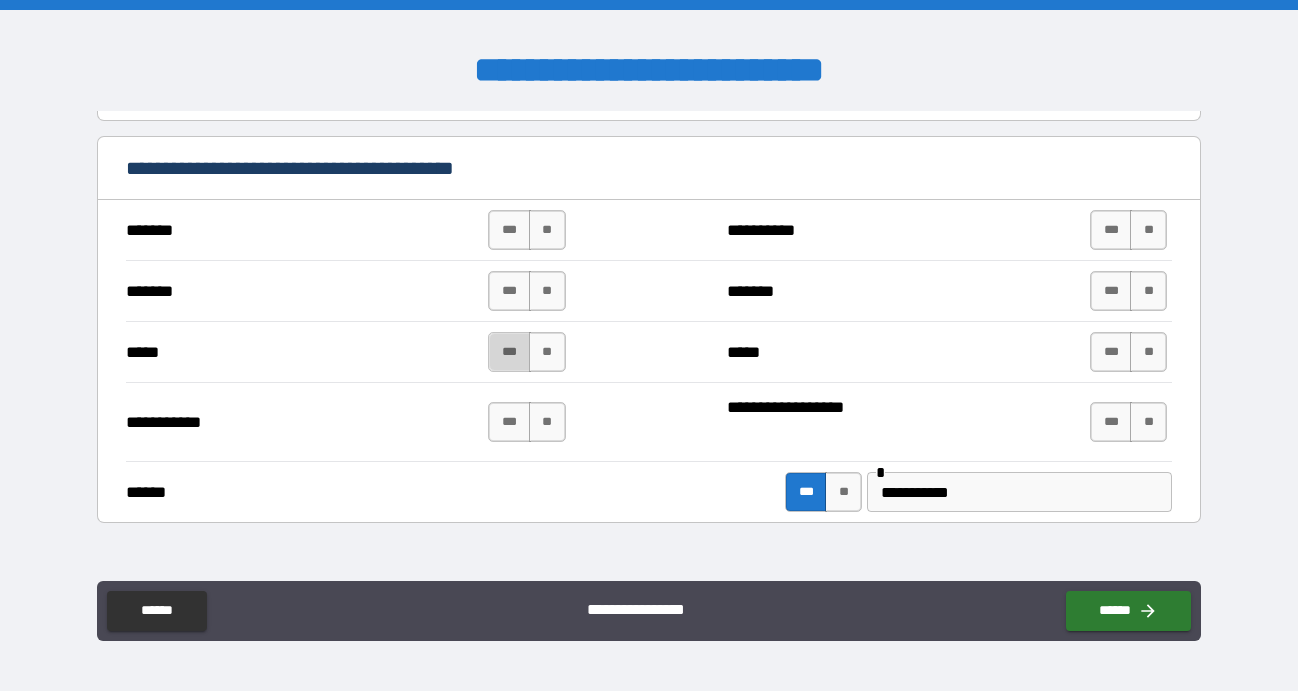 click on "***" at bounding box center (509, 352) 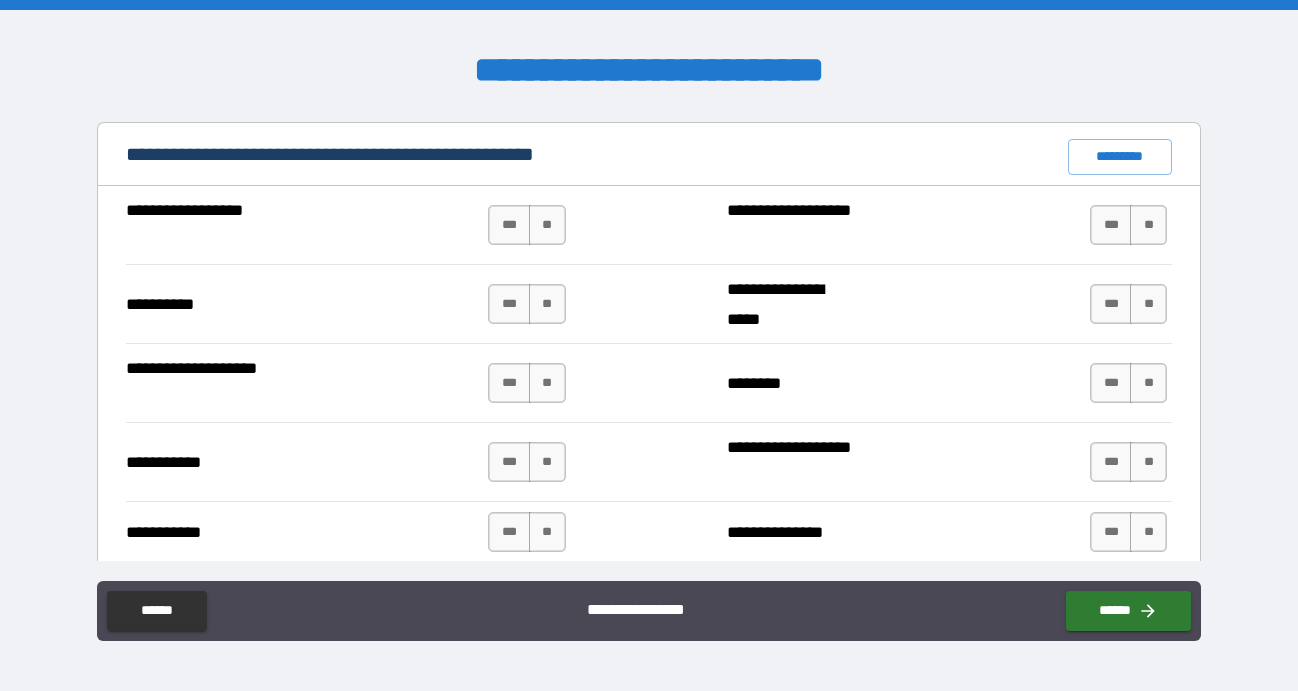 scroll, scrollTop: 1913, scrollLeft: 0, axis: vertical 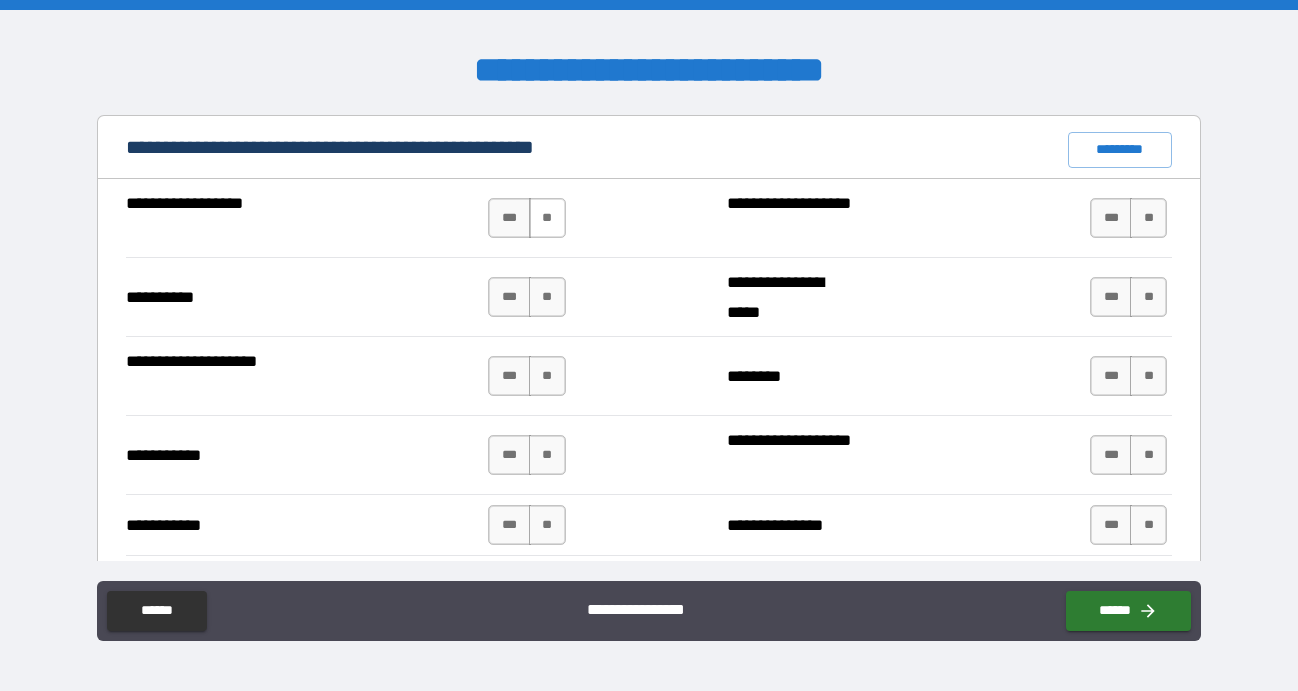 click on "**" at bounding box center (547, 218) 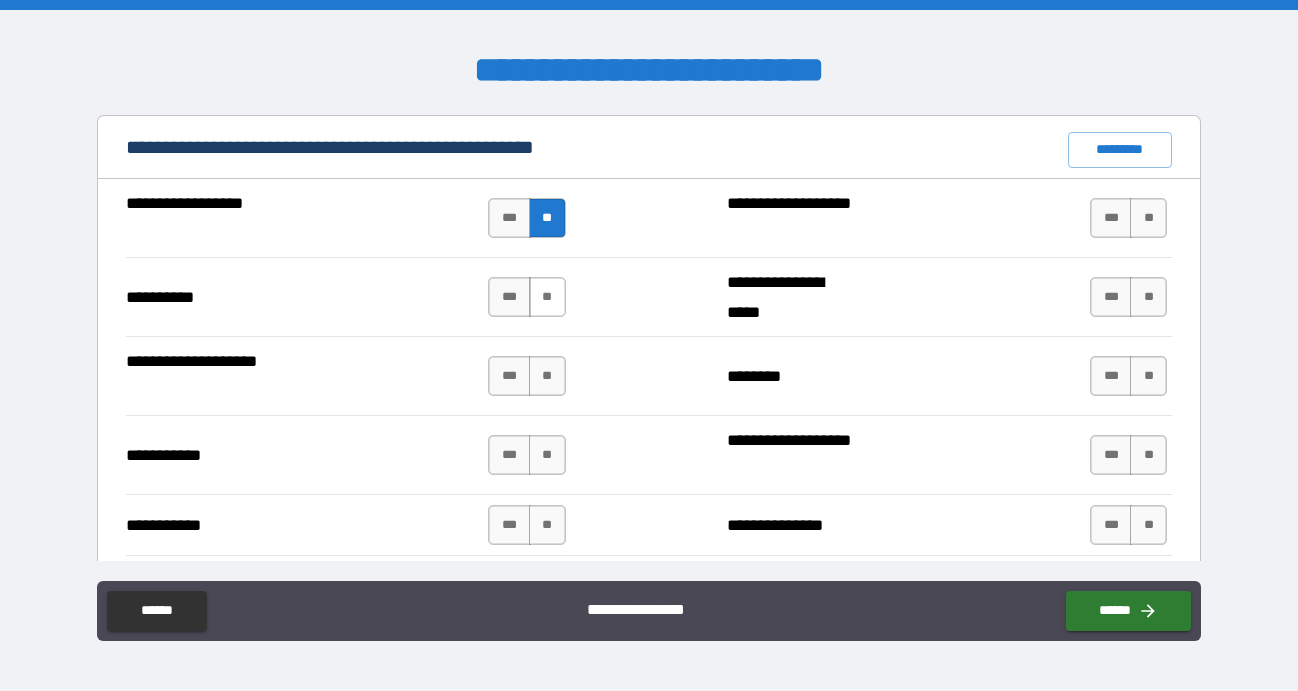 click on "**" at bounding box center [547, 297] 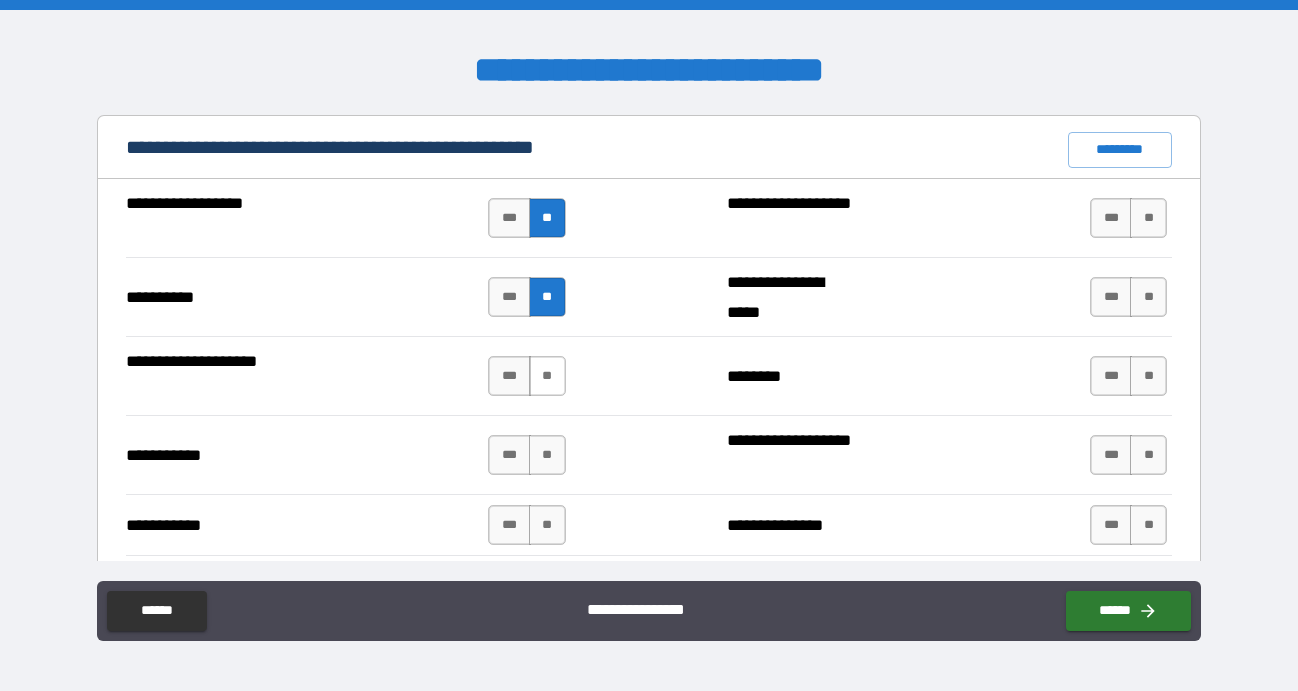 click on "**" at bounding box center [547, 376] 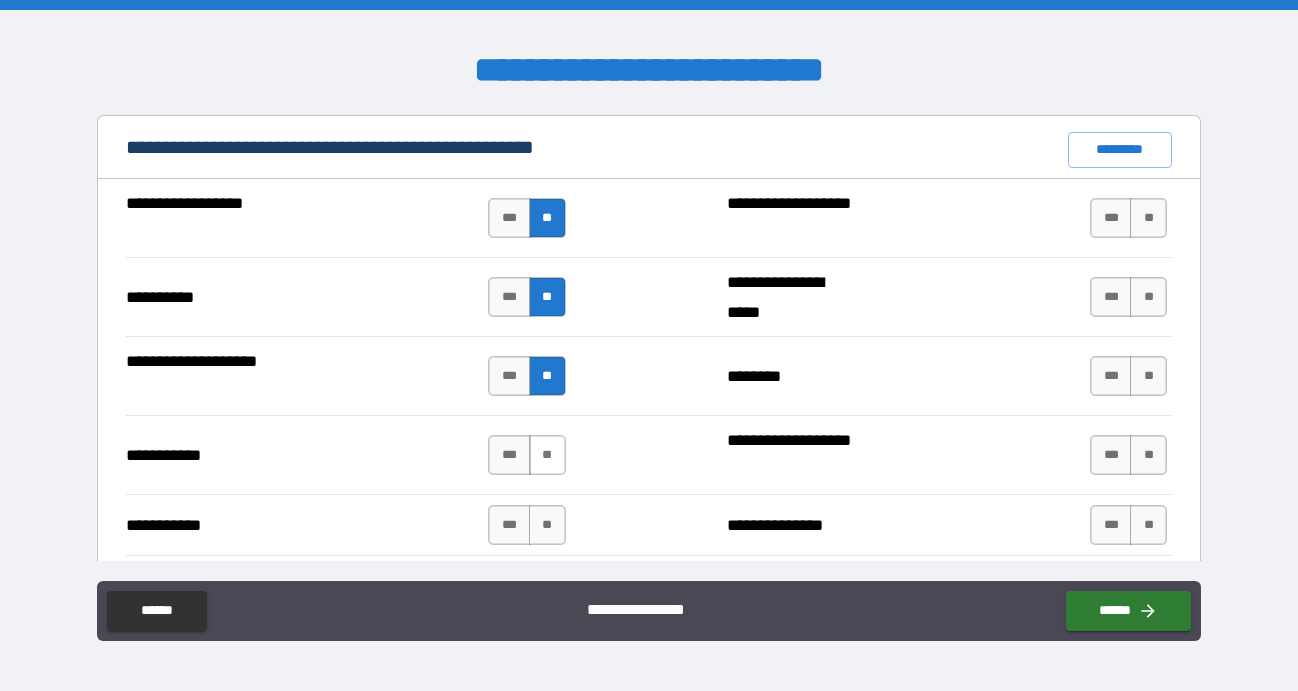 click on "**" at bounding box center [547, 455] 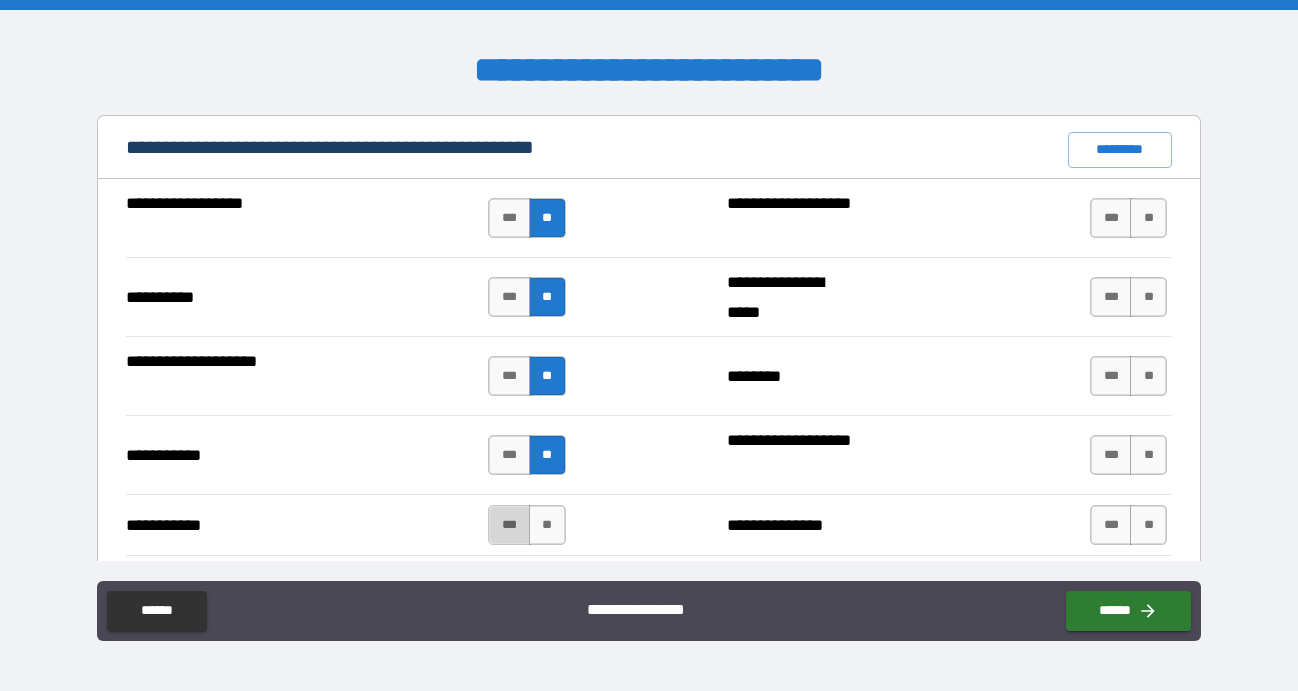 click on "***" at bounding box center [509, 525] 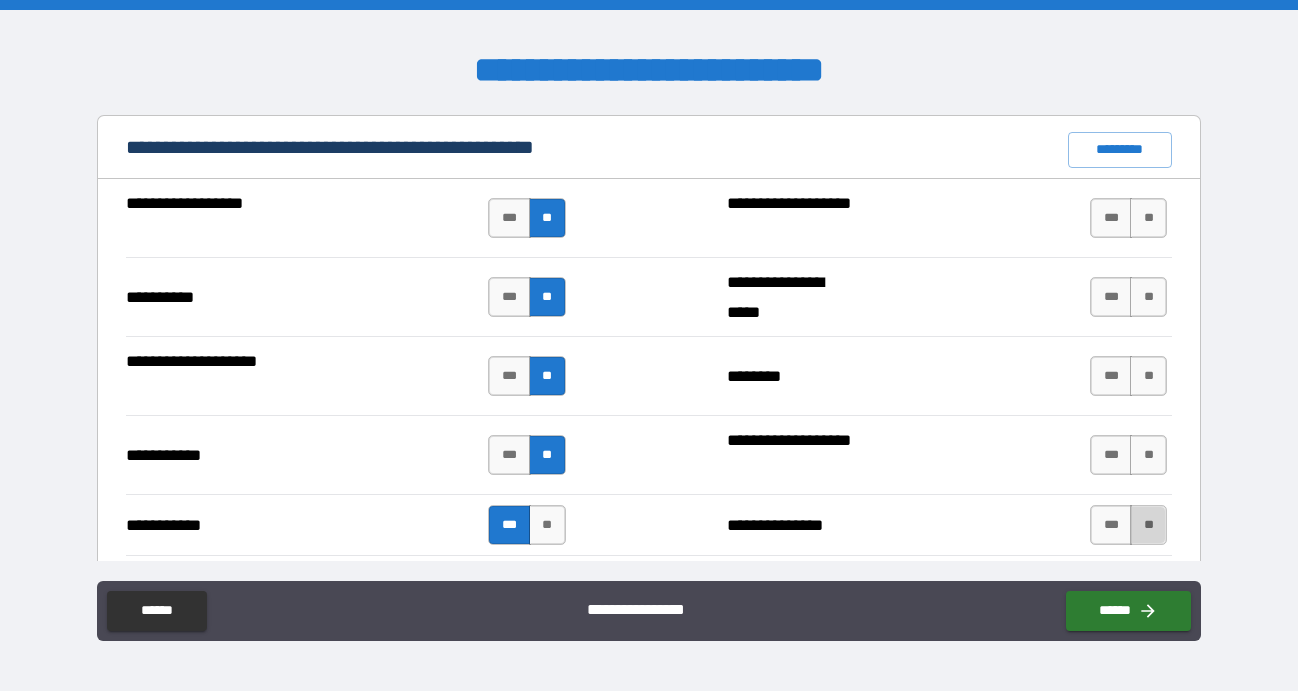 click on "**" at bounding box center (1148, 525) 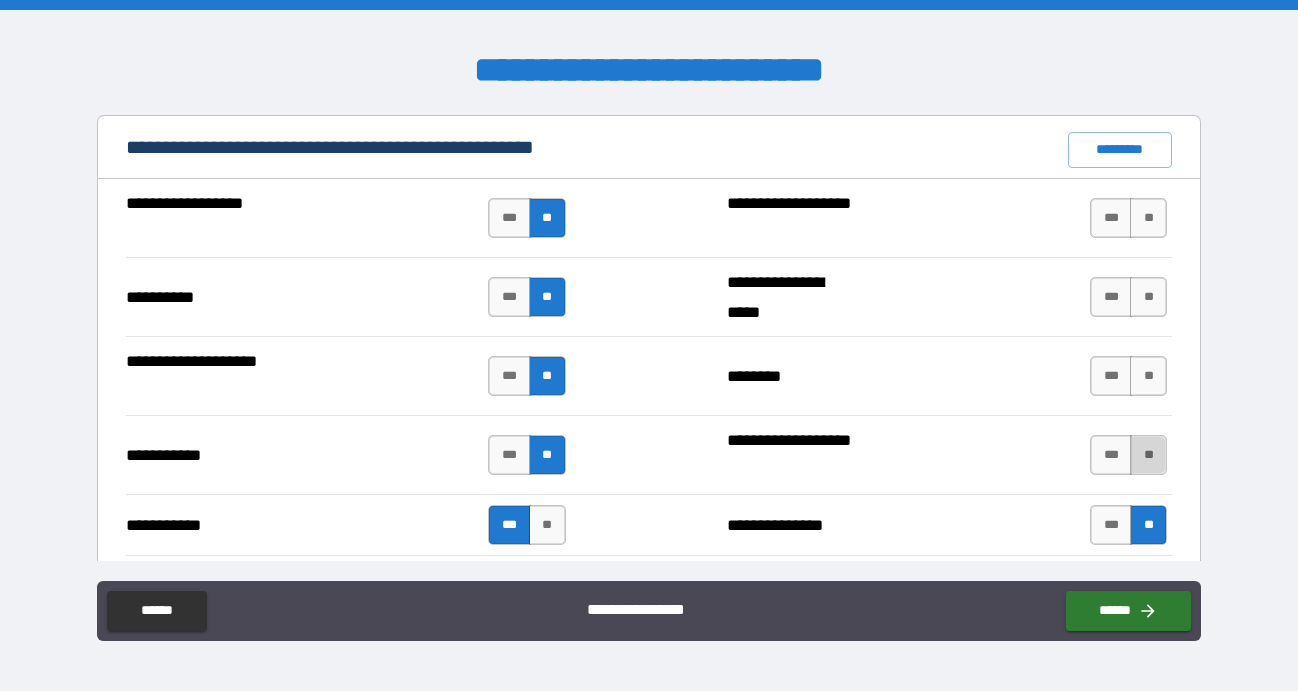 click on "**" at bounding box center (1148, 455) 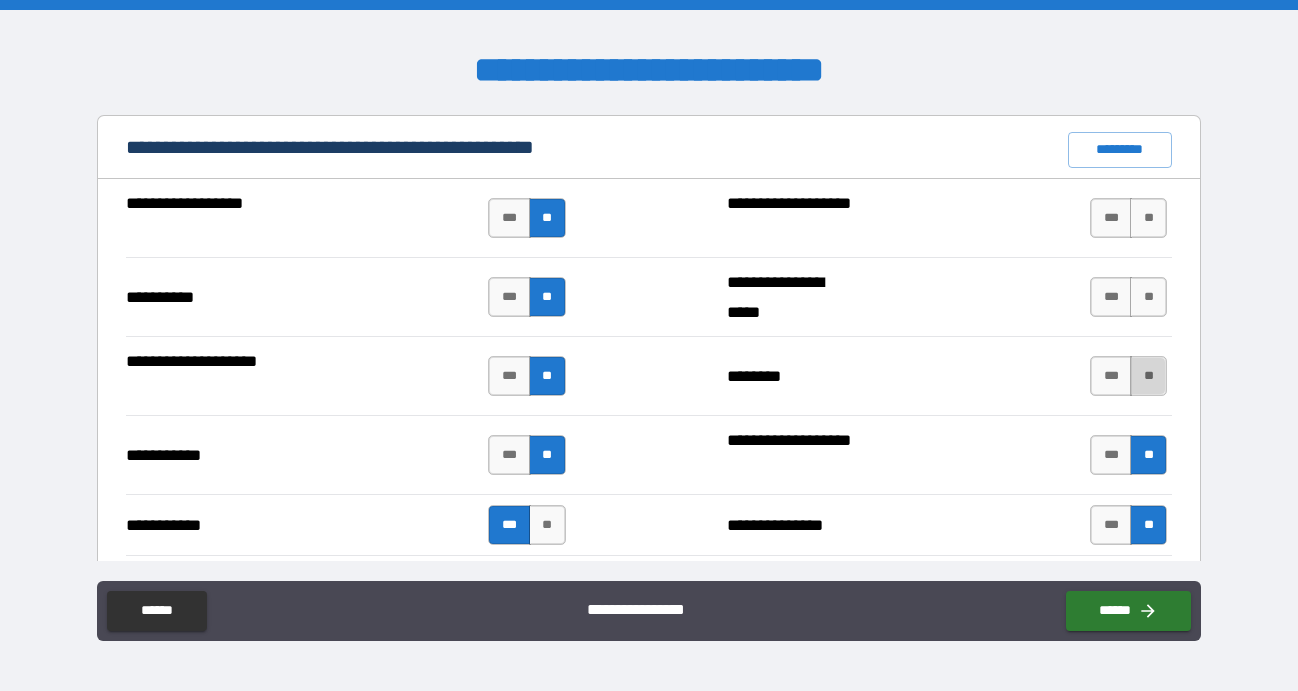 click on "**" at bounding box center (1148, 376) 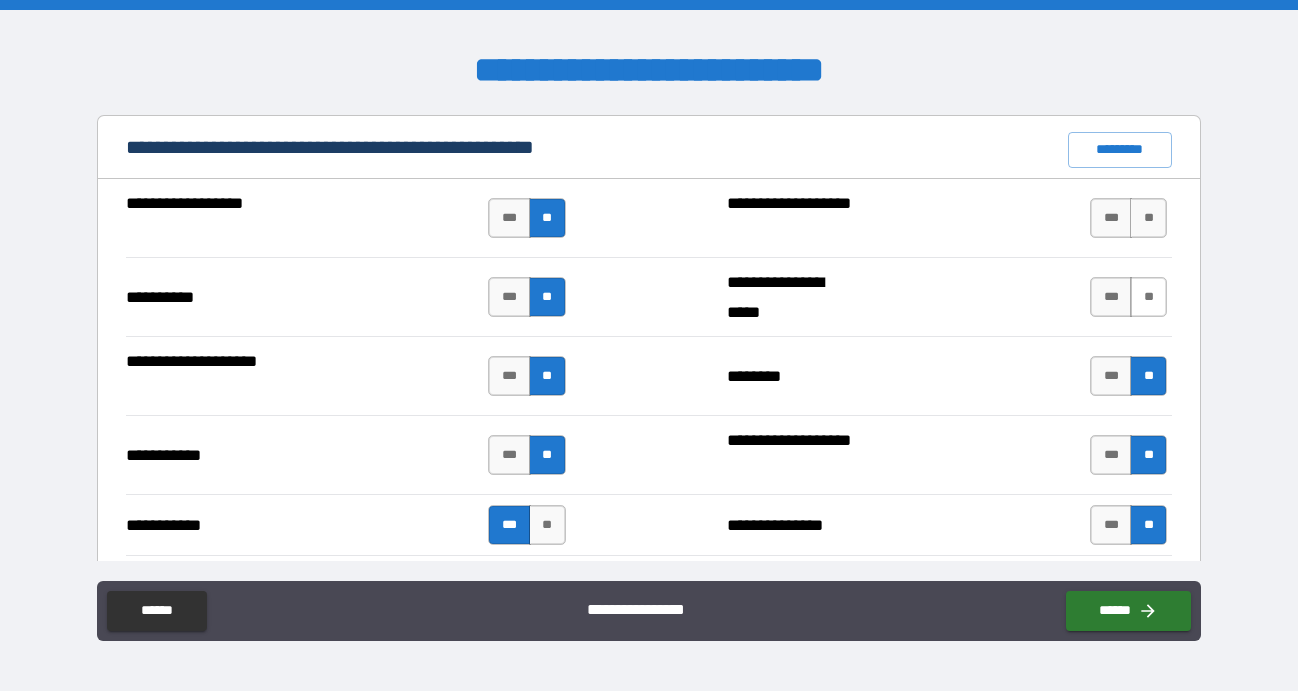 click on "**" at bounding box center (1148, 297) 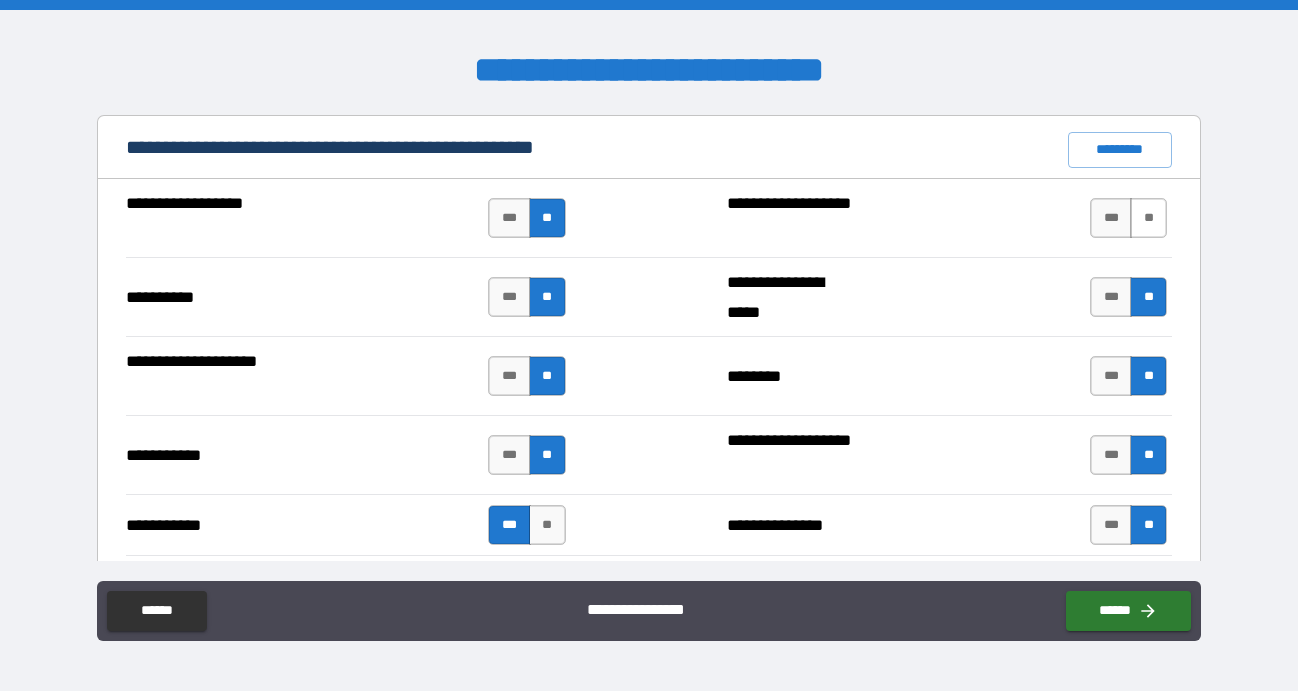 click on "**" at bounding box center (1148, 218) 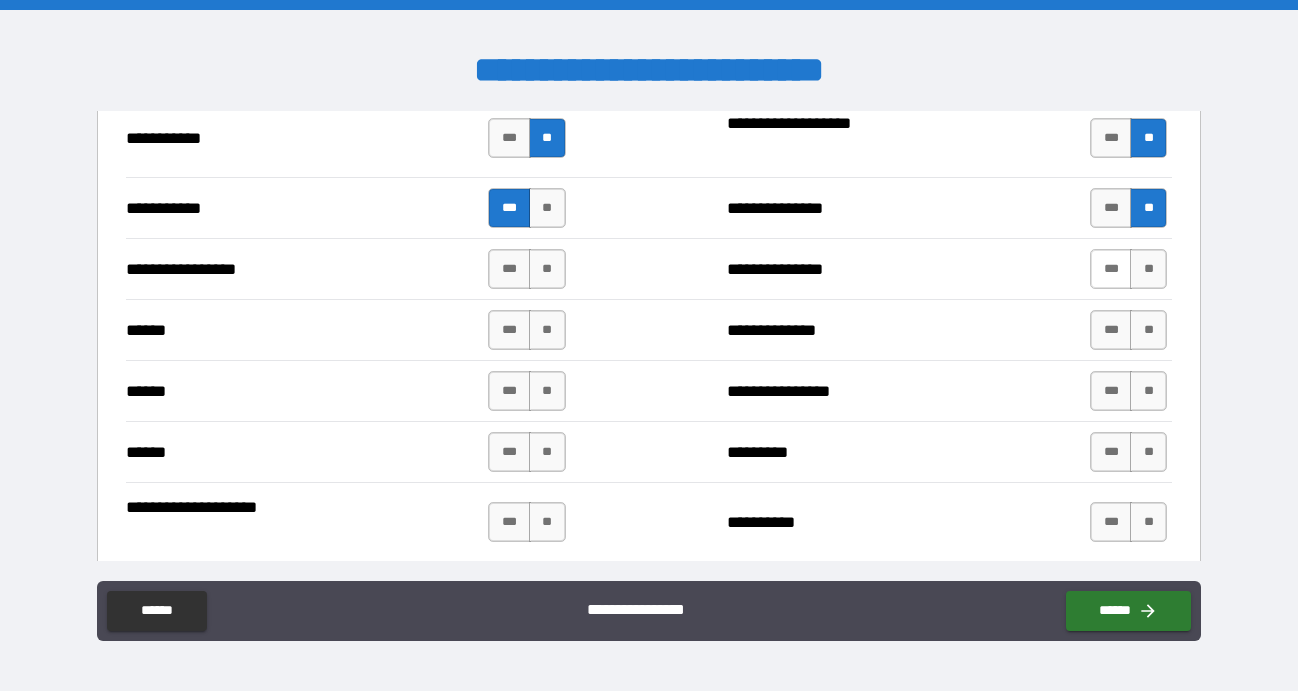 scroll, scrollTop: 2260, scrollLeft: 0, axis: vertical 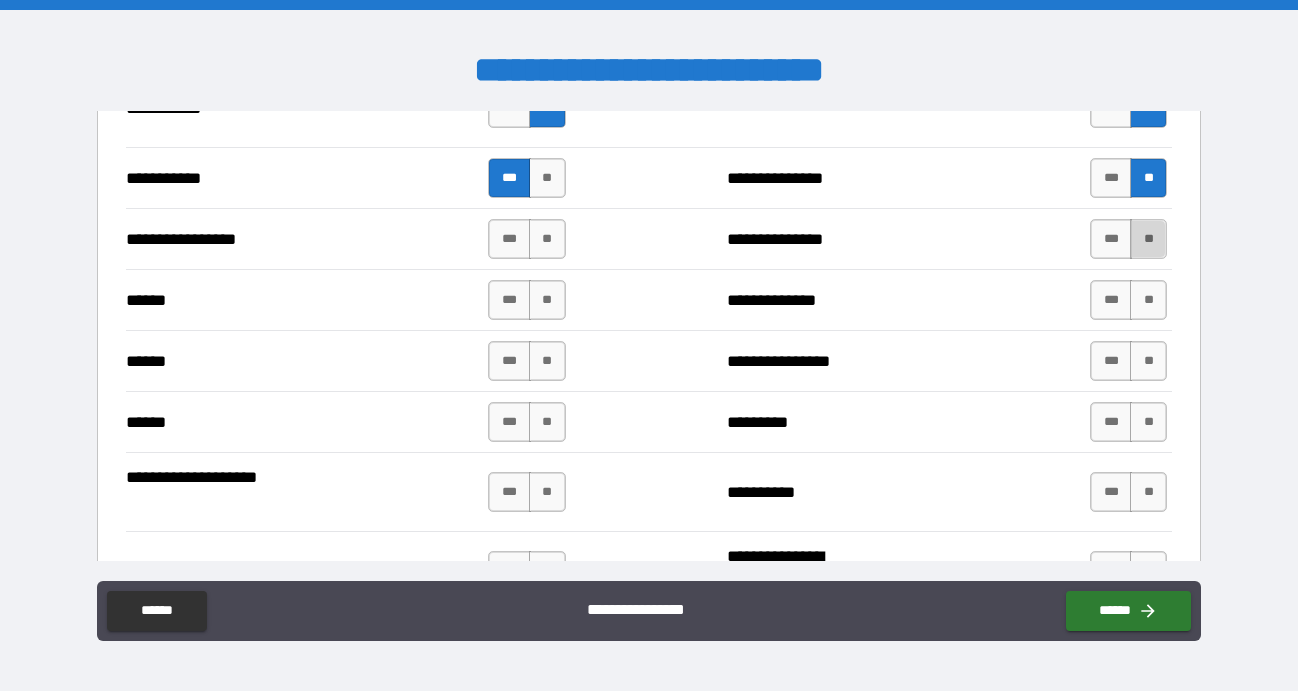 click on "**" at bounding box center (1148, 239) 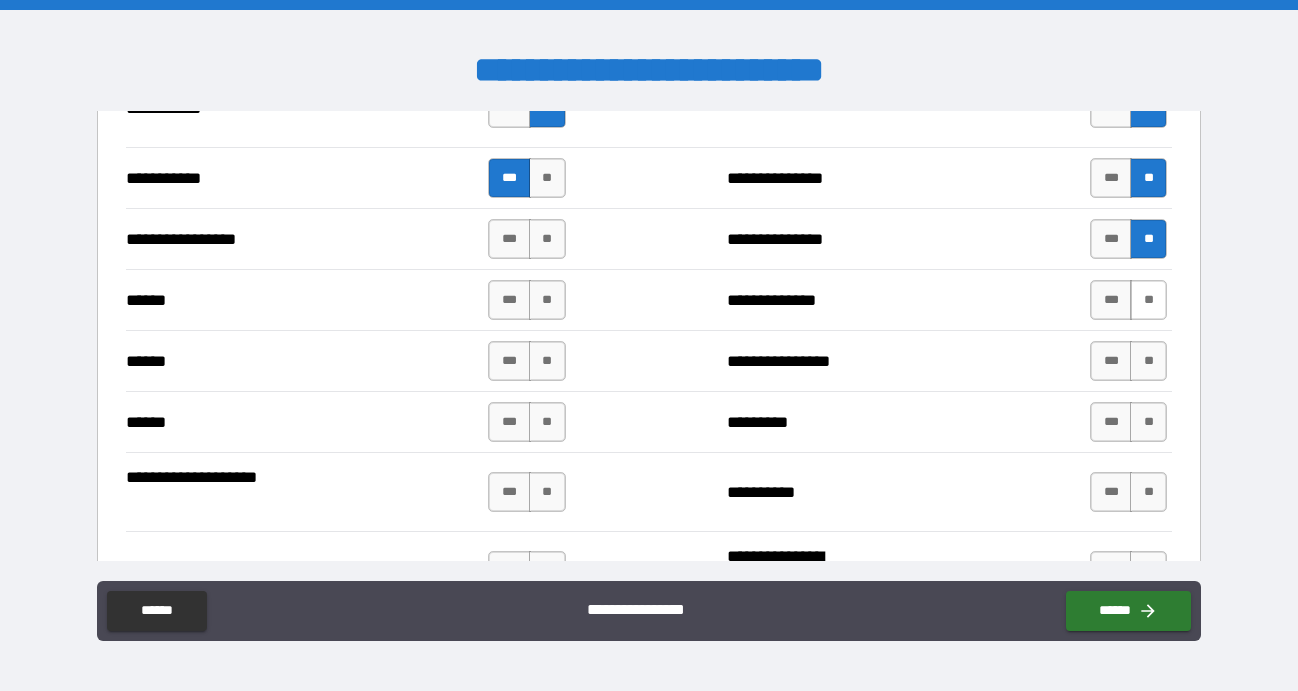 click on "**" at bounding box center [1148, 300] 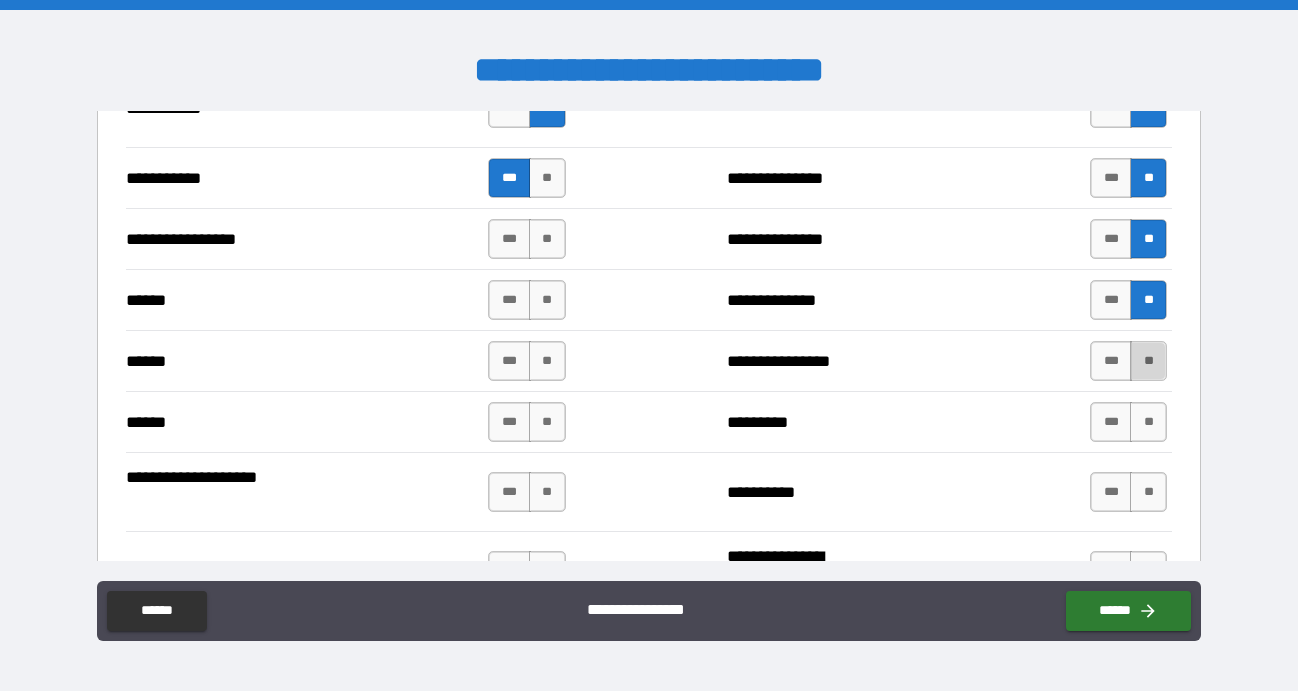 click on "**" at bounding box center (1148, 361) 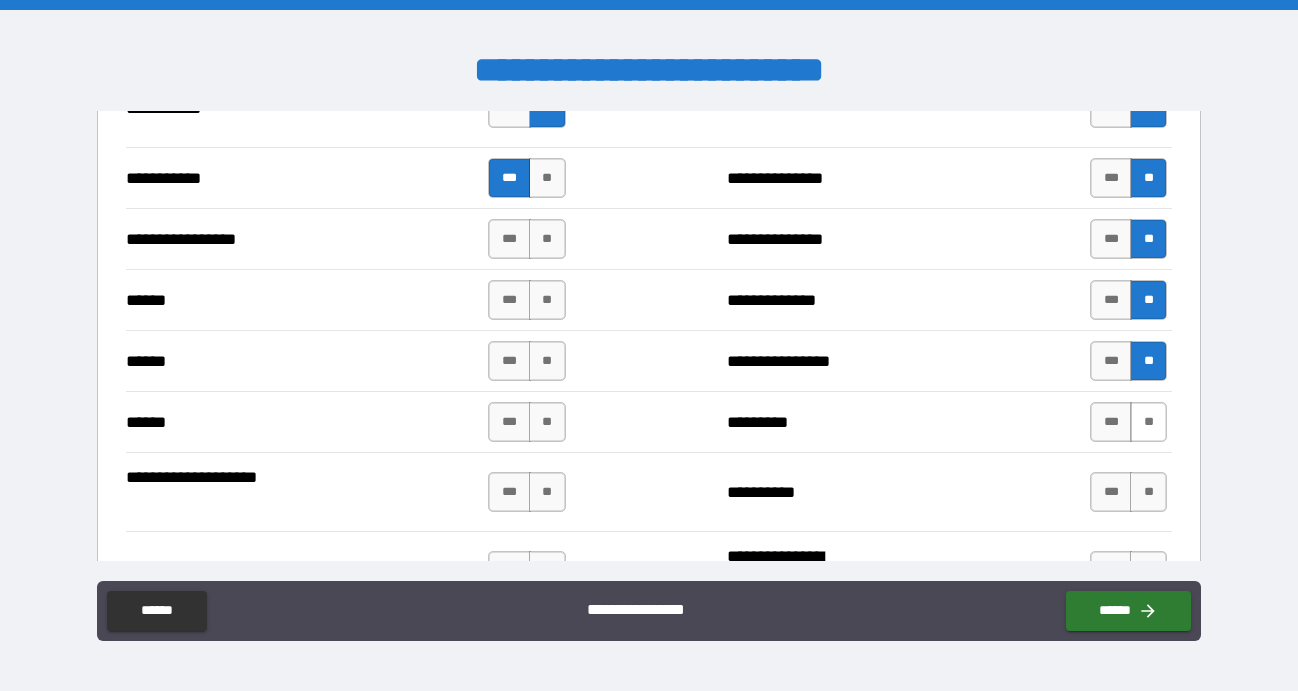click on "**" at bounding box center [1148, 422] 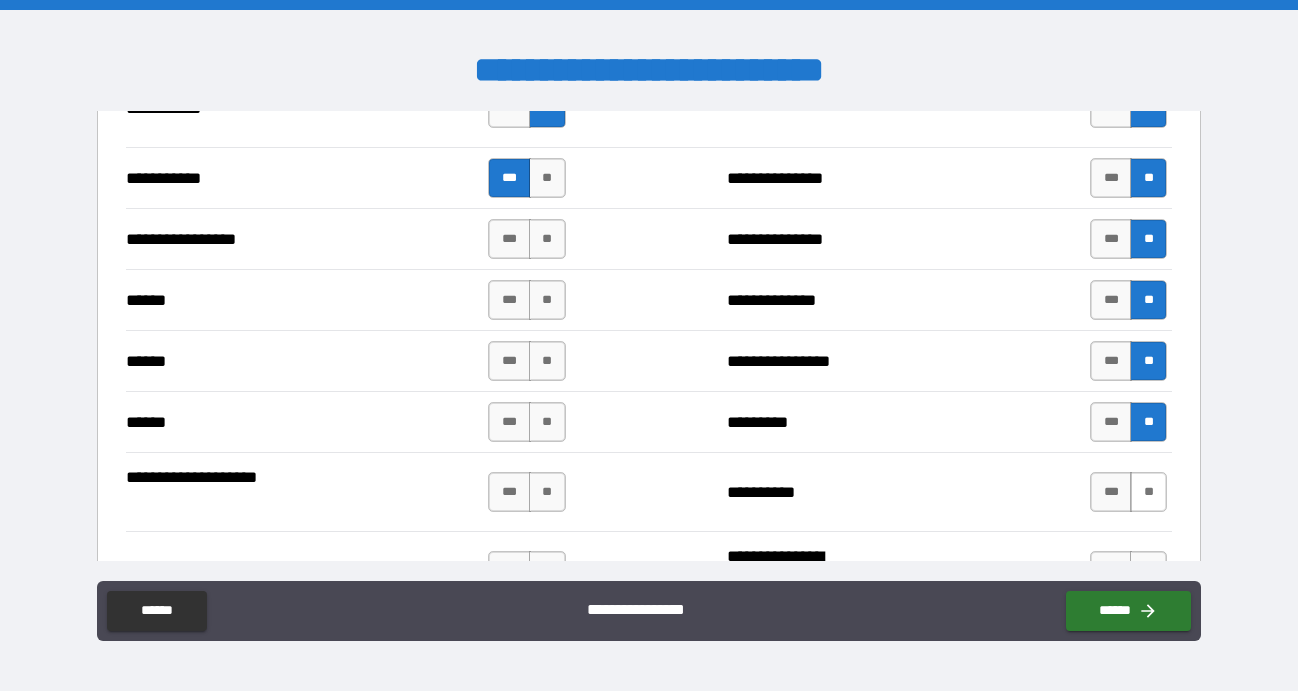 click on "**" at bounding box center (1148, 492) 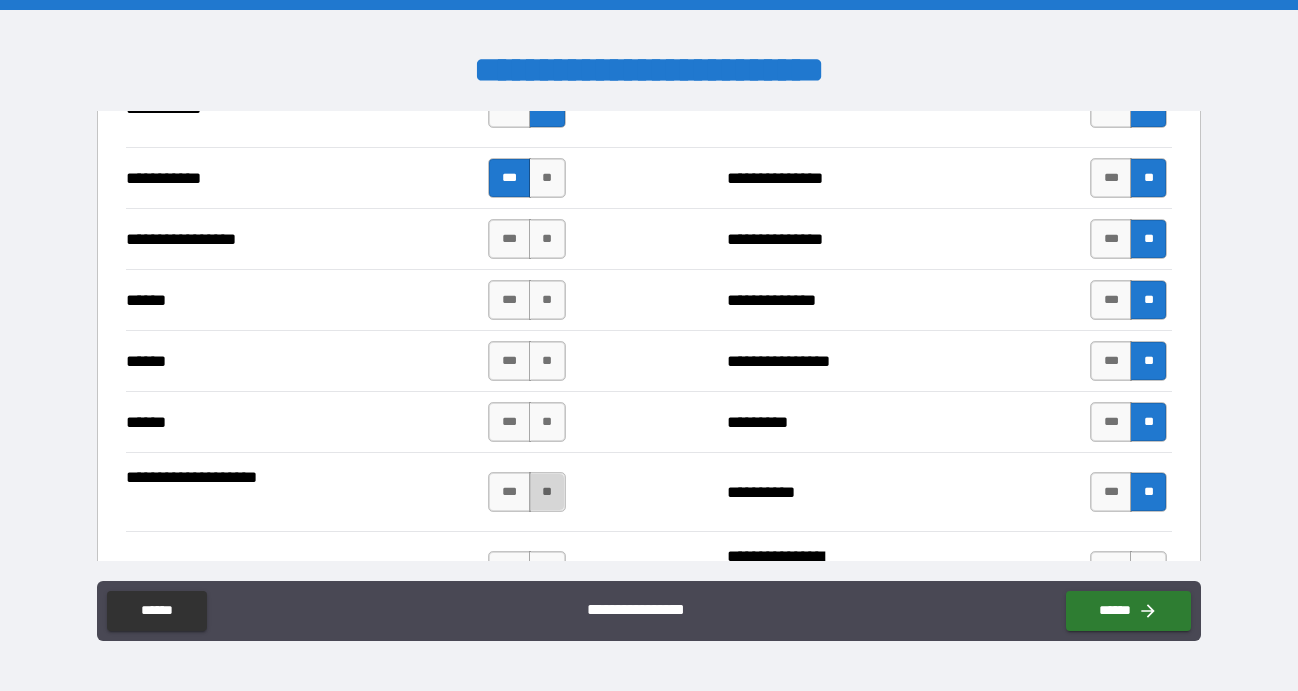 click on "**" at bounding box center [547, 492] 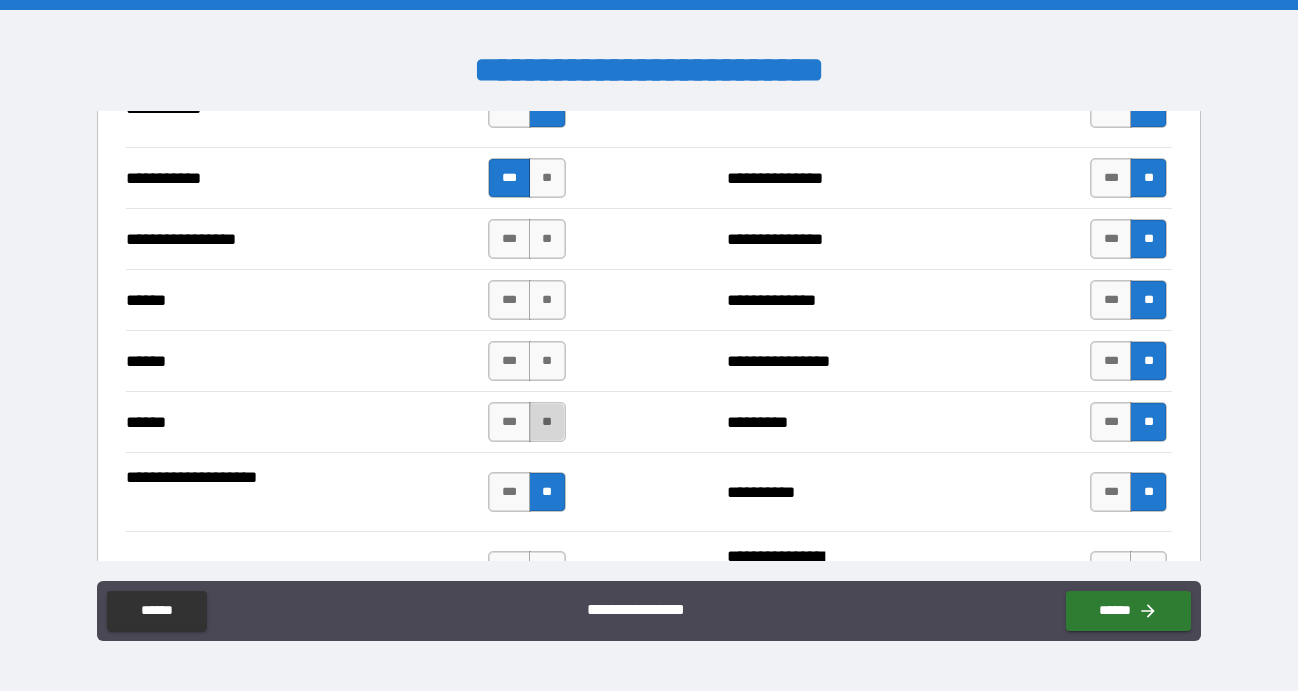 click on "**" at bounding box center [547, 422] 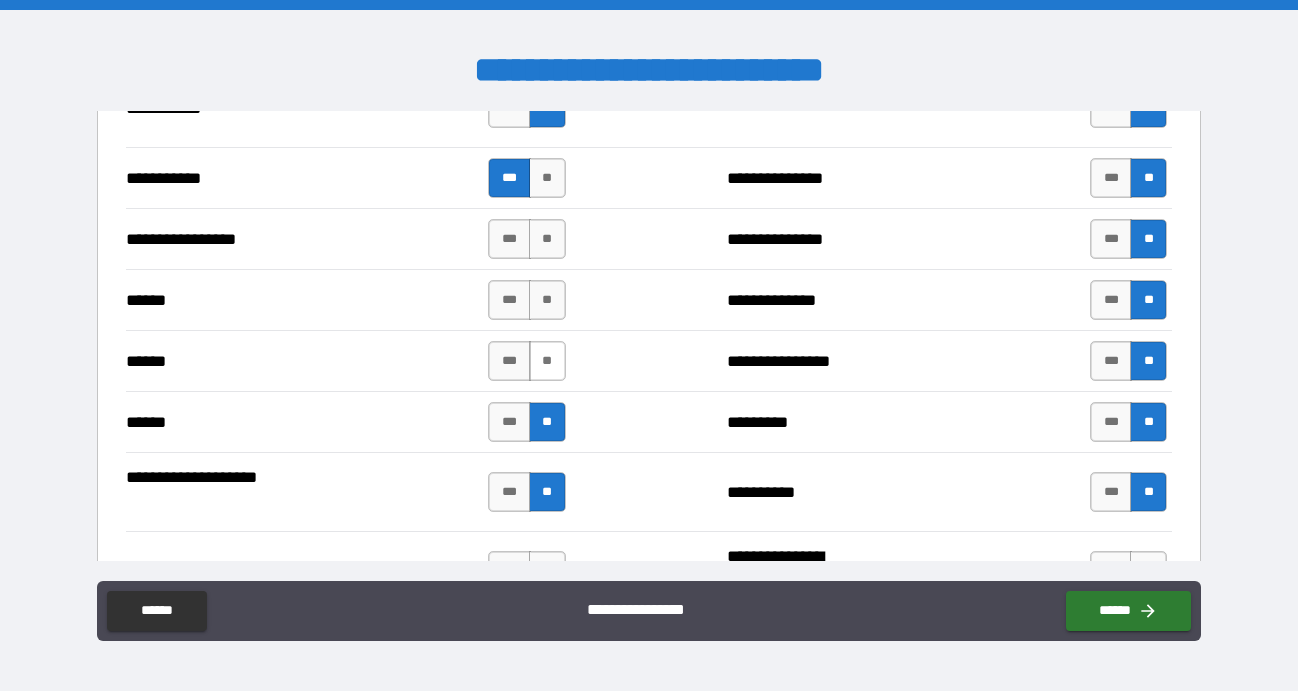 click on "**" at bounding box center (547, 361) 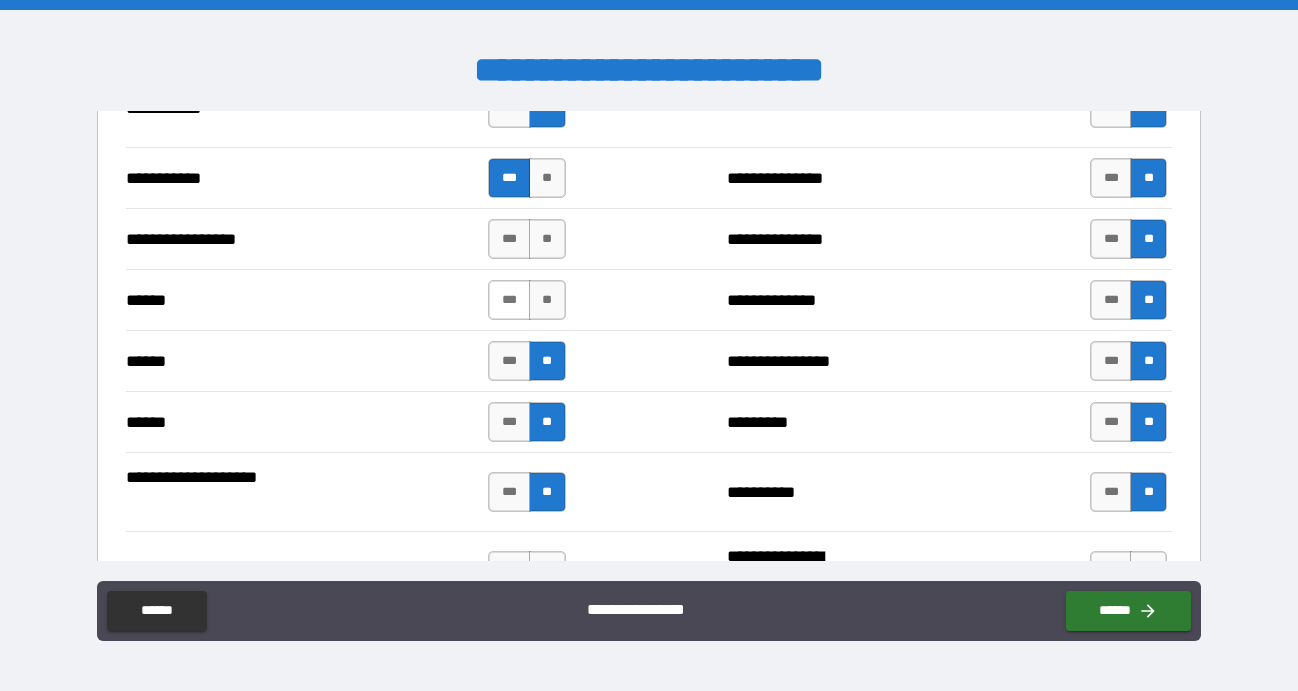 click on "***" at bounding box center [509, 300] 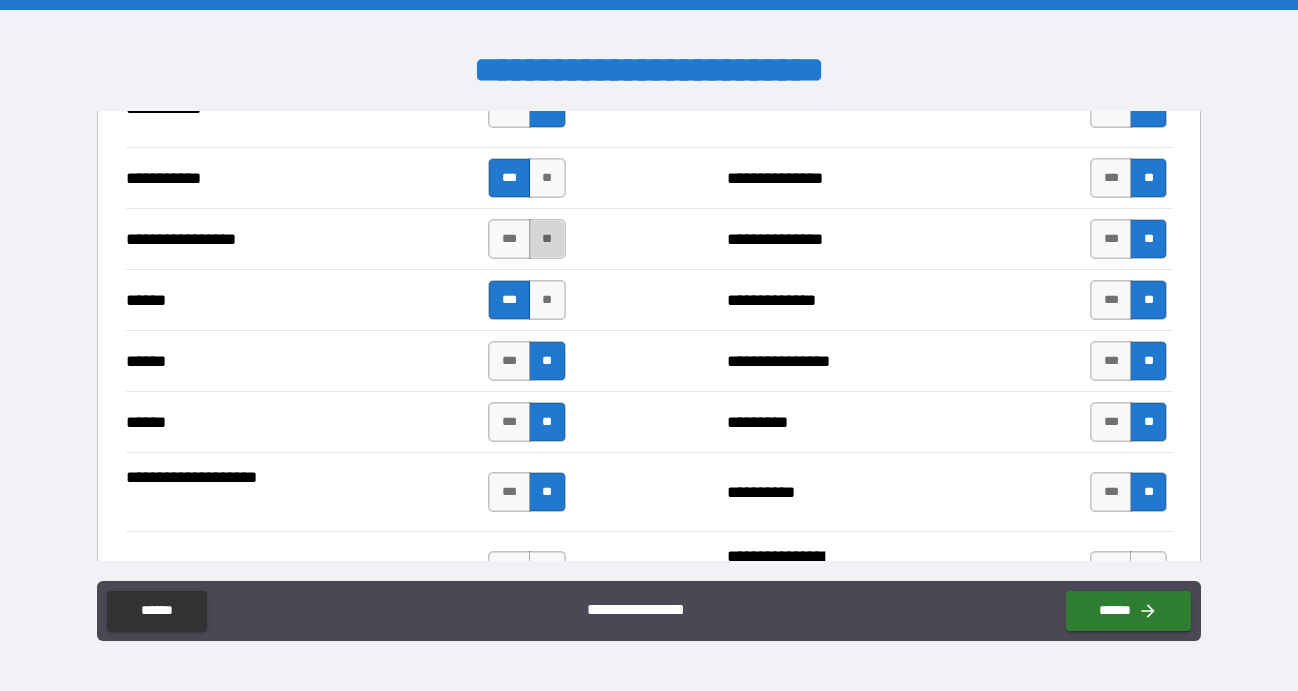 click on "**" at bounding box center [547, 239] 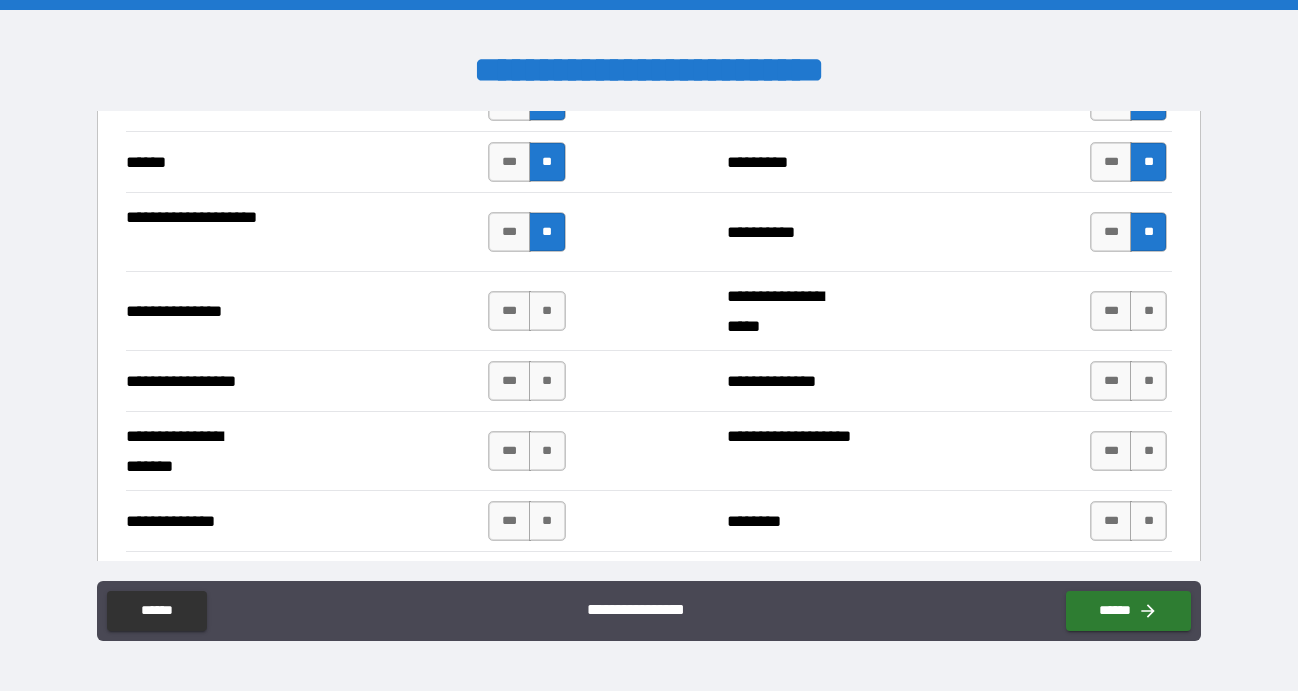 scroll, scrollTop: 2527, scrollLeft: 0, axis: vertical 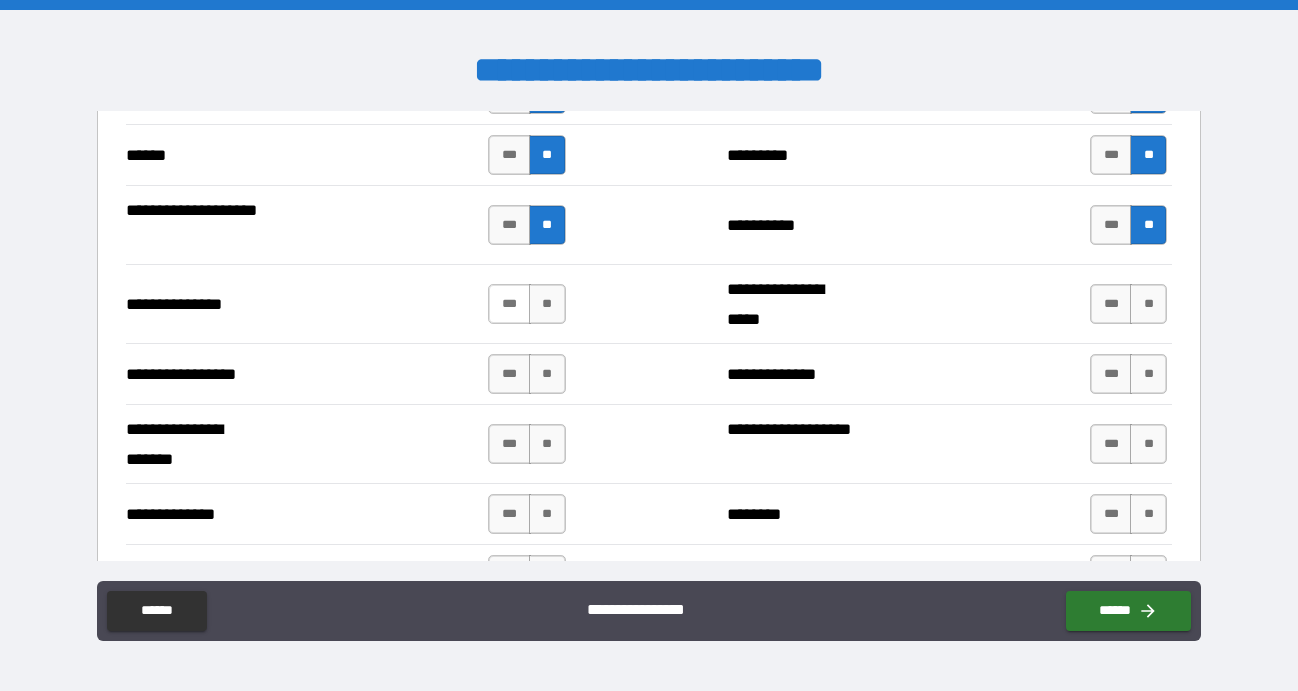 click on "***" at bounding box center (509, 304) 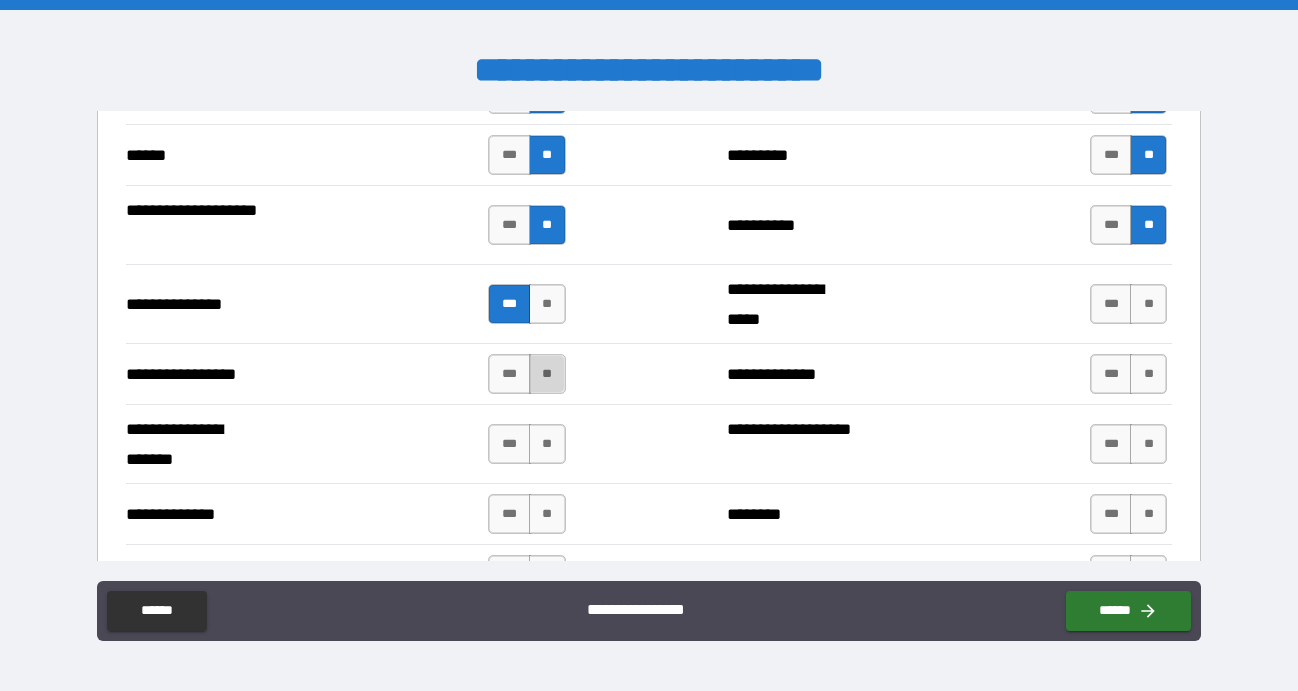 click on "**" at bounding box center (547, 374) 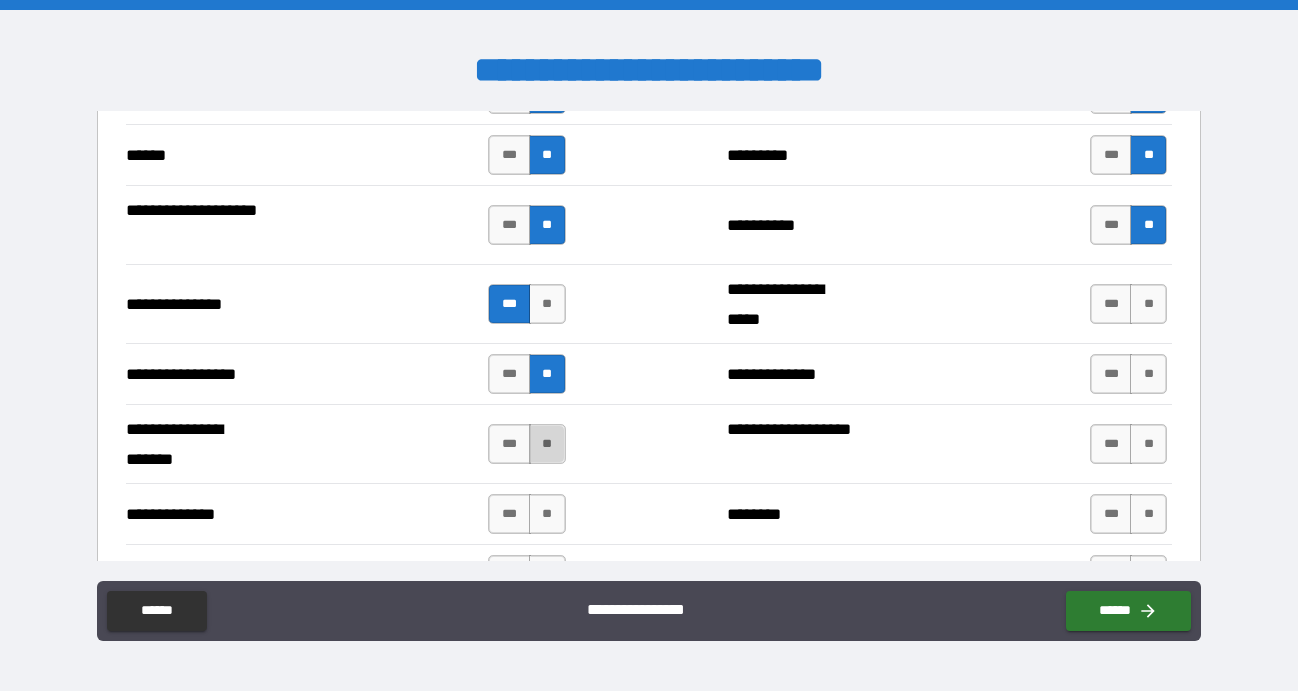 click on "**" at bounding box center [547, 444] 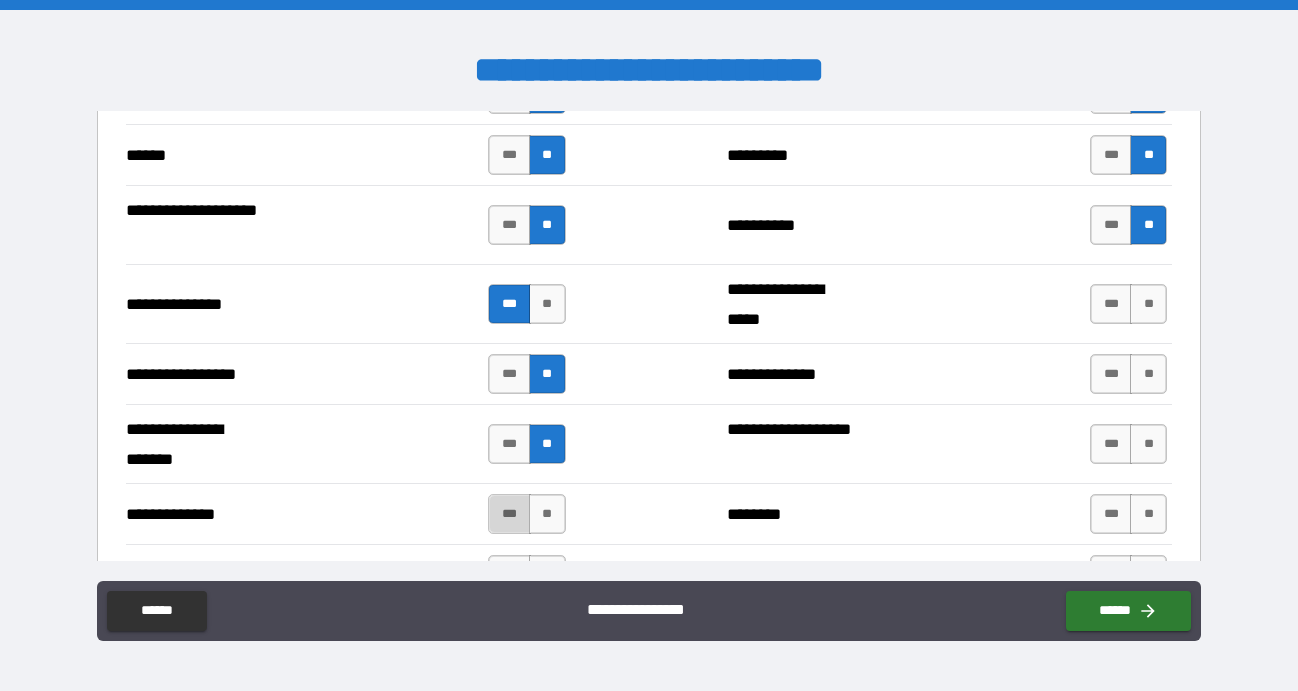 click on "***" at bounding box center [509, 514] 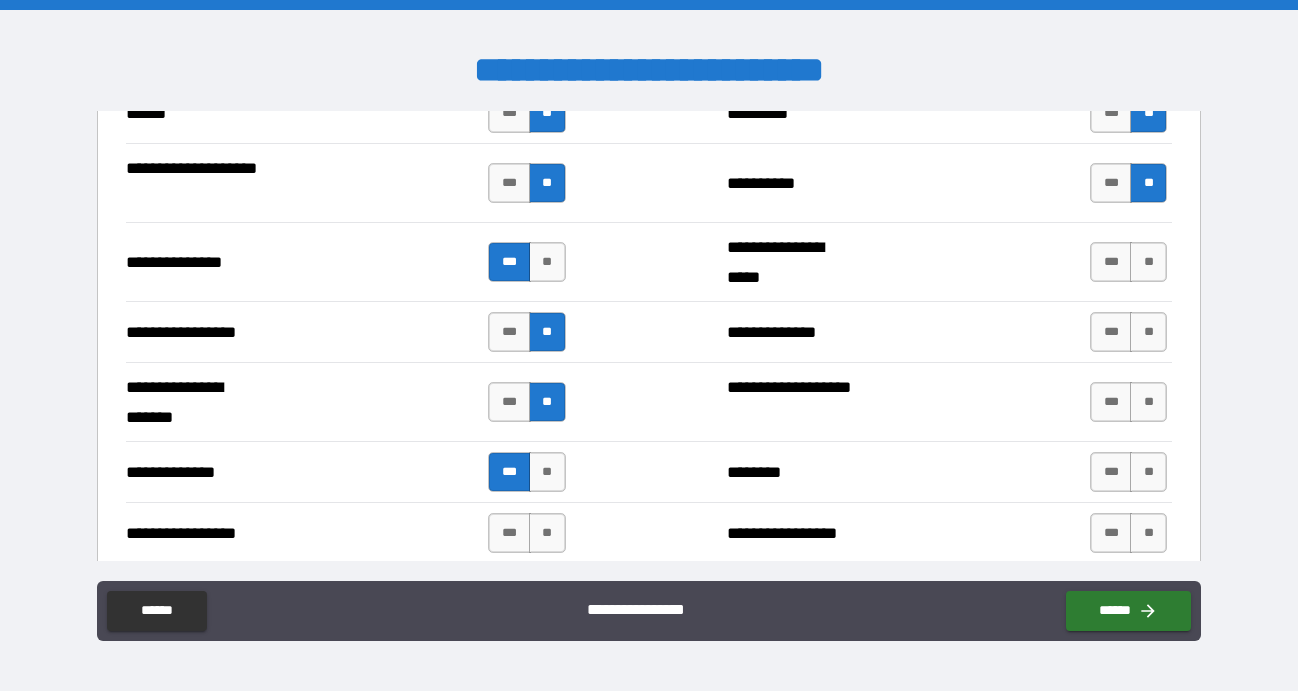 scroll, scrollTop: 2571, scrollLeft: 0, axis: vertical 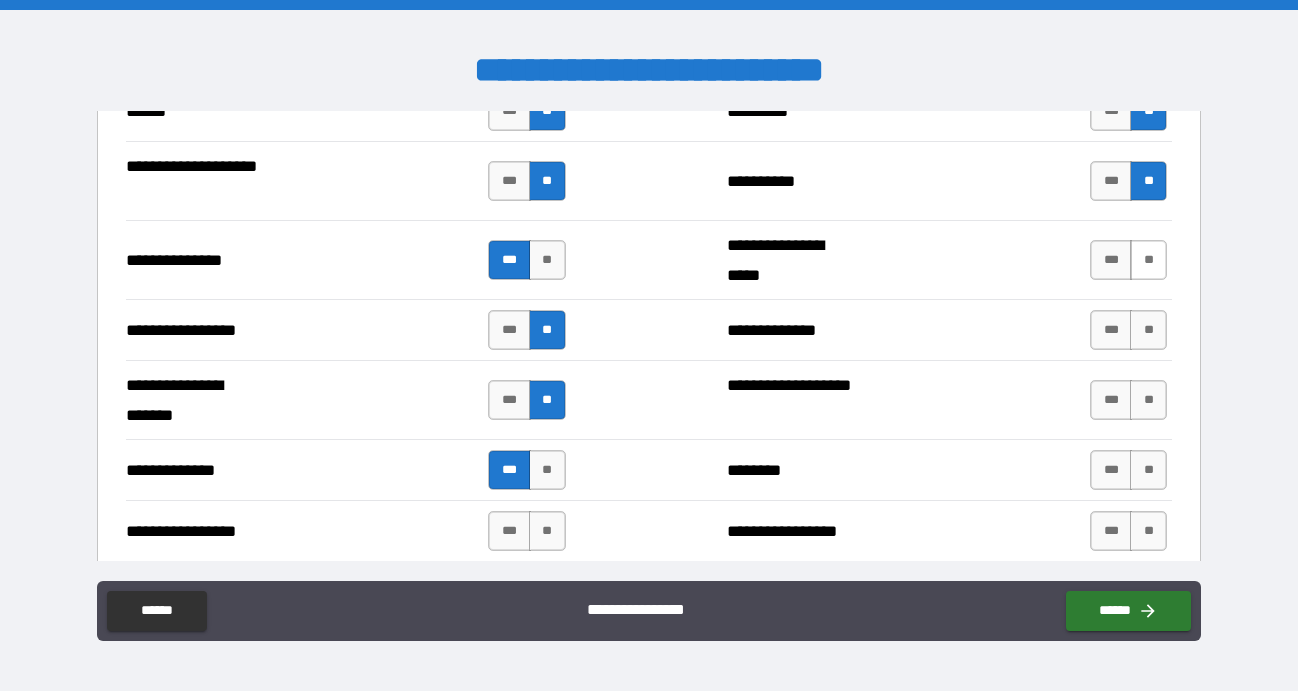 click on "**" at bounding box center (1148, 260) 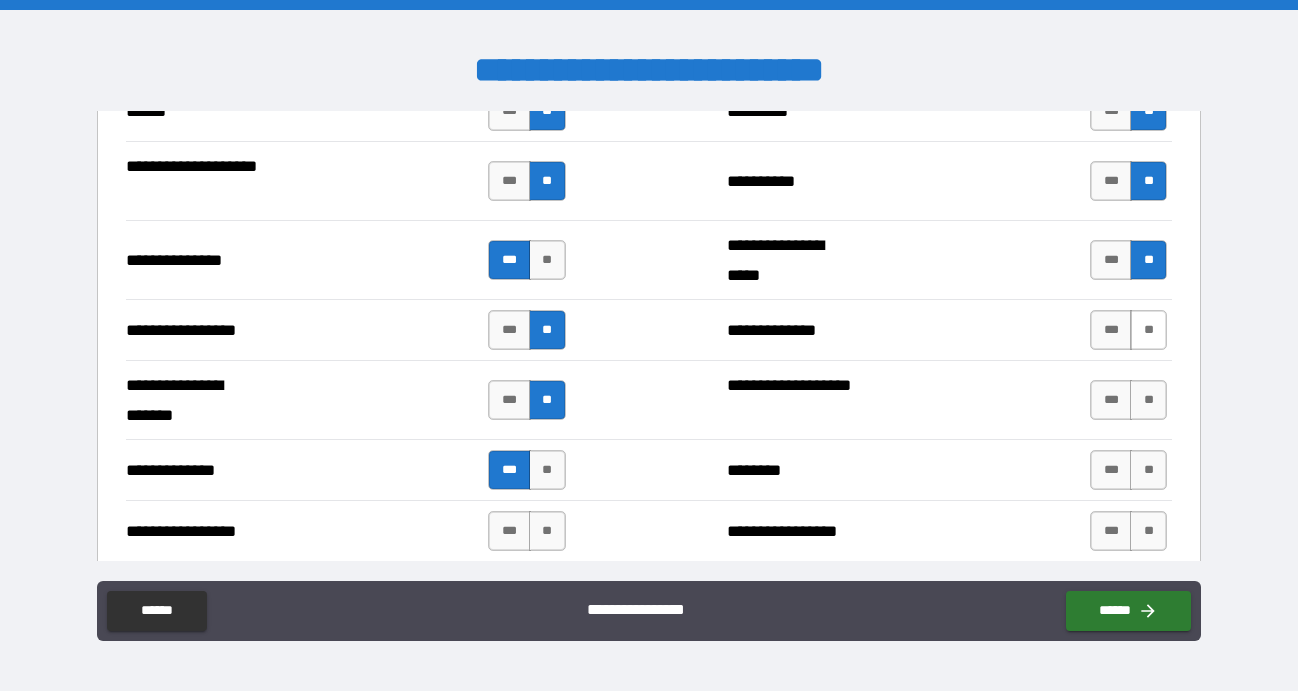 click on "**" at bounding box center [1148, 330] 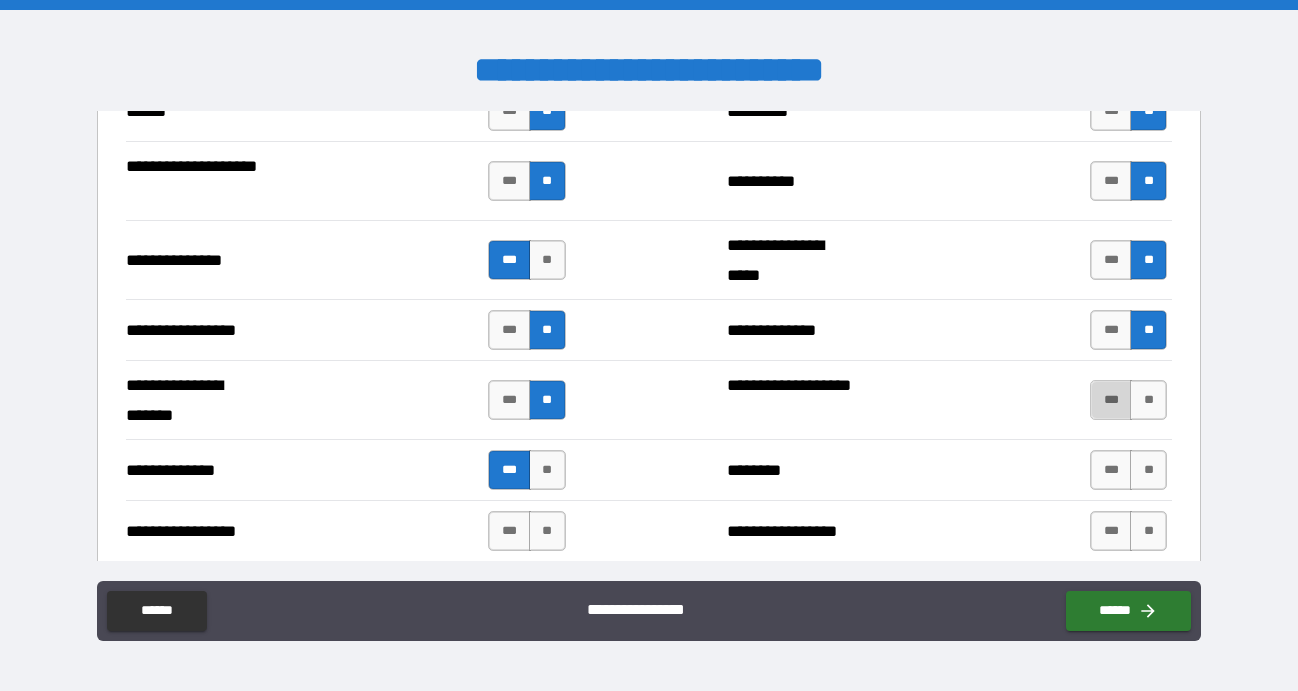 click on "***" at bounding box center [1111, 400] 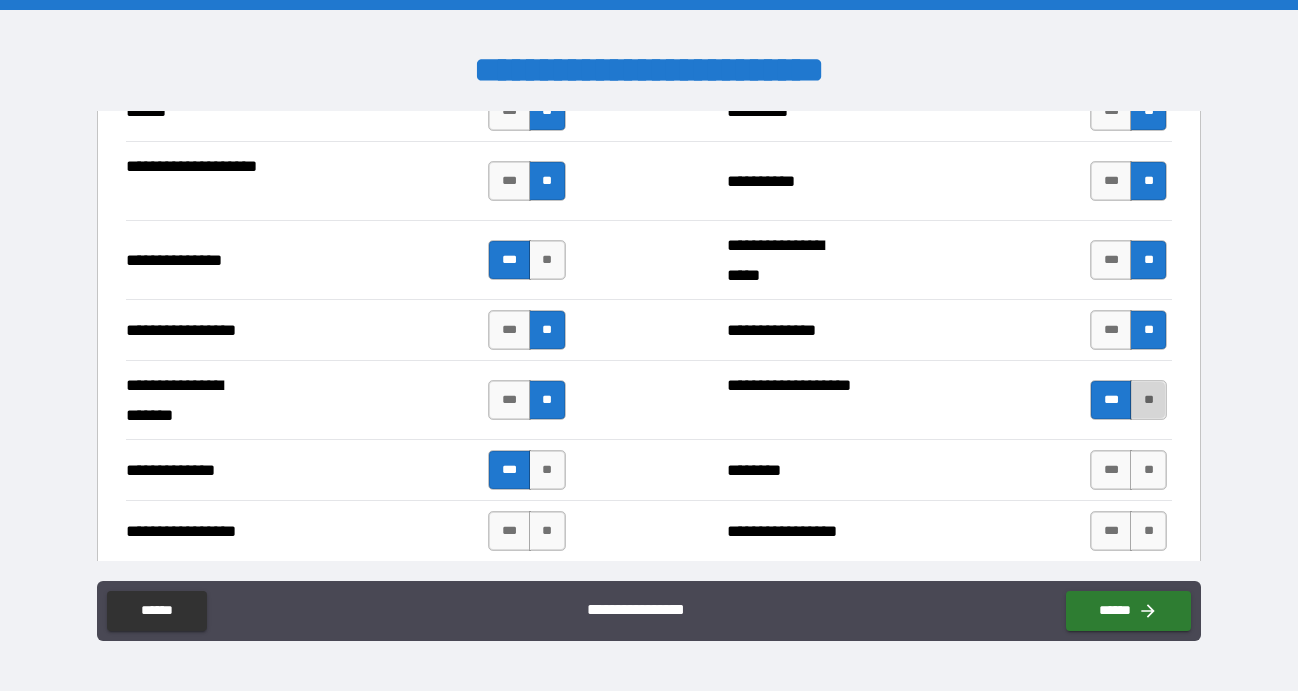 click on "**" at bounding box center (1148, 400) 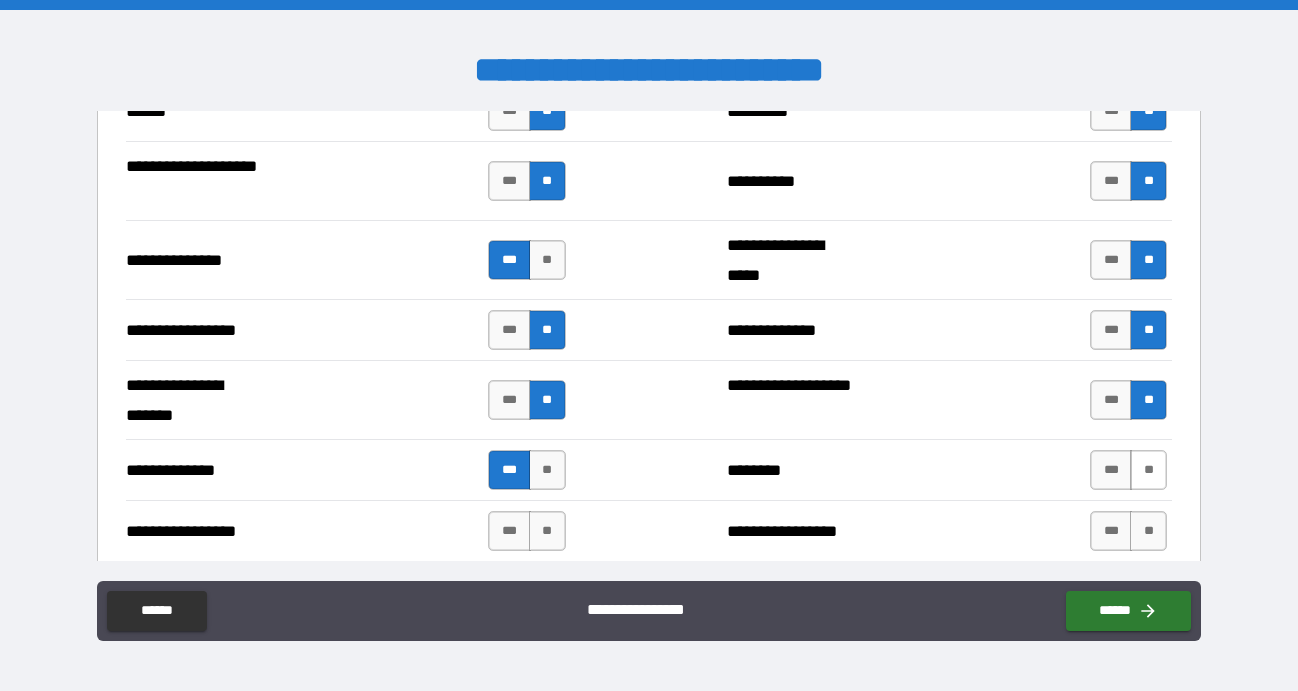 click on "**" at bounding box center (1148, 470) 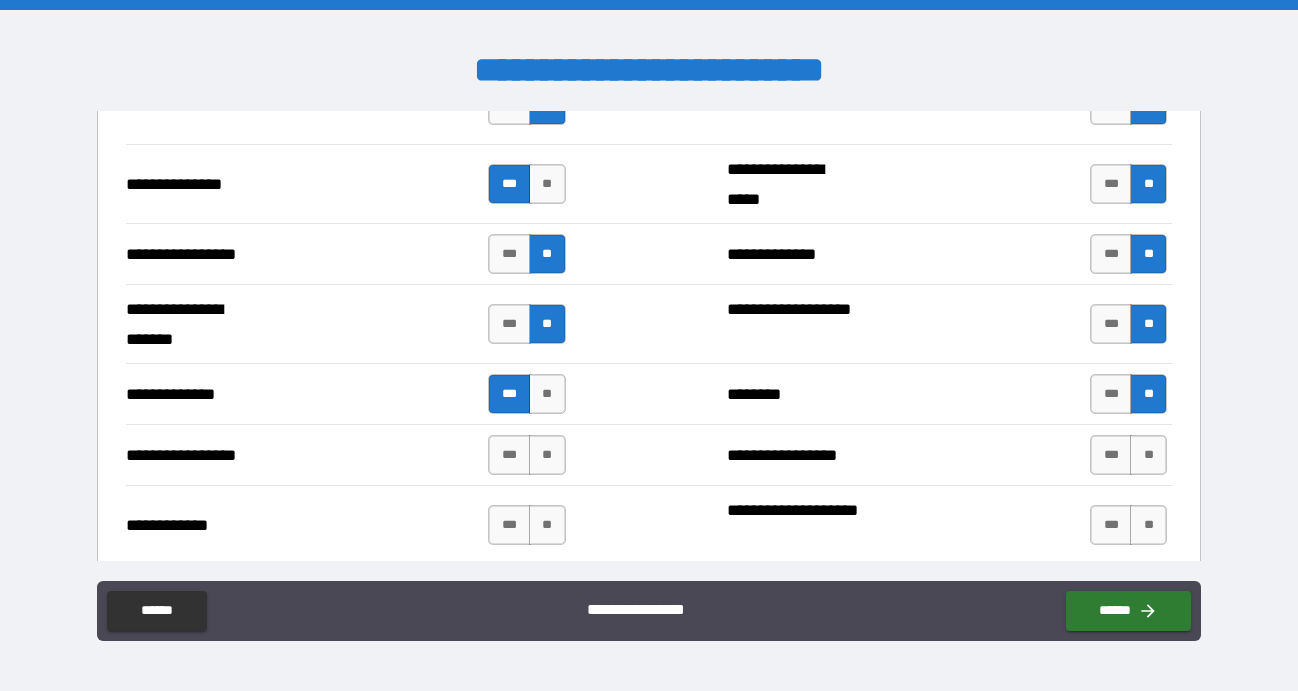 scroll, scrollTop: 2652, scrollLeft: 0, axis: vertical 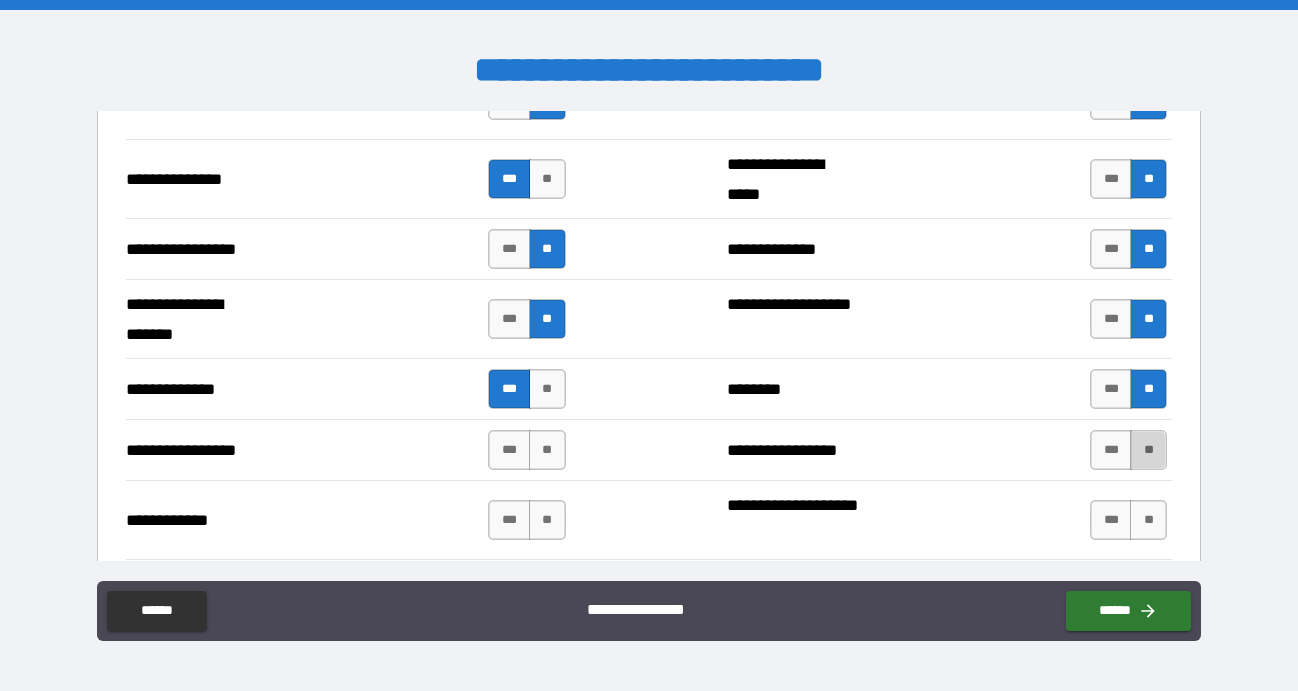 click on "**" at bounding box center [1148, 450] 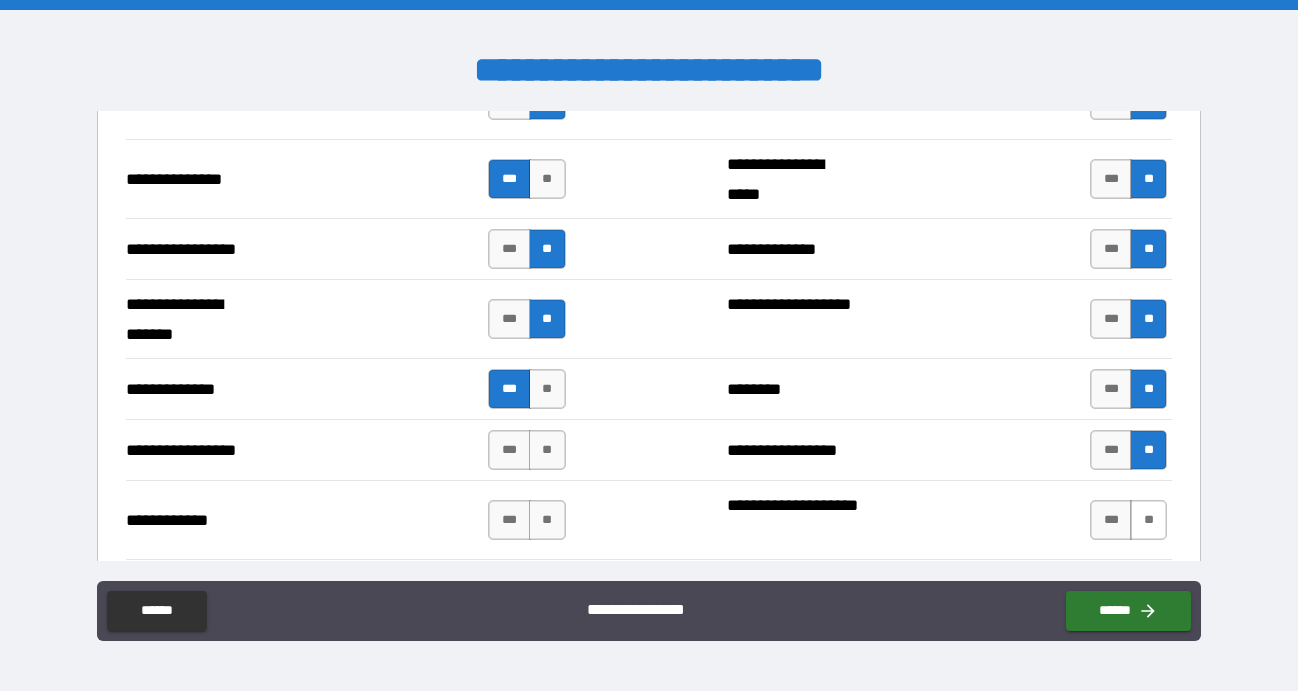 click on "**" at bounding box center [1148, 520] 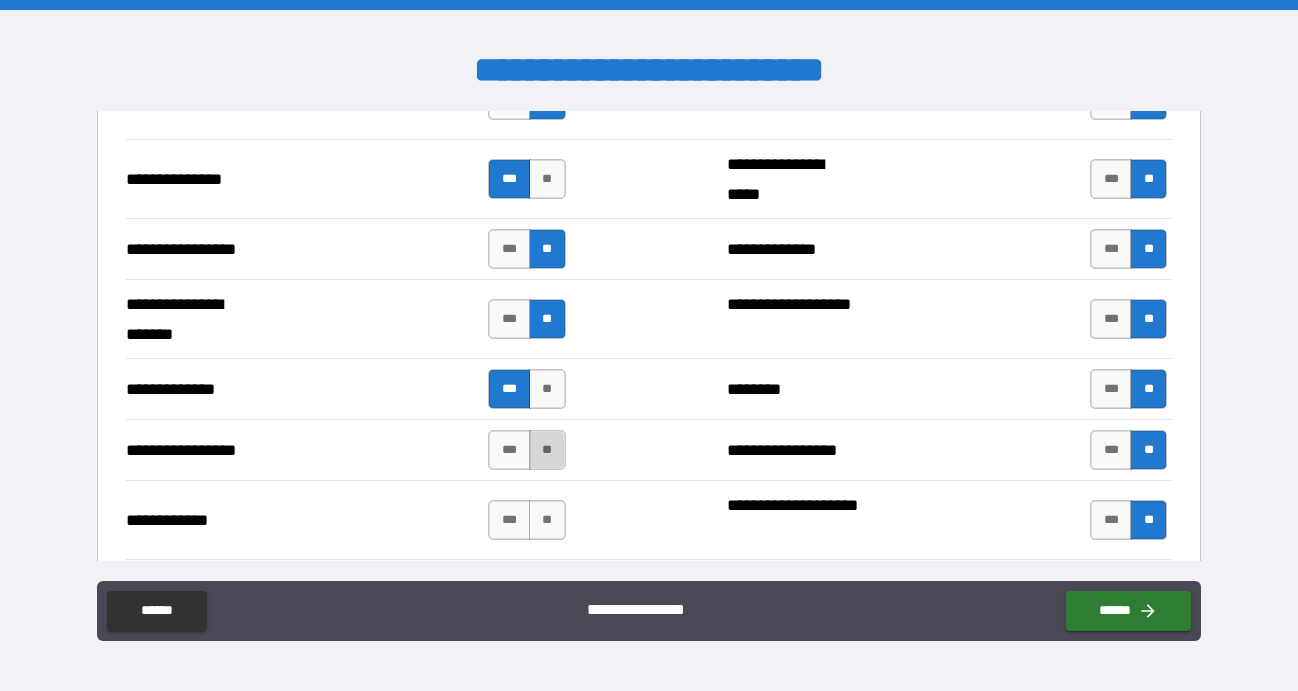 click on "**" at bounding box center (547, 450) 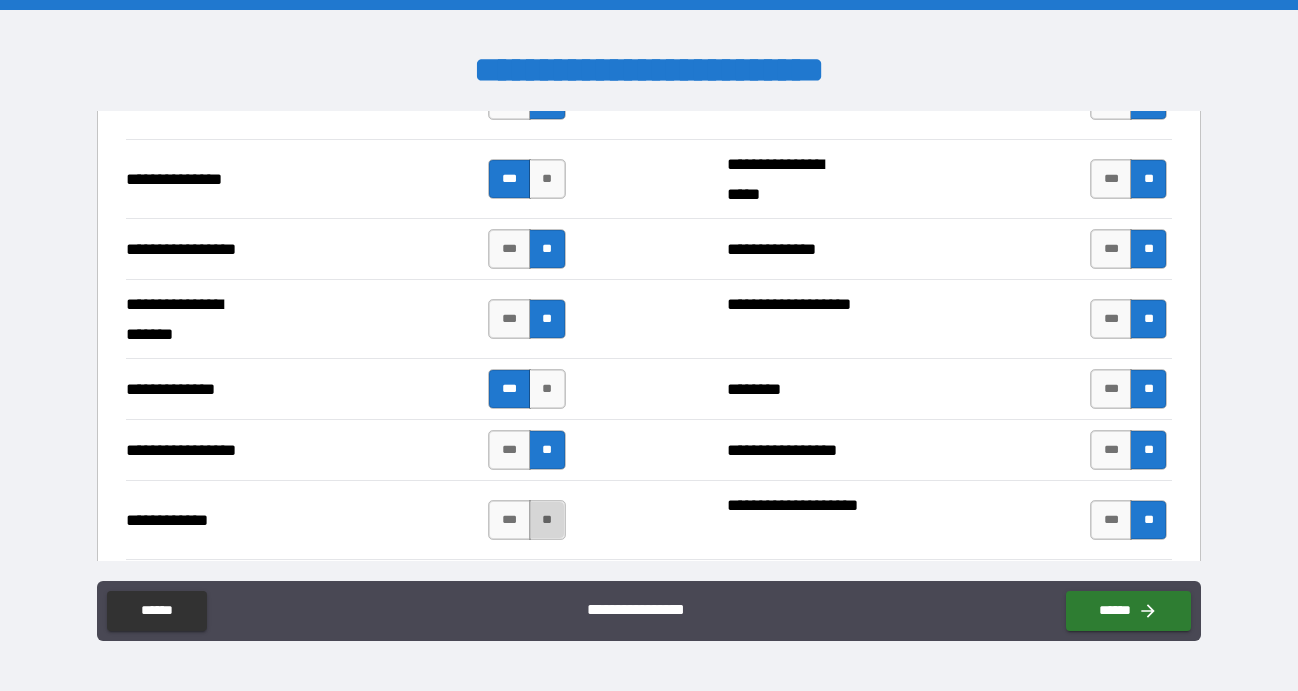 click on "**" at bounding box center [547, 520] 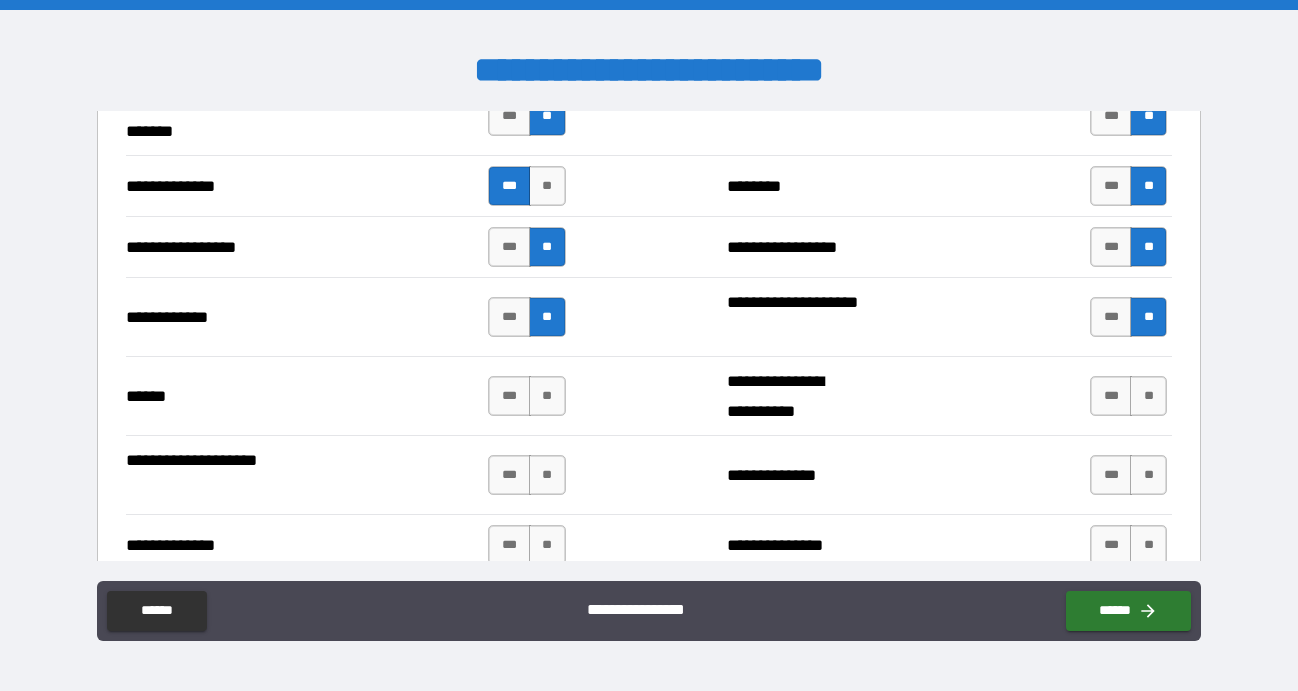 scroll, scrollTop: 2865, scrollLeft: 0, axis: vertical 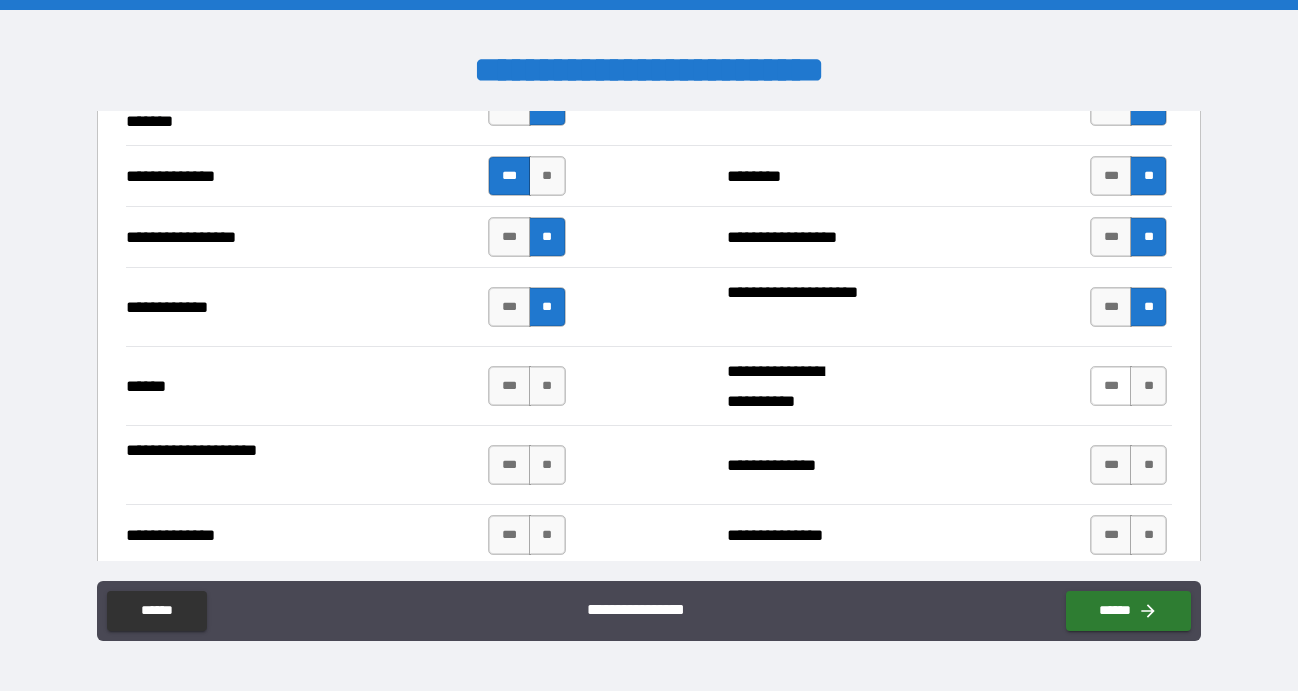 click on "***" at bounding box center (1111, 386) 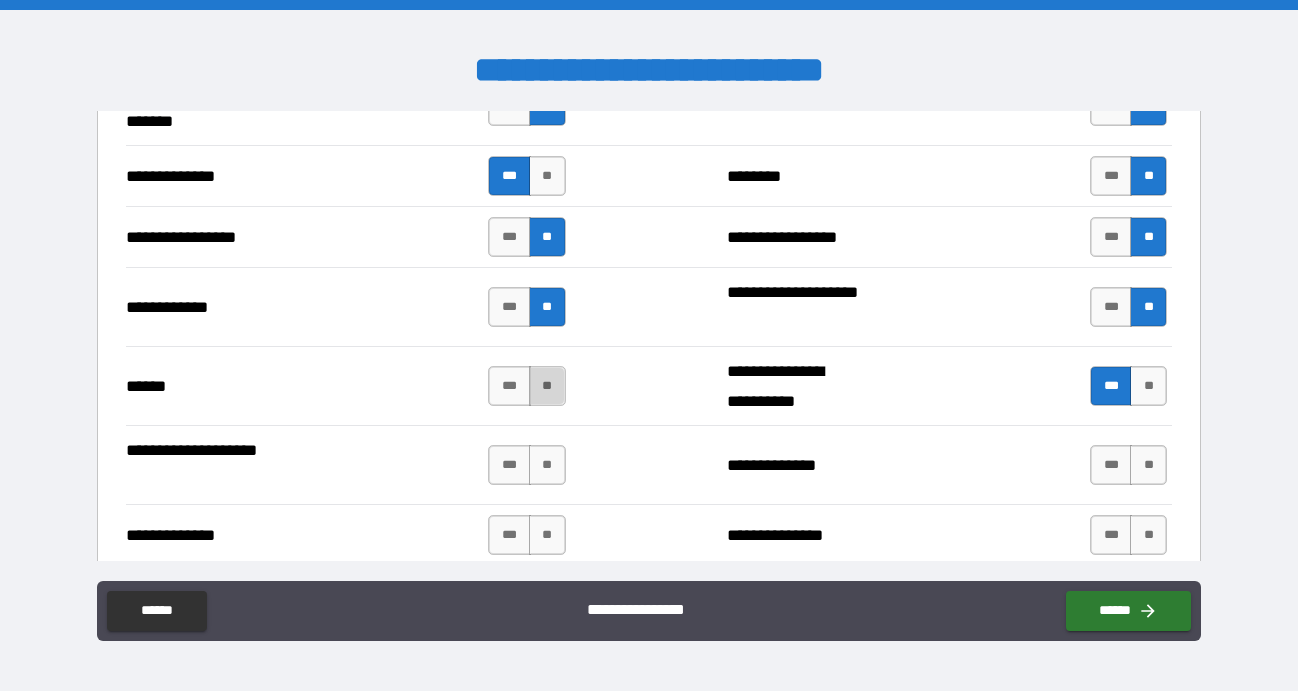 click on "**" at bounding box center (547, 386) 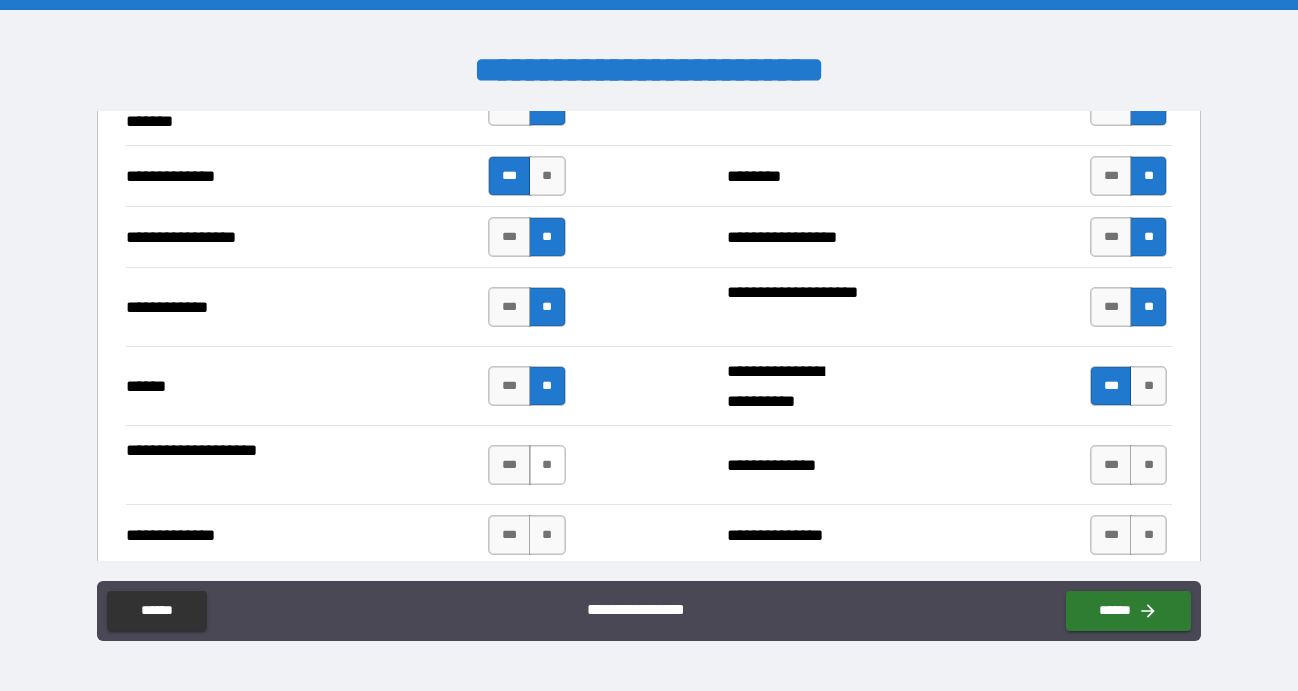 click on "**" at bounding box center (547, 465) 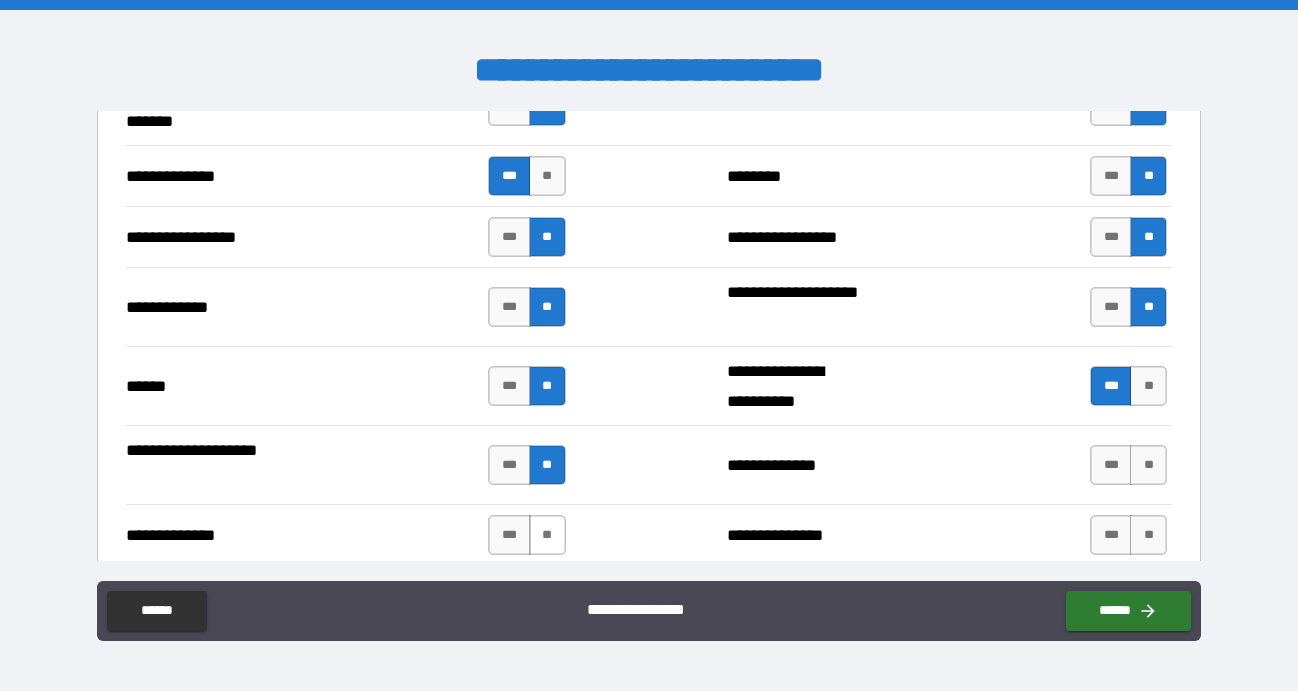 click on "**" at bounding box center [547, 535] 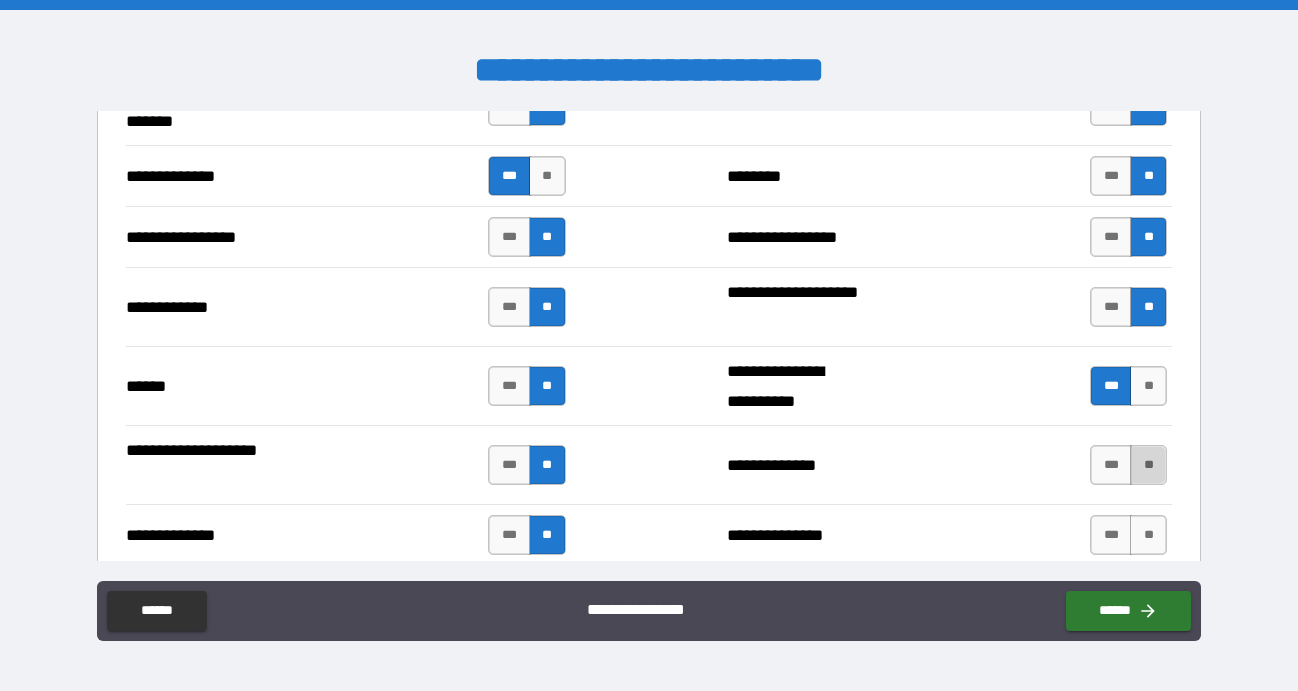 click on "**" at bounding box center [1148, 465] 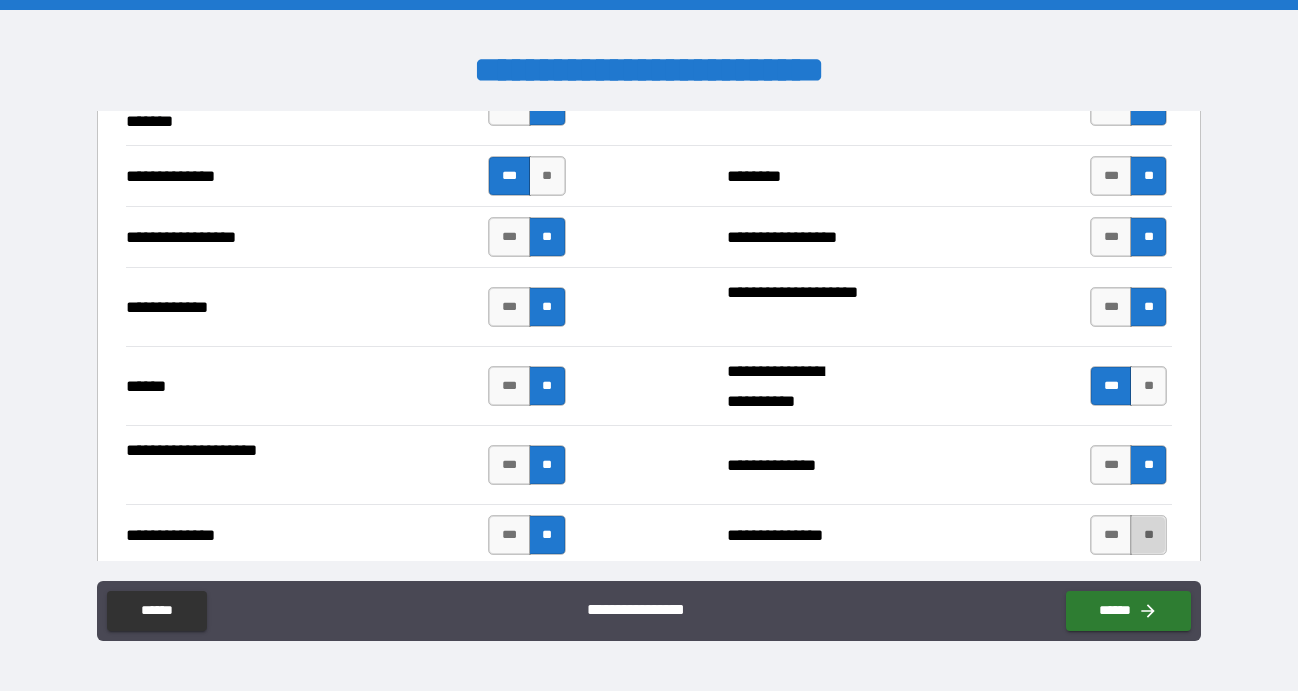 click on "**" at bounding box center (1148, 535) 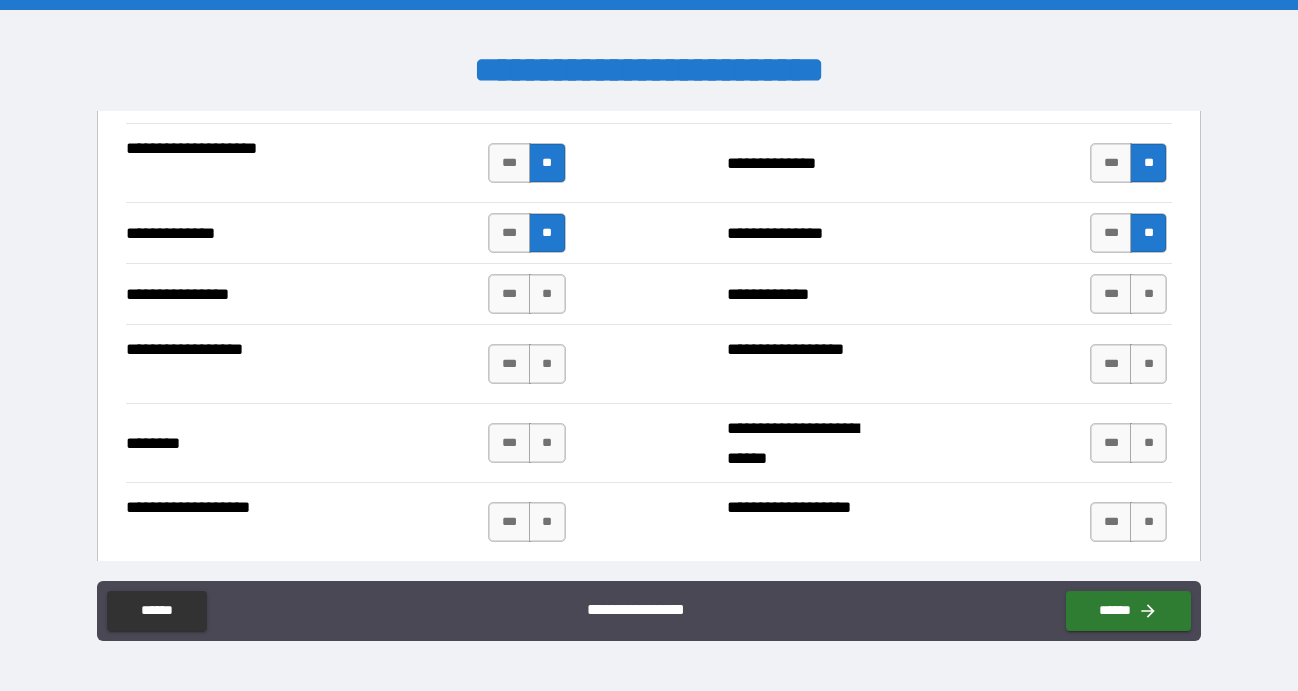 scroll, scrollTop: 3175, scrollLeft: 0, axis: vertical 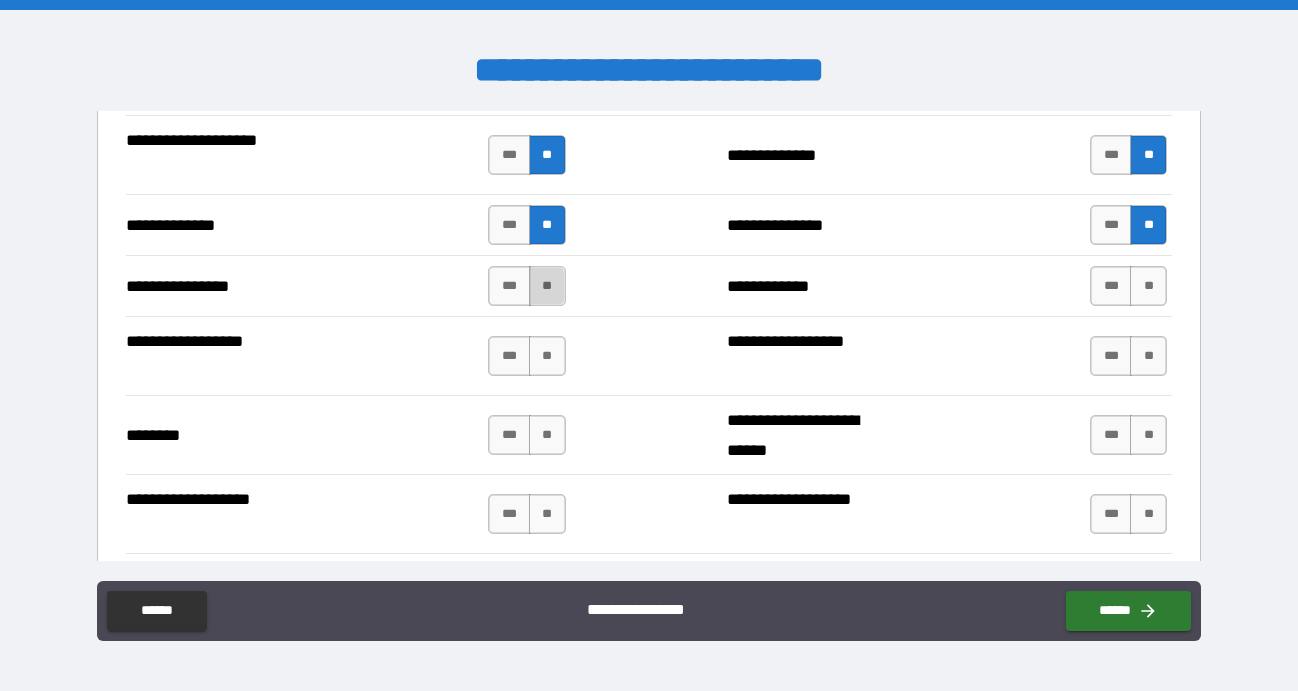 click on "**" at bounding box center [547, 286] 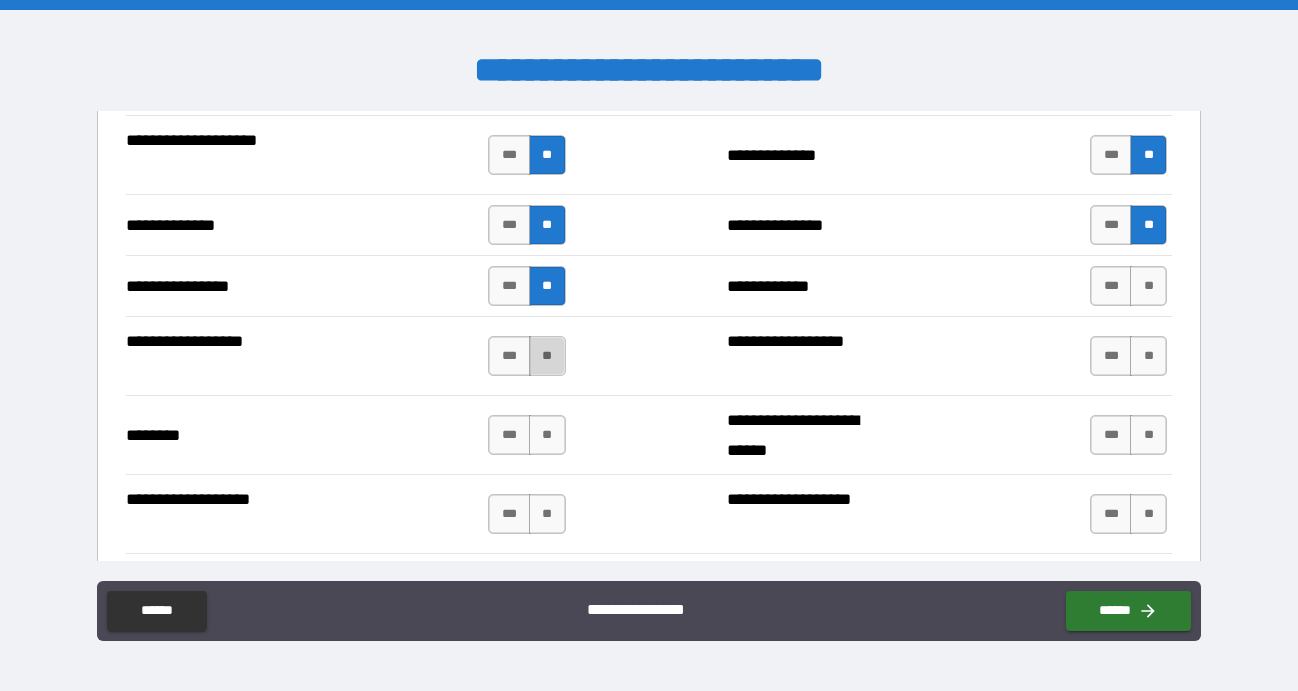 click on "**" at bounding box center [547, 356] 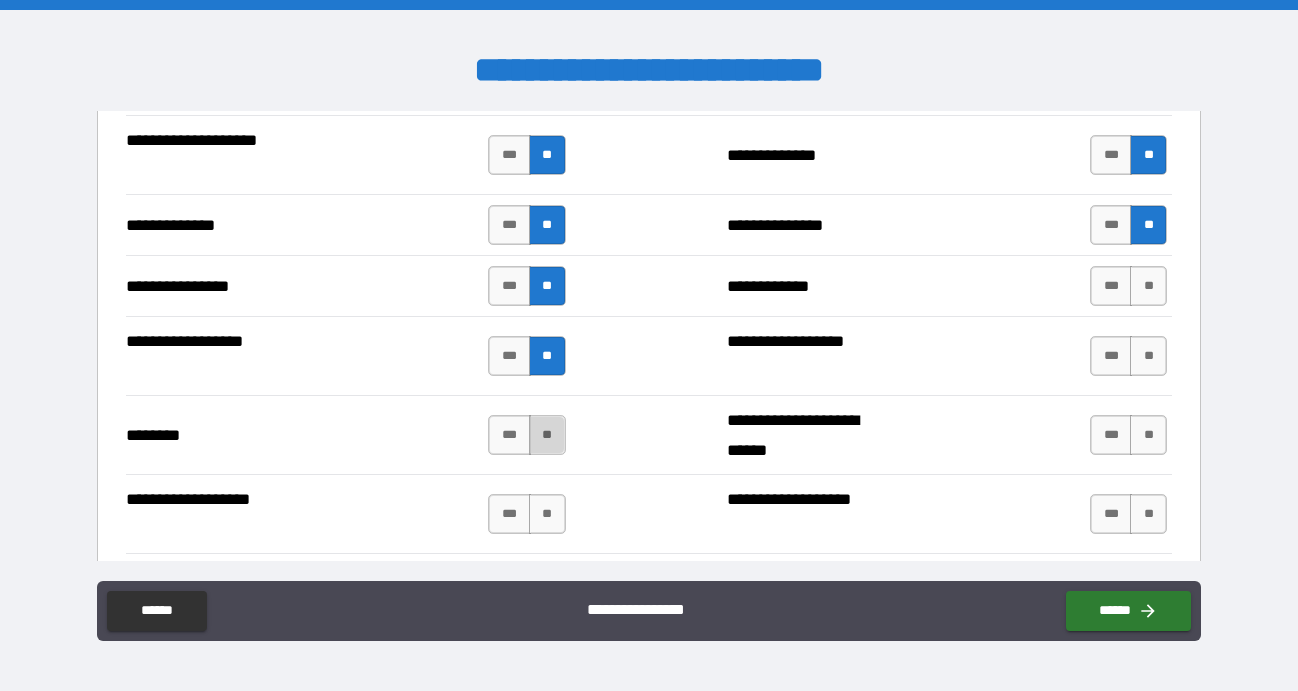 click on "**" at bounding box center (547, 435) 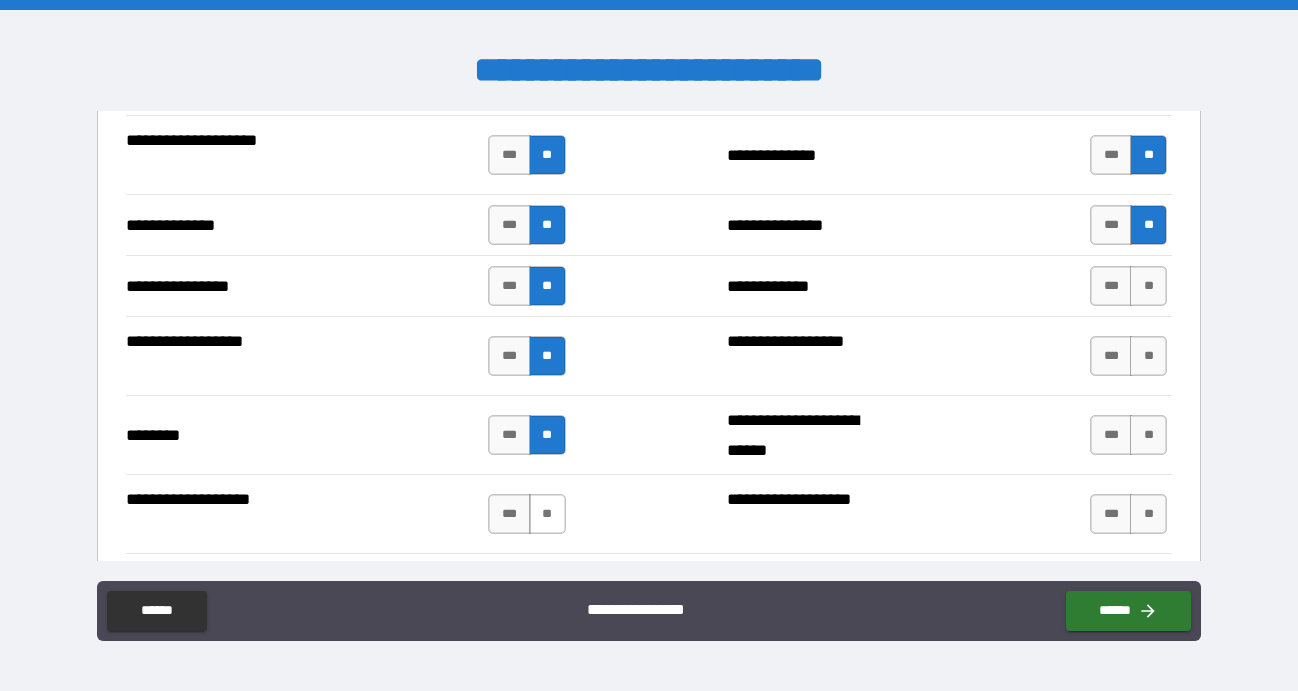 click on "**" at bounding box center (547, 514) 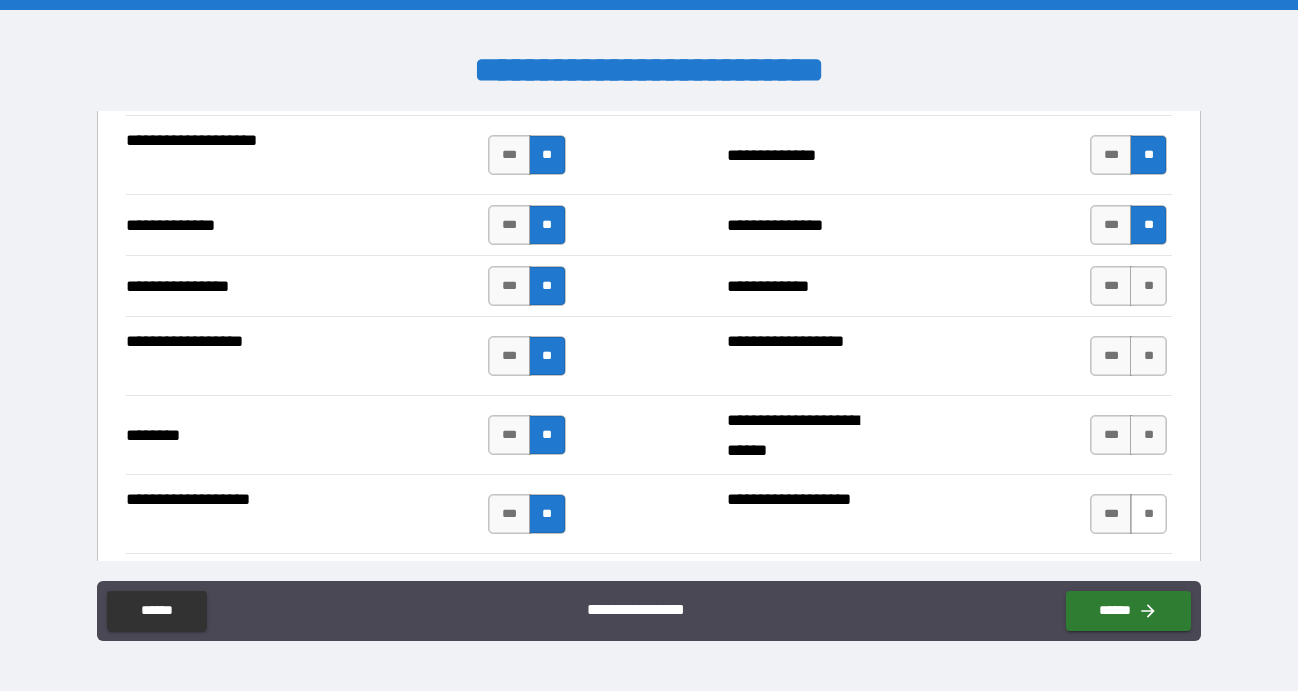 click on "**" at bounding box center [1148, 514] 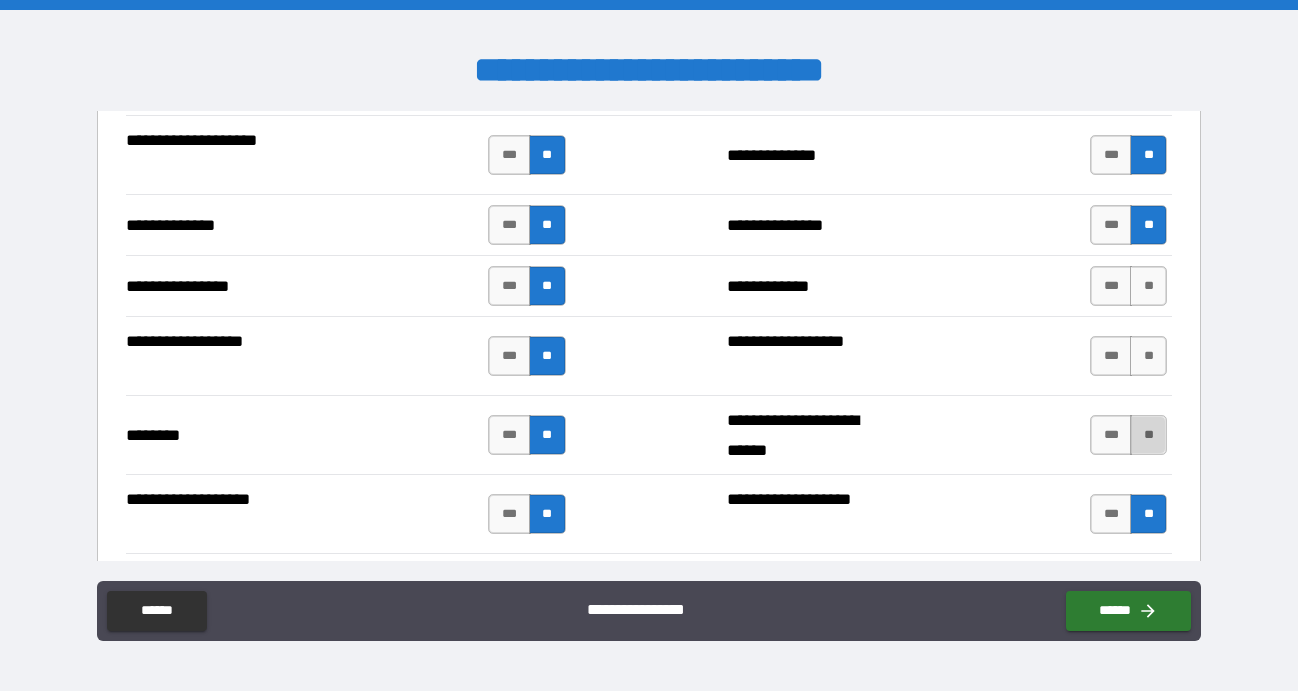click on "**" at bounding box center (1148, 435) 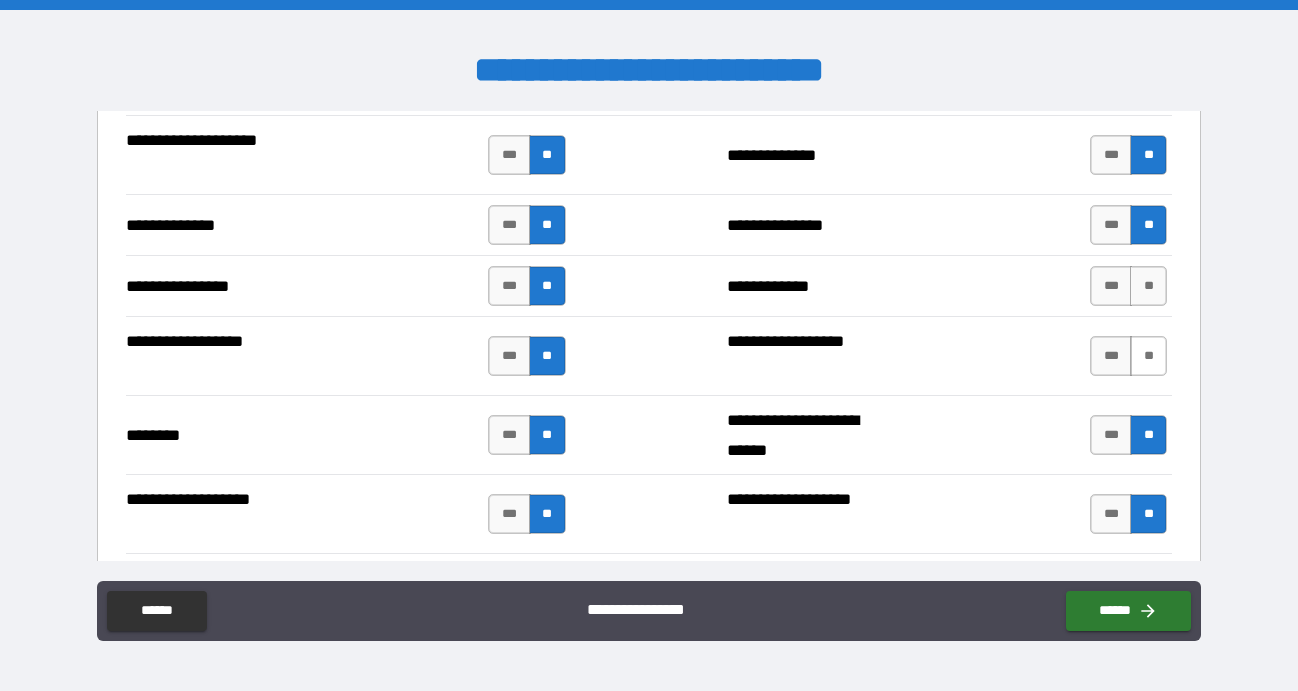 click on "**" at bounding box center [1148, 356] 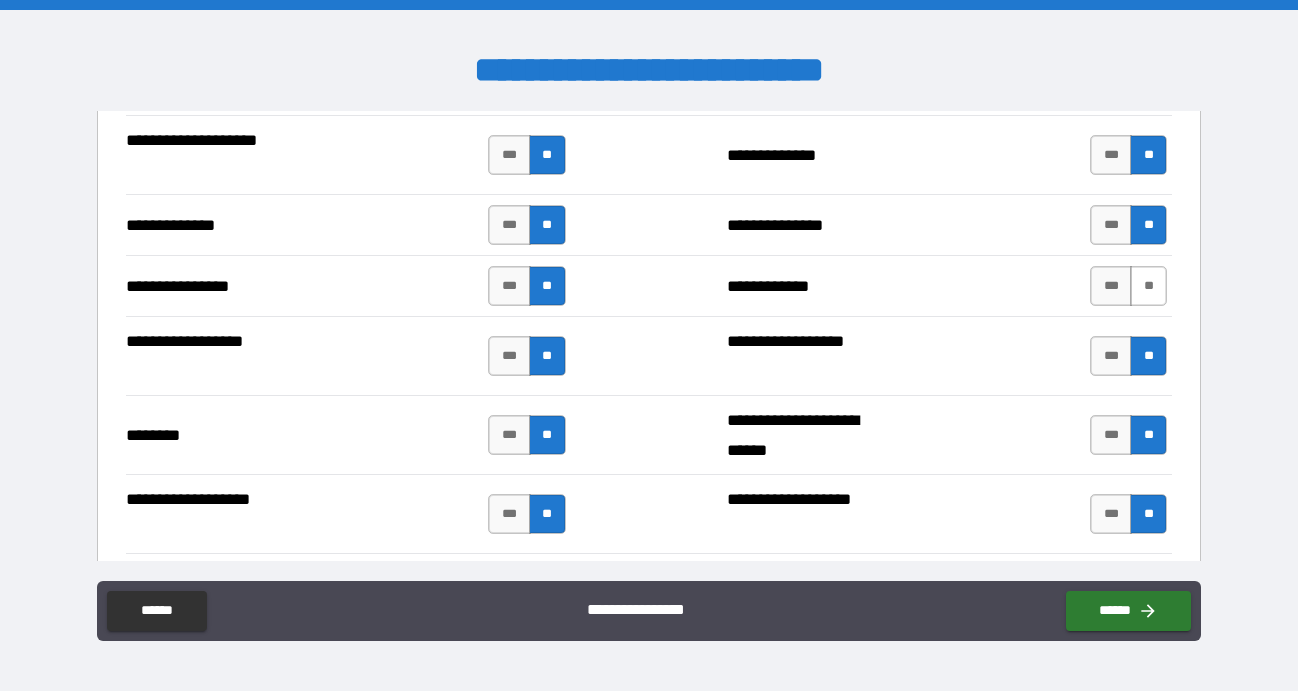 click on "**" at bounding box center [1148, 286] 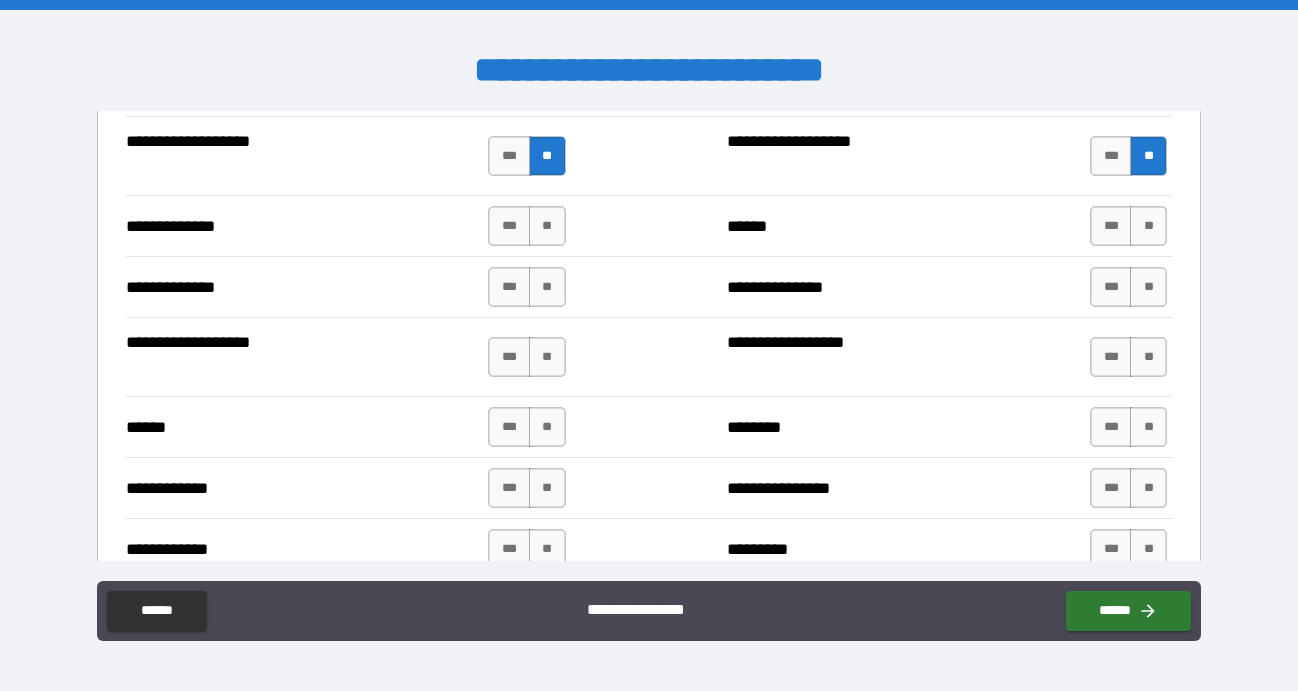 scroll, scrollTop: 3554, scrollLeft: 0, axis: vertical 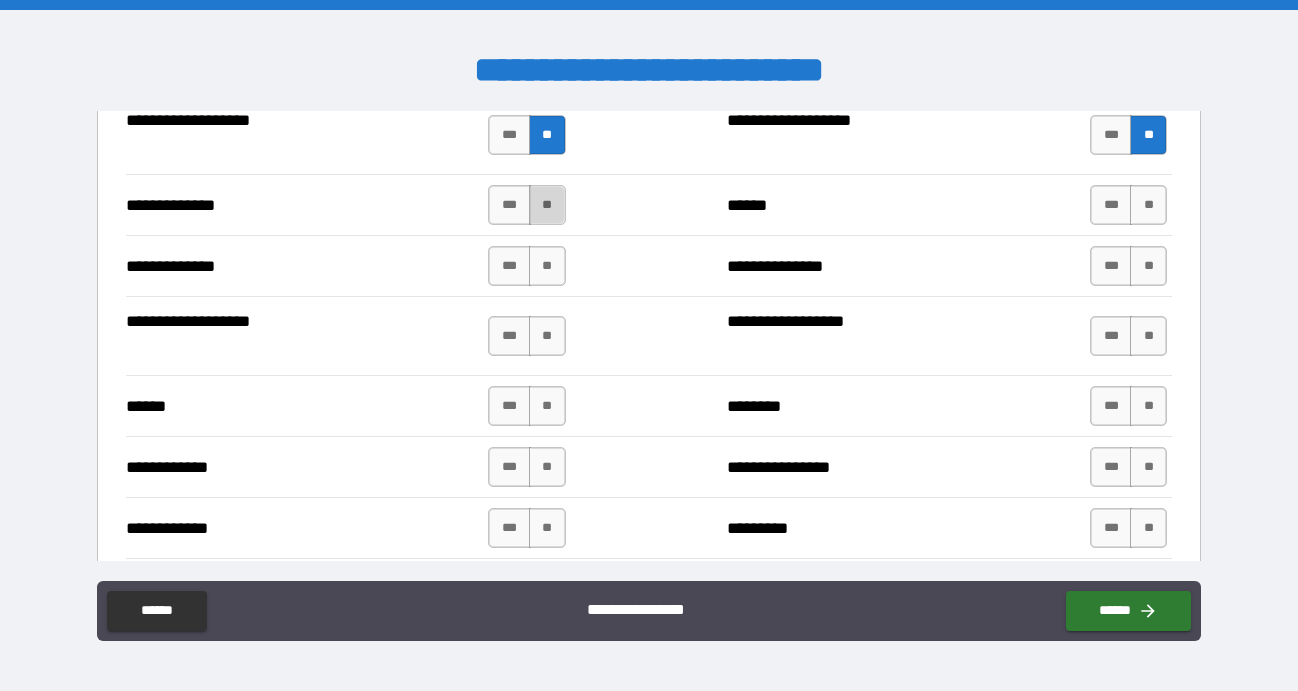 click on "**" at bounding box center (547, 205) 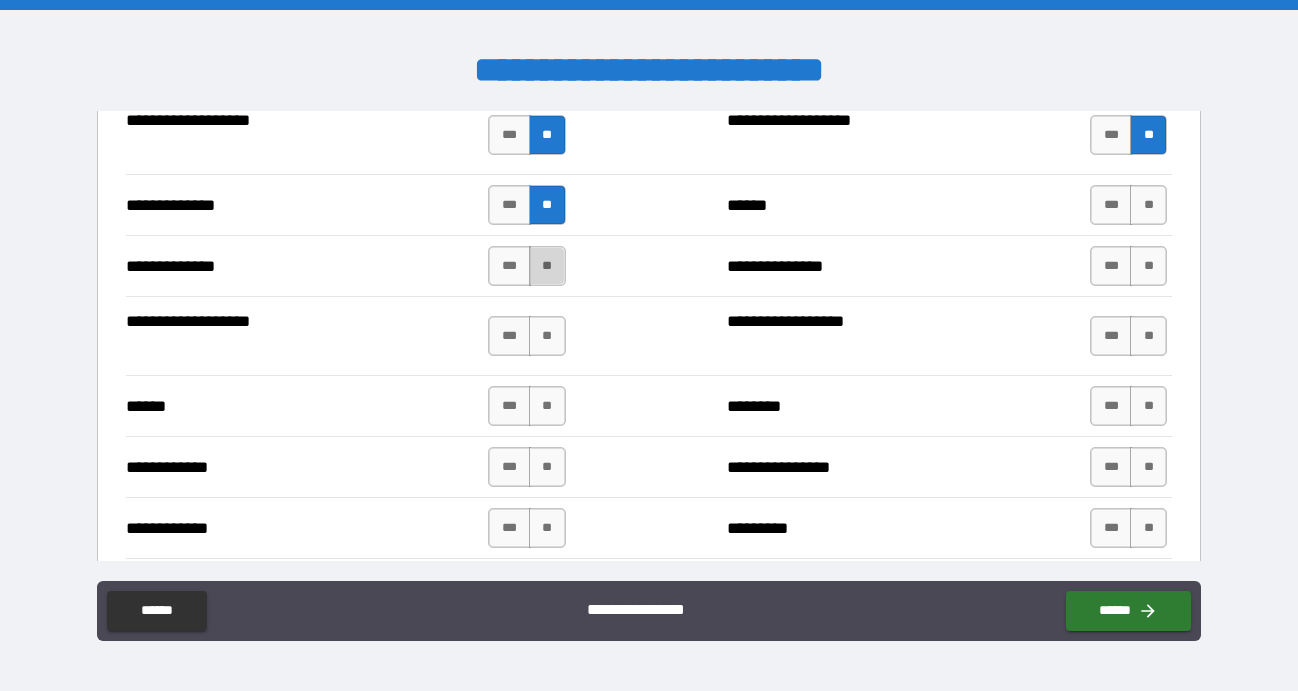 click on "**" at bounding box center (547, 266) 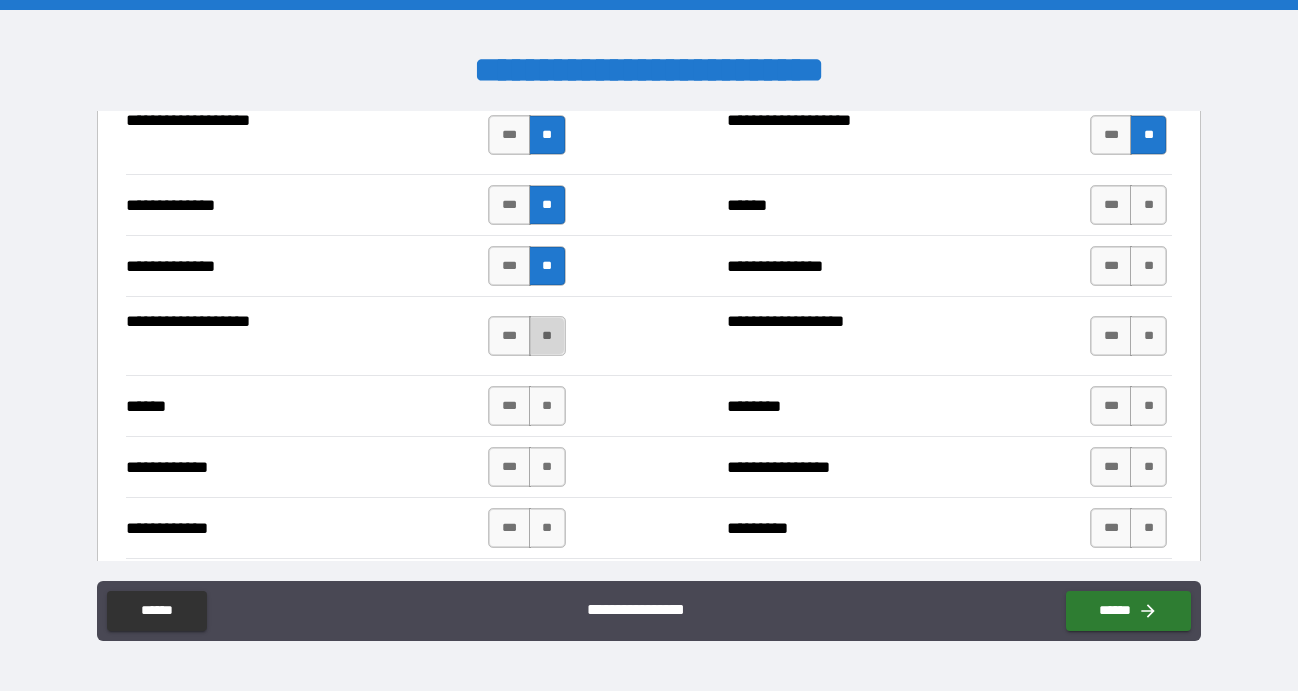 click on "**" at bounding box center (547, 336) 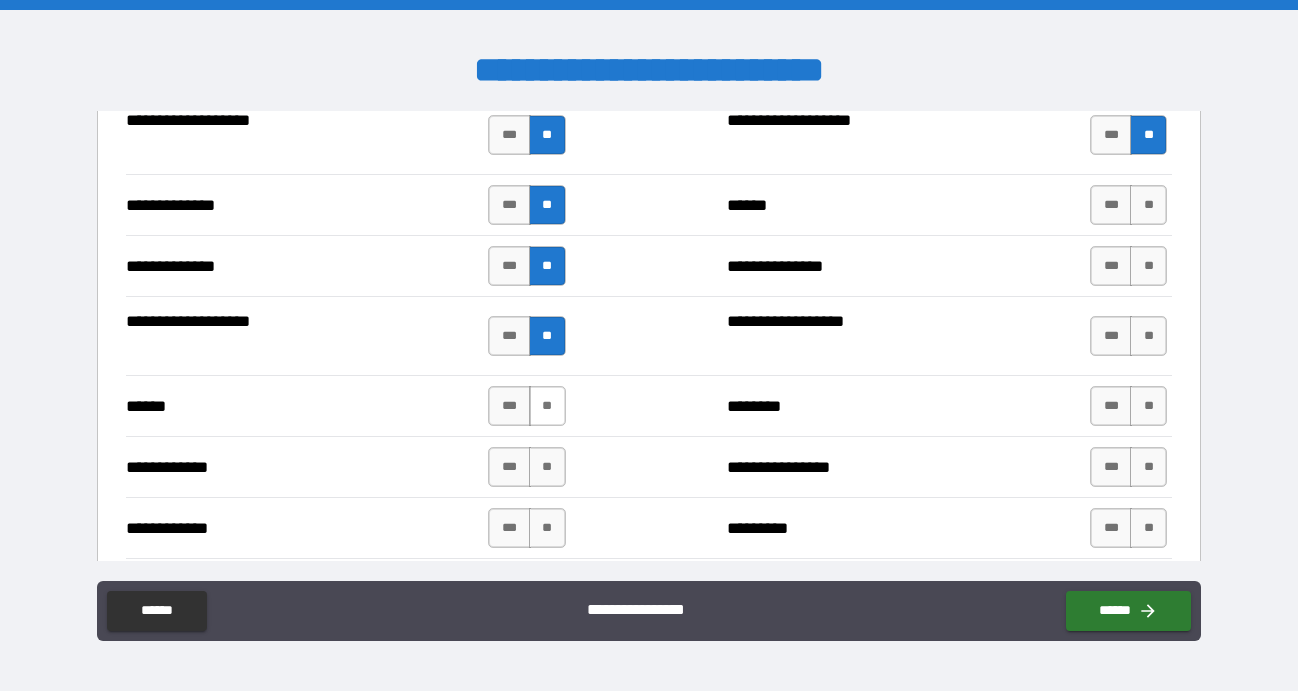 click on "**" at bounding box center [547, 406] 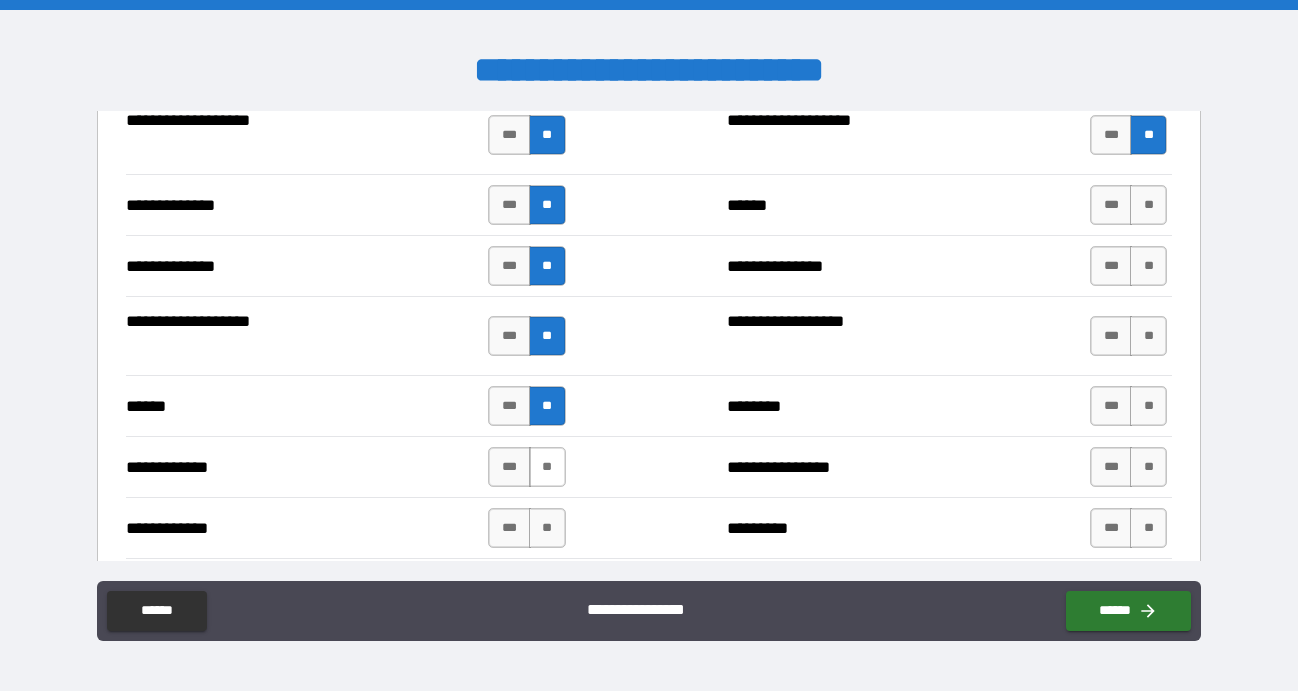 click on "**" at bounding box center (547, 467) 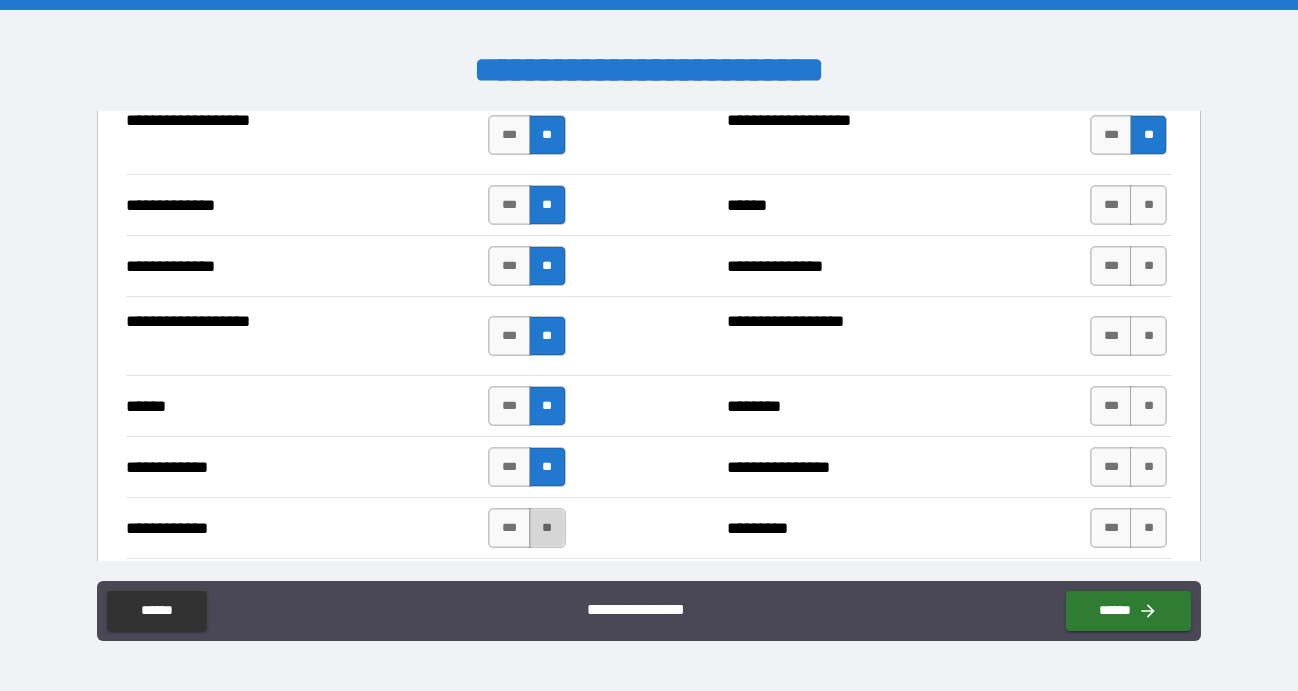 click on "**" at bounding box center (547, 528) 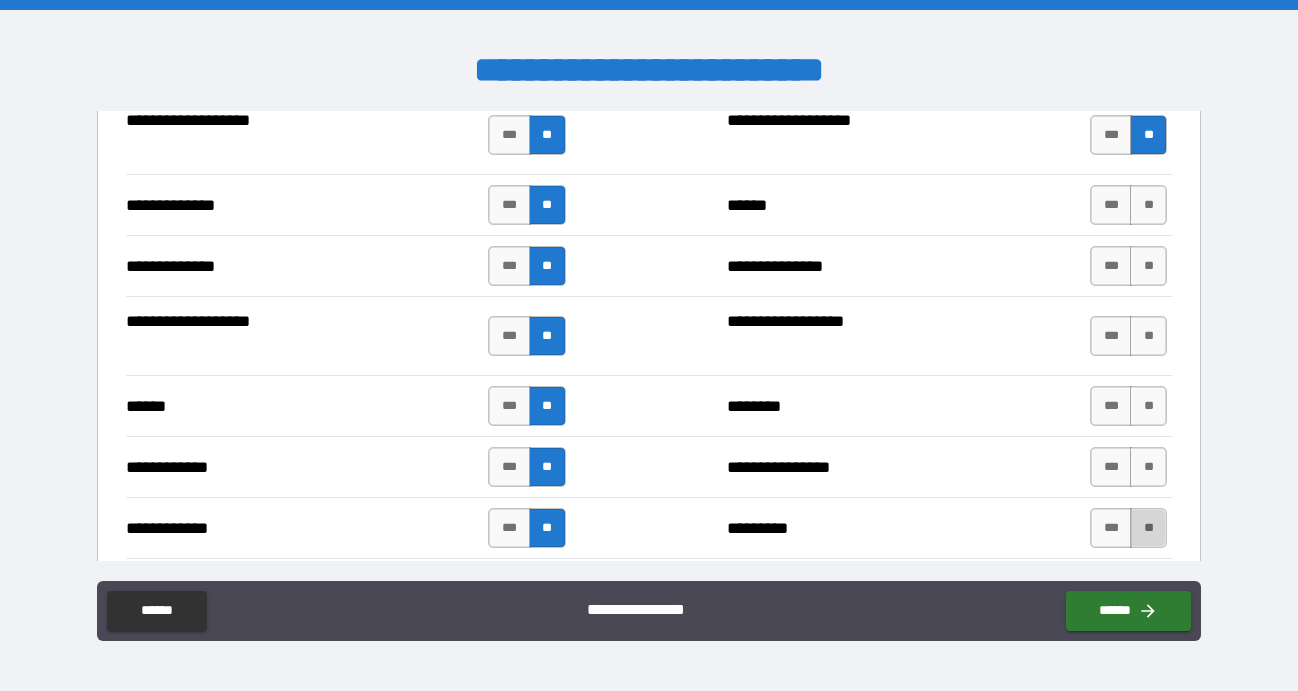click on "**" at bounding box center [1148, 528] 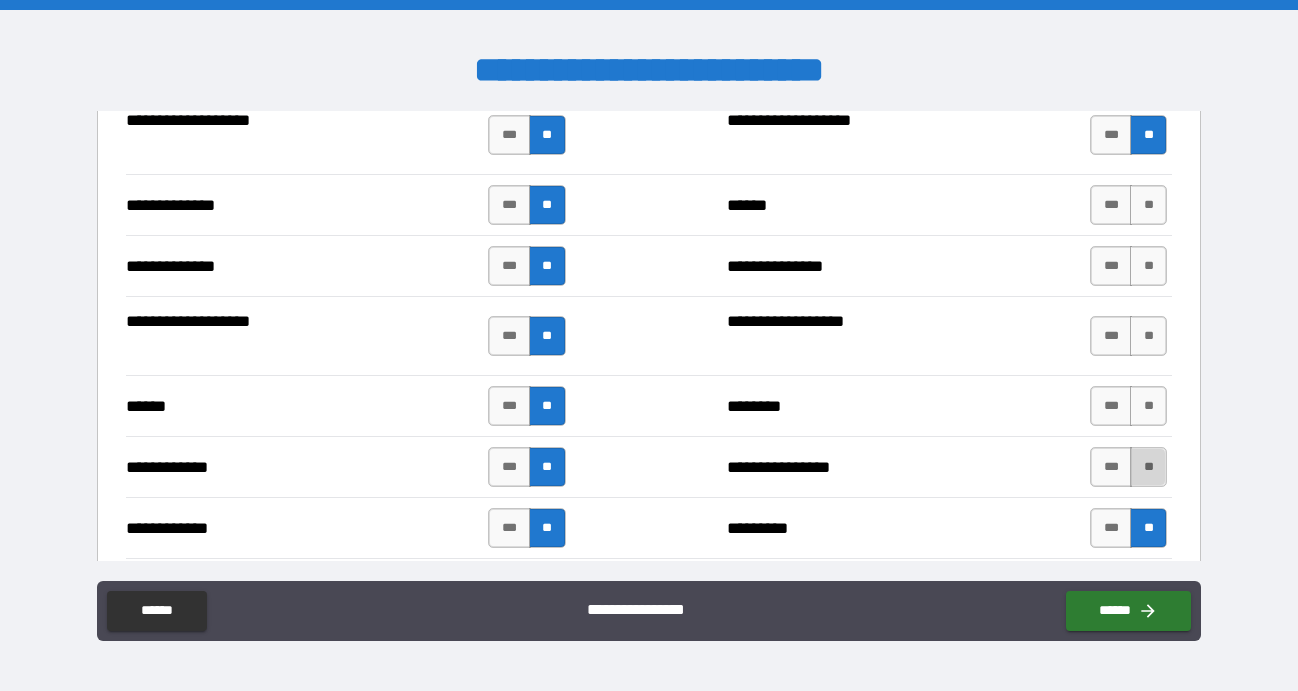 click on "**" at bounding box center [1148, 467] 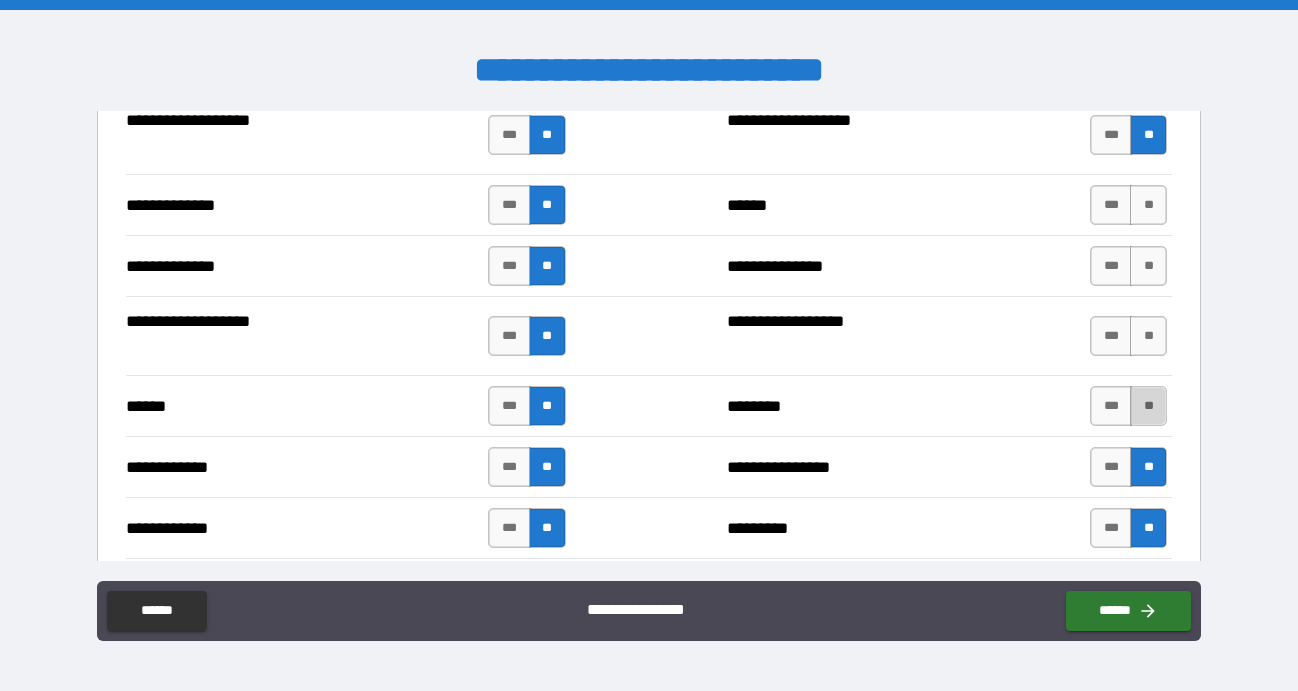 click on "**" at bounding box center (1148, 406) 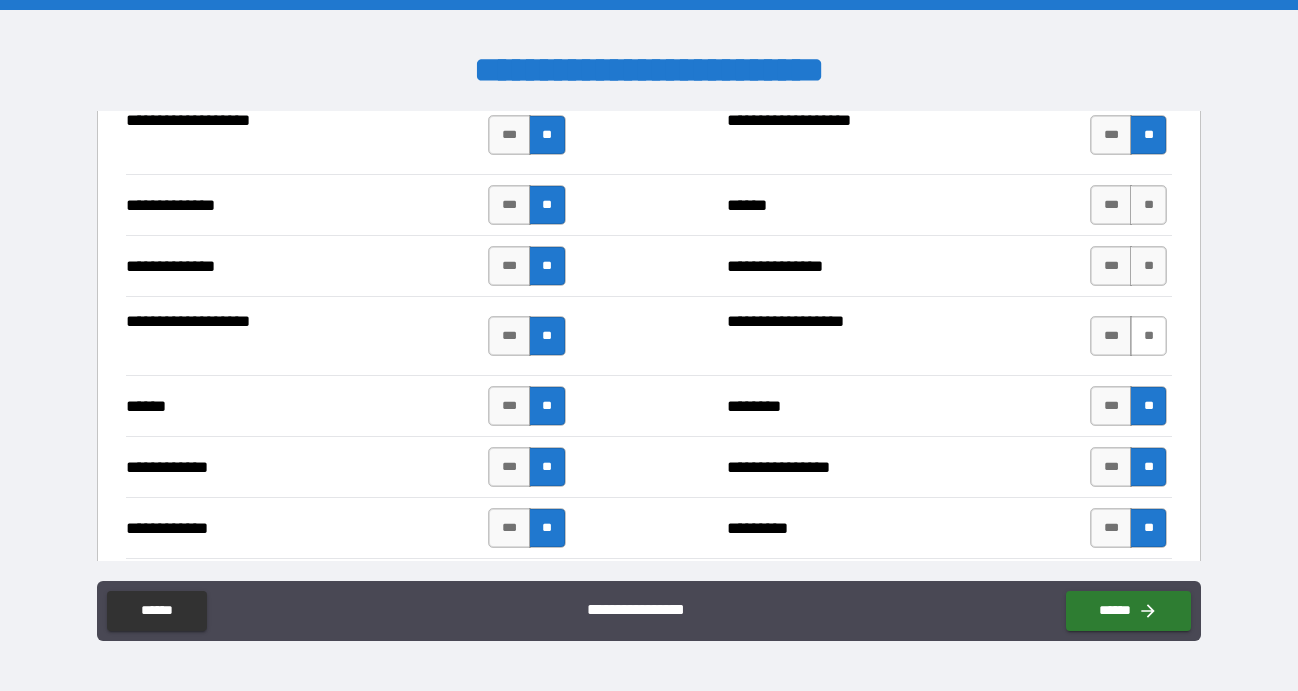 click on "**" at bounding box center (1148, 336) 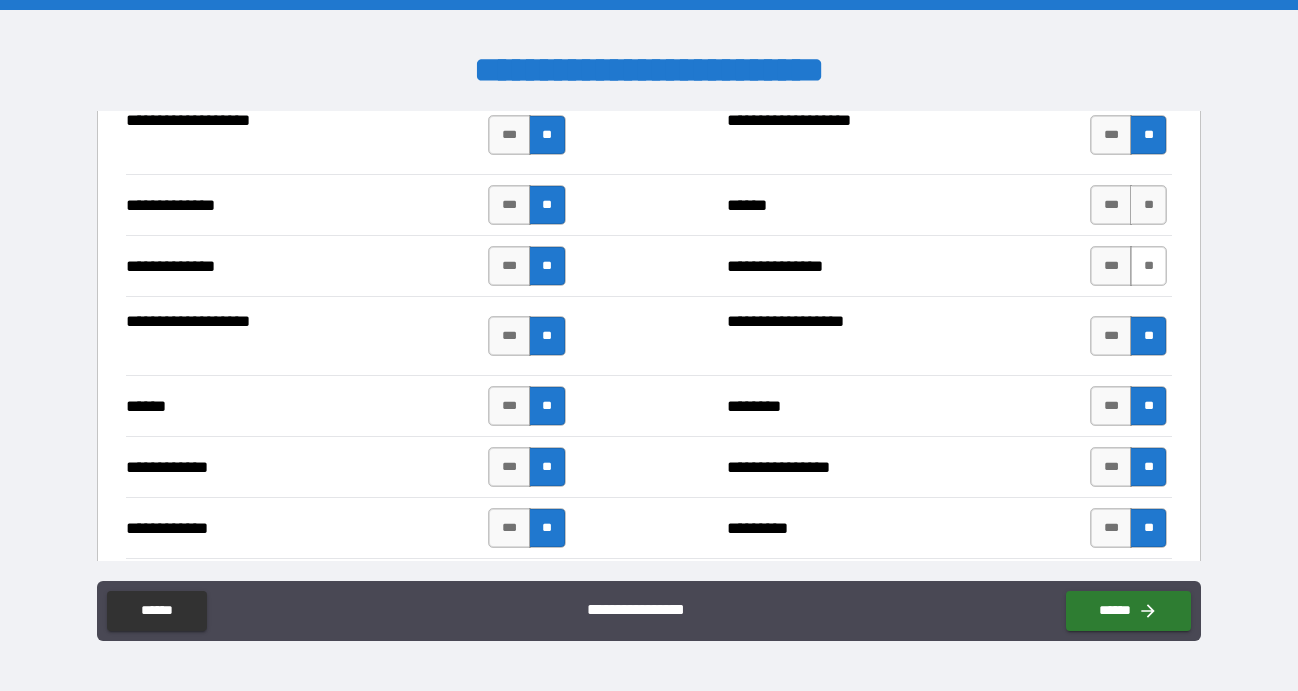 click on "**" at bounding box center (1148, 266) 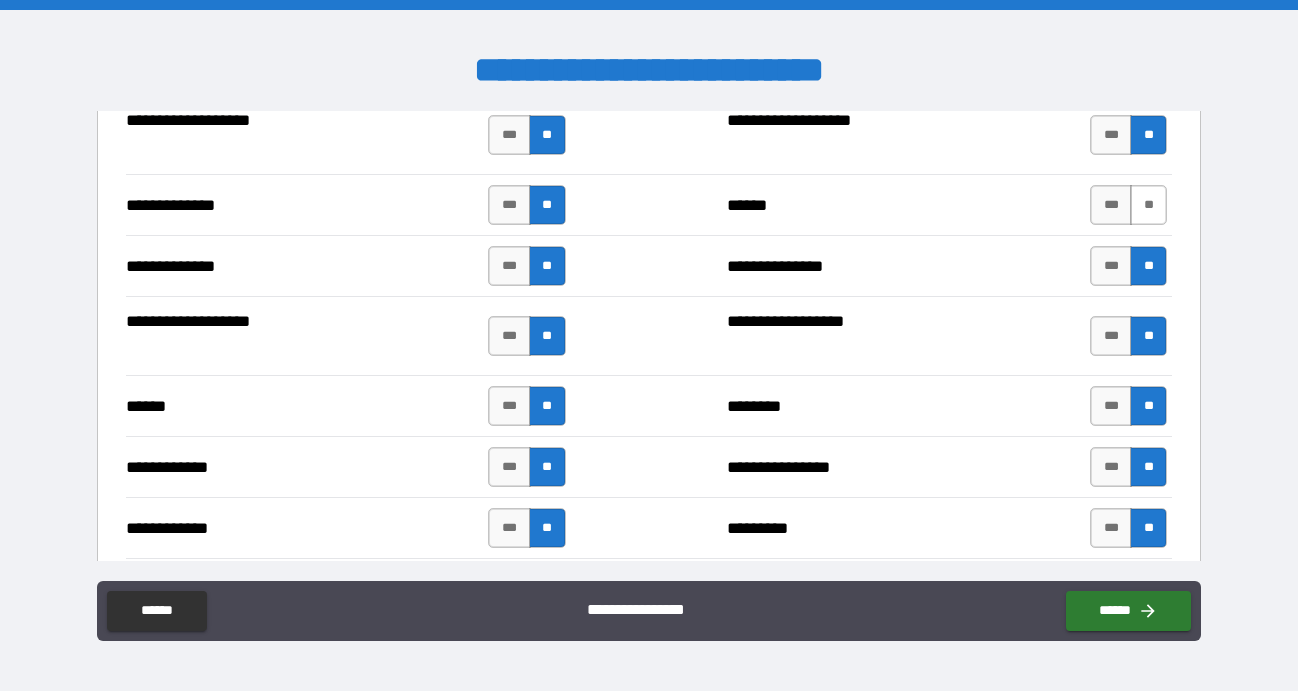 click on "**" at bounding box center (1148, 205) 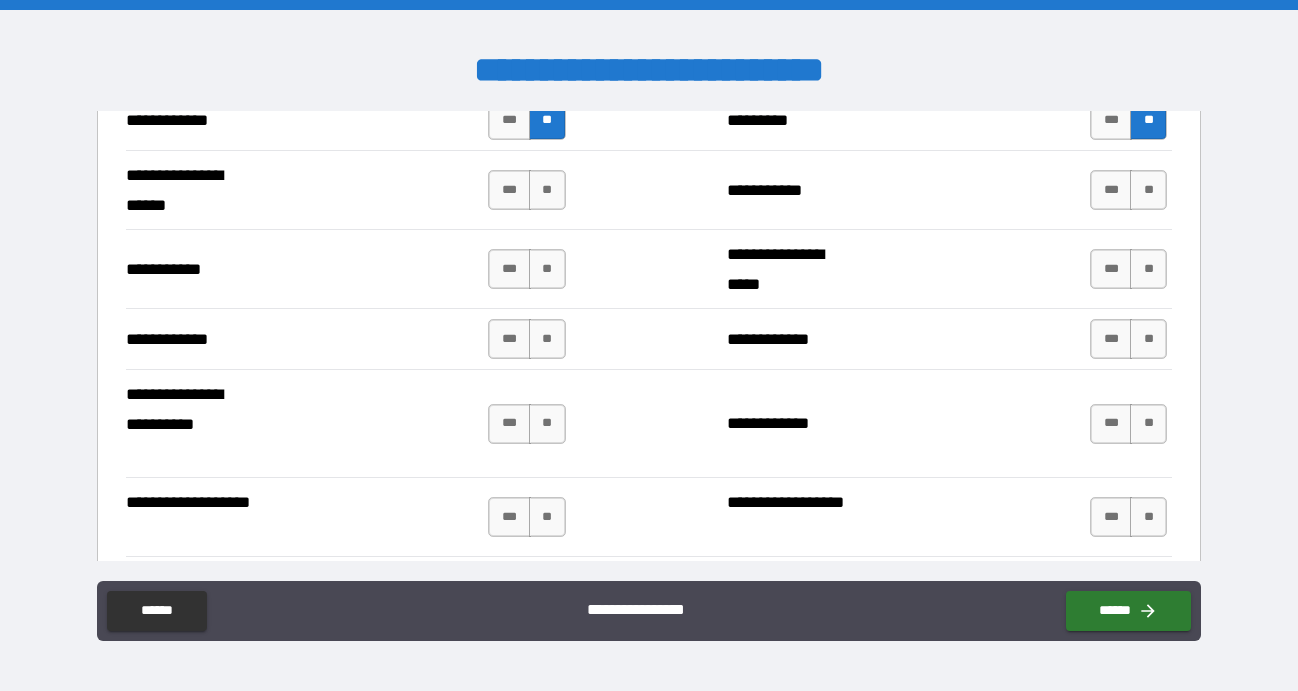 scroll, scrollTop: 3971, scrollLeft: 0, axis: vertical 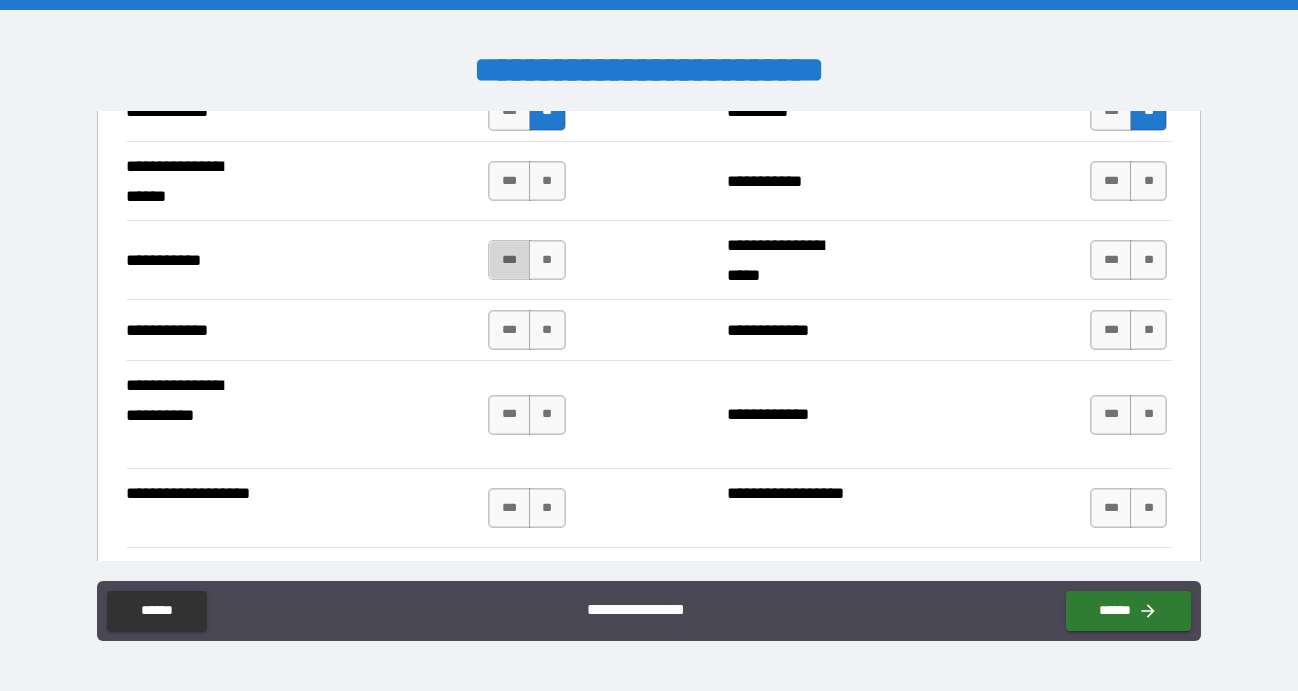 click on "***" at bounding box center [509, 260] 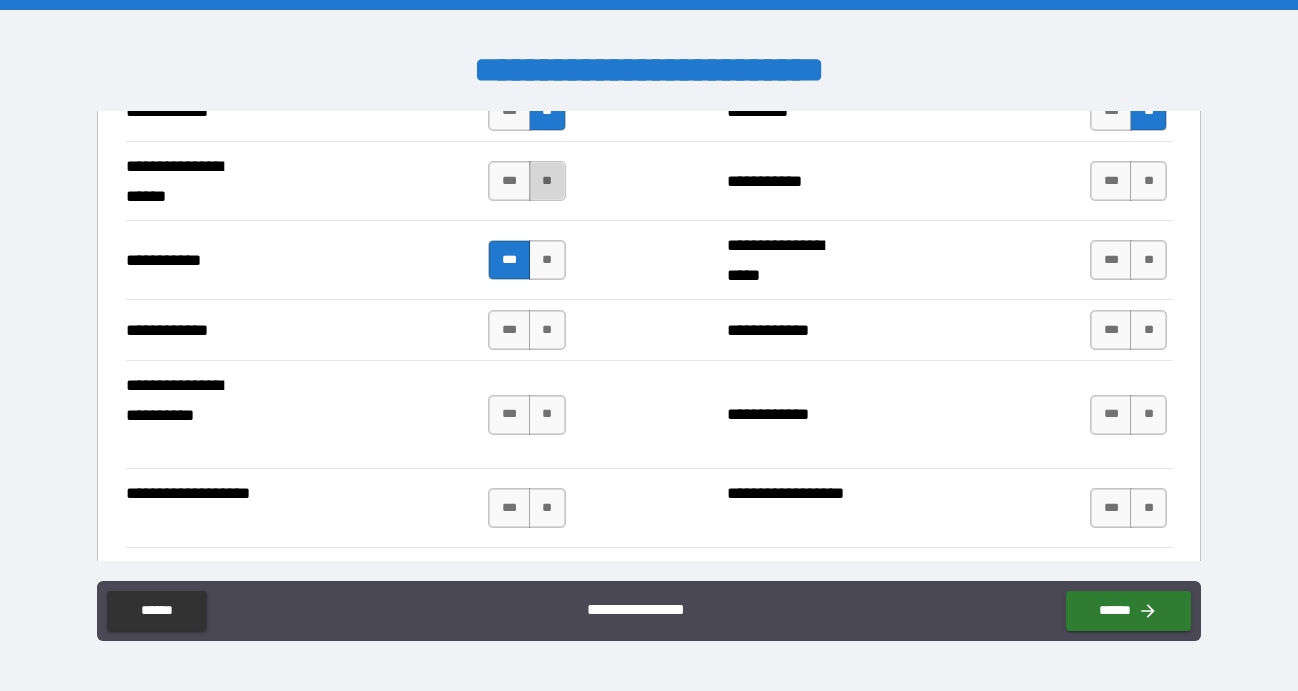 click on "**" at bounding box center [547, 181] 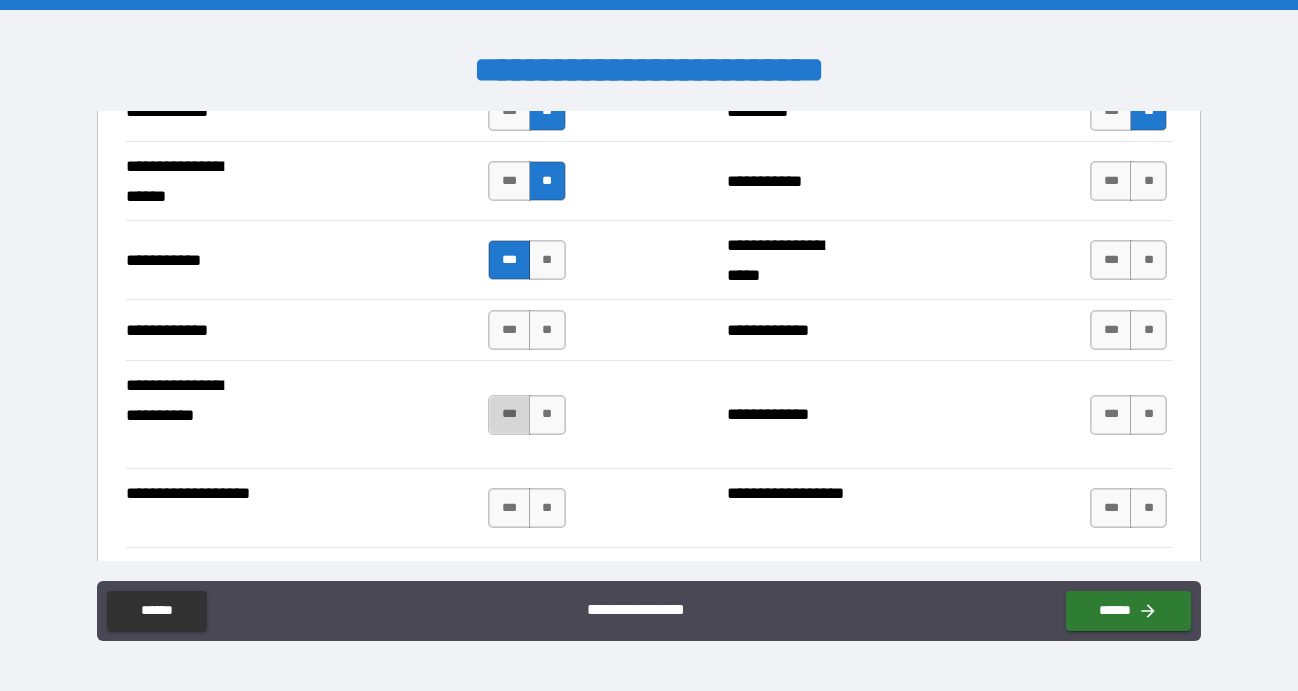 click on "***" at bounding box center (509, 415) 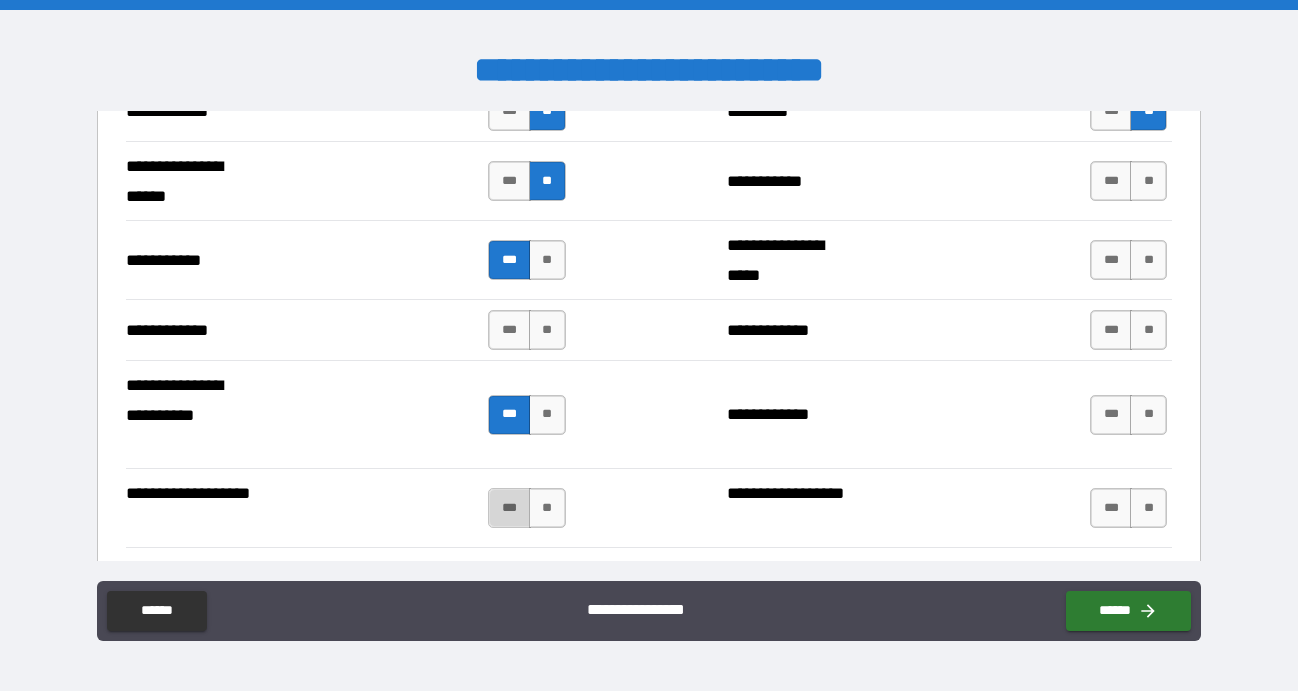 click on "***" at bounding box center [509, 508] 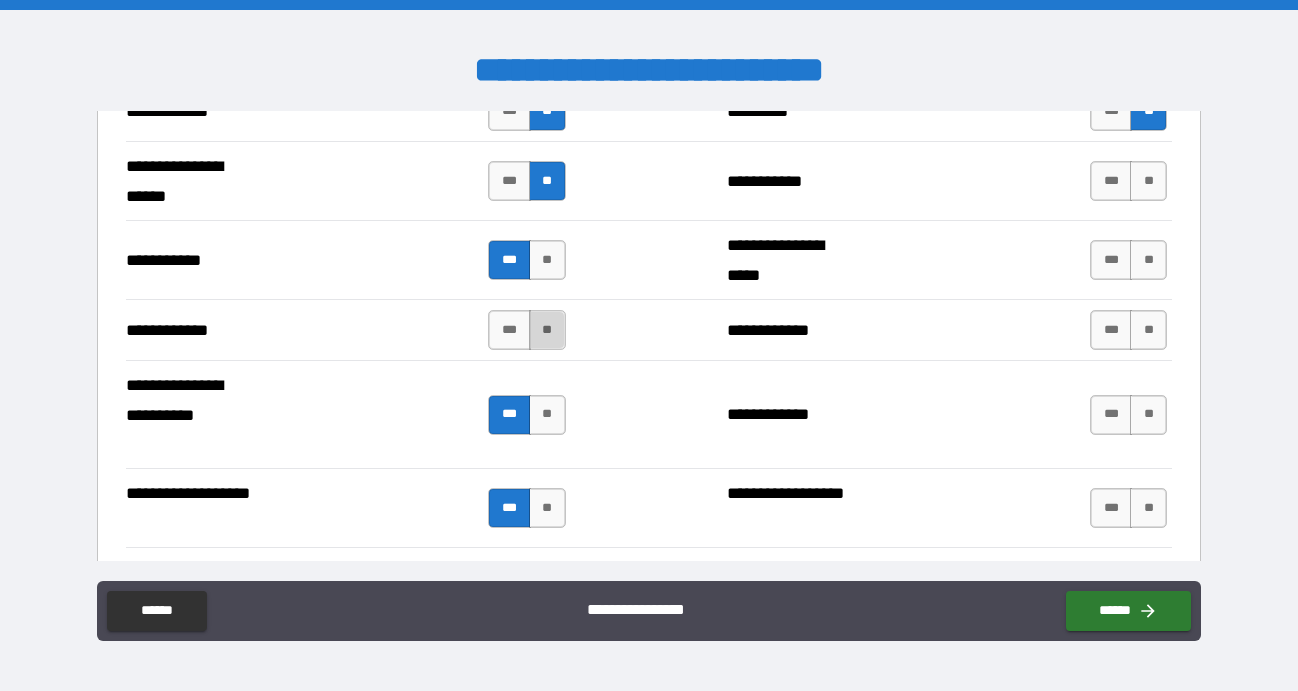 click on "**" at bounding box center (547, 330) 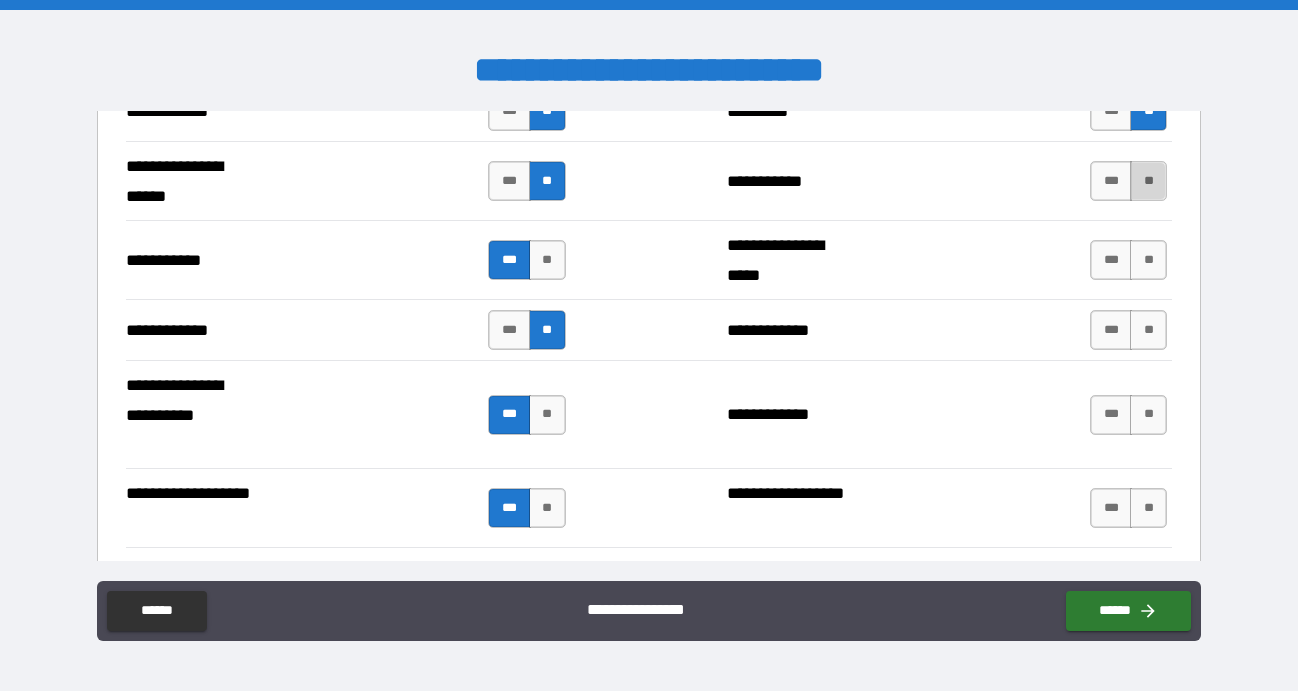 click on "**" at bounding box center [1148, 181] 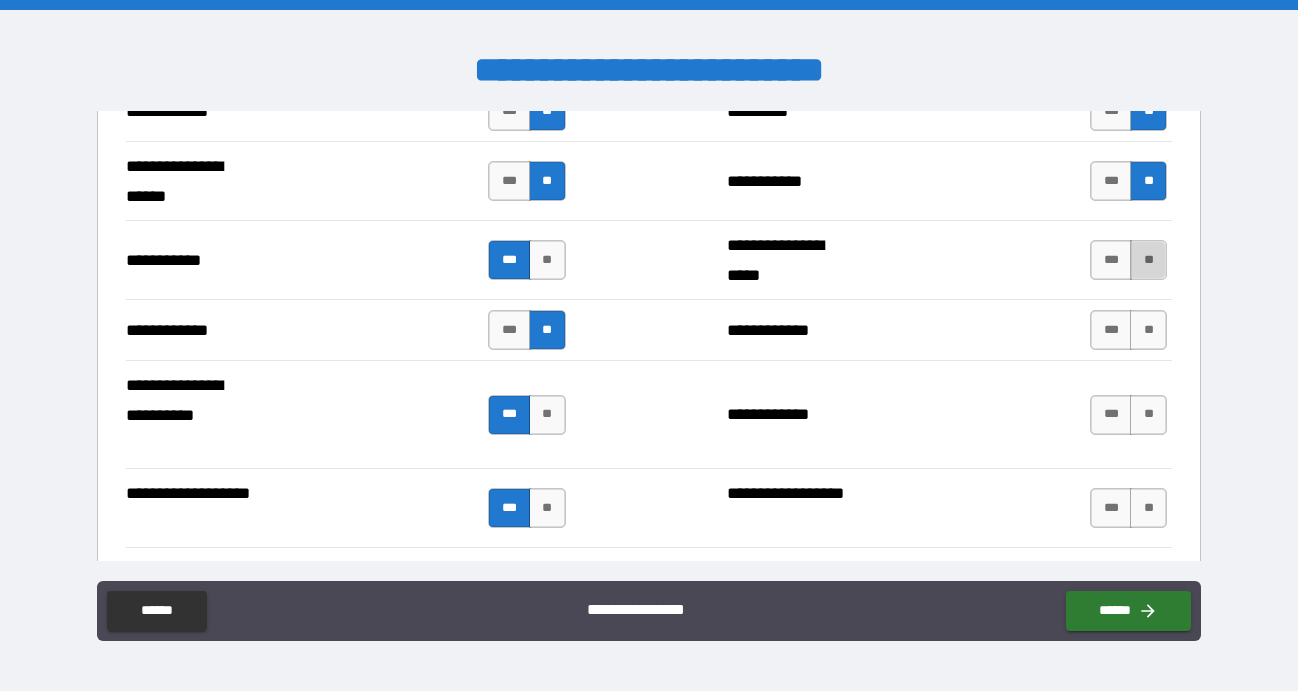 click on "**" at bounding box center (1148, 260) 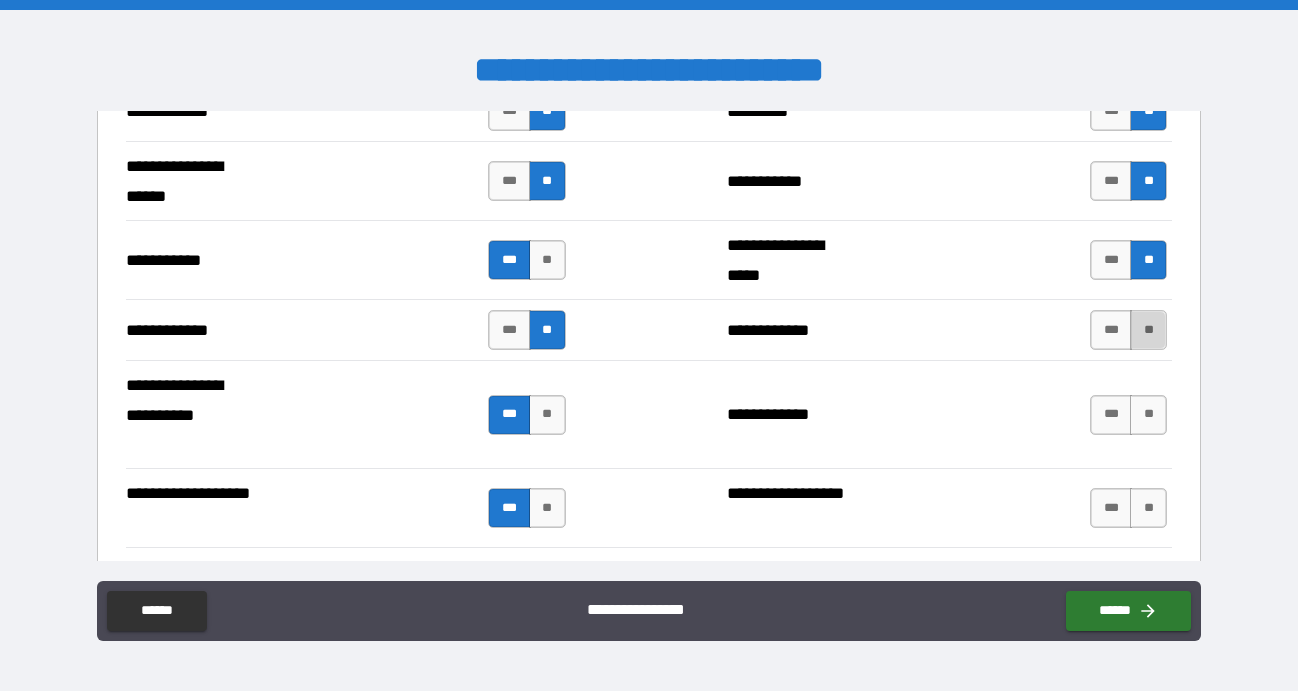 click on "**" at bounding box center (1148, 330) 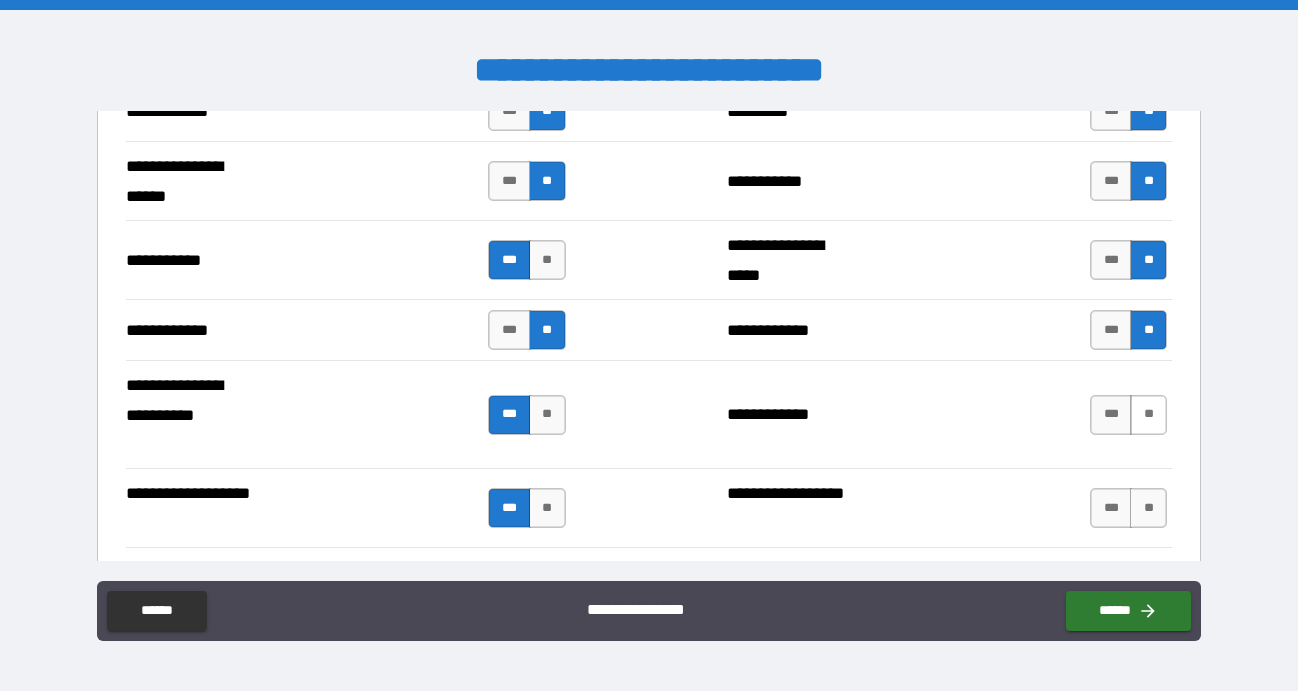 click on "**" at bounding box center (1148, 415) 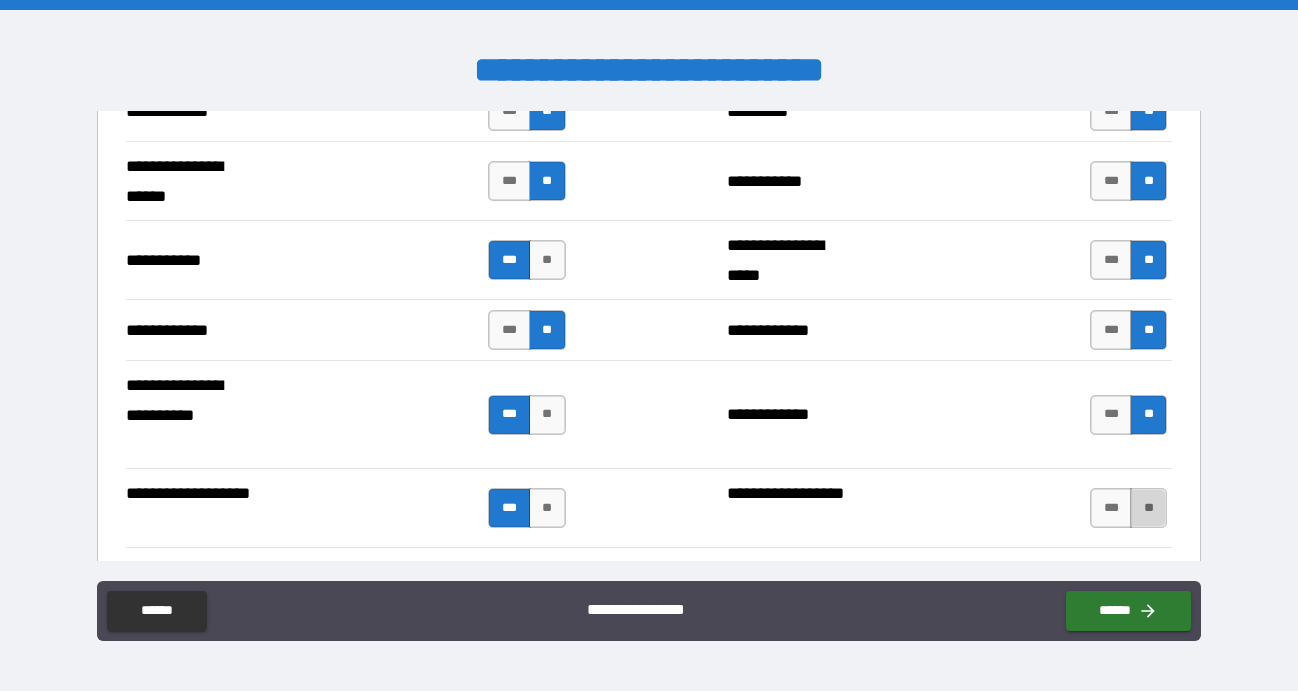 click on "**" at bounding box center (1148, 508) 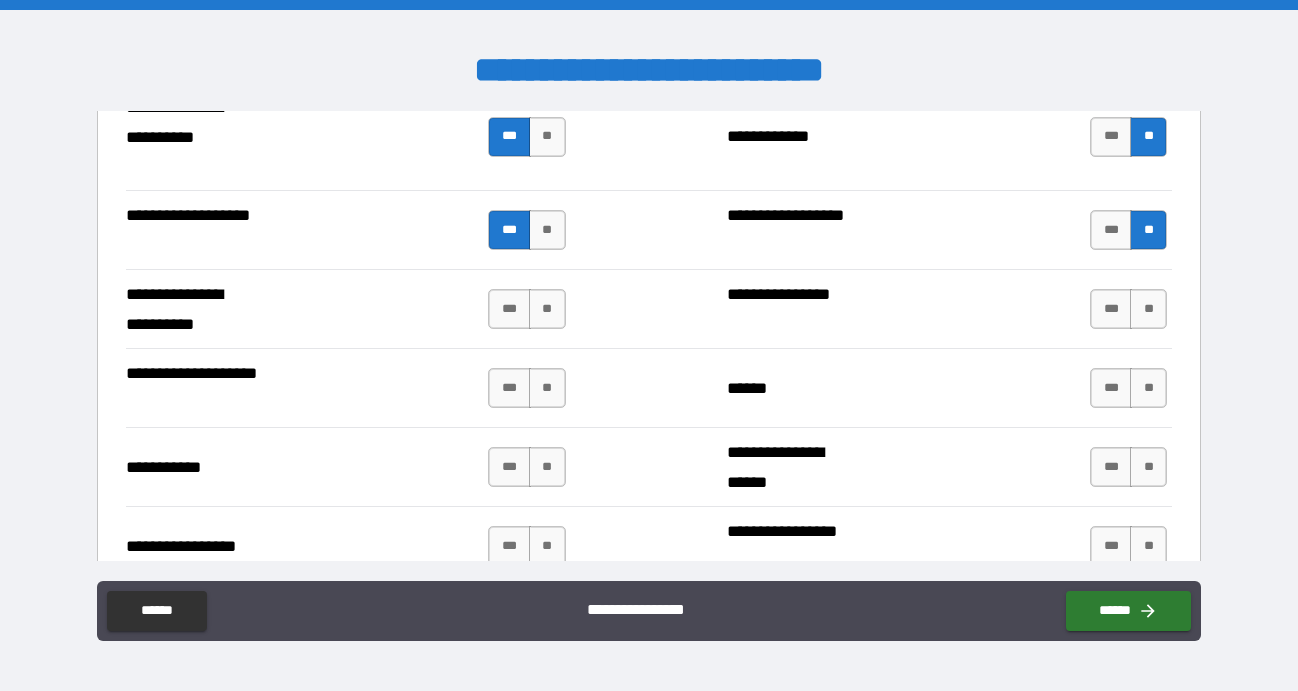 scroll, scrollTop: 4258, scrollLeft: 0, axis: vertical 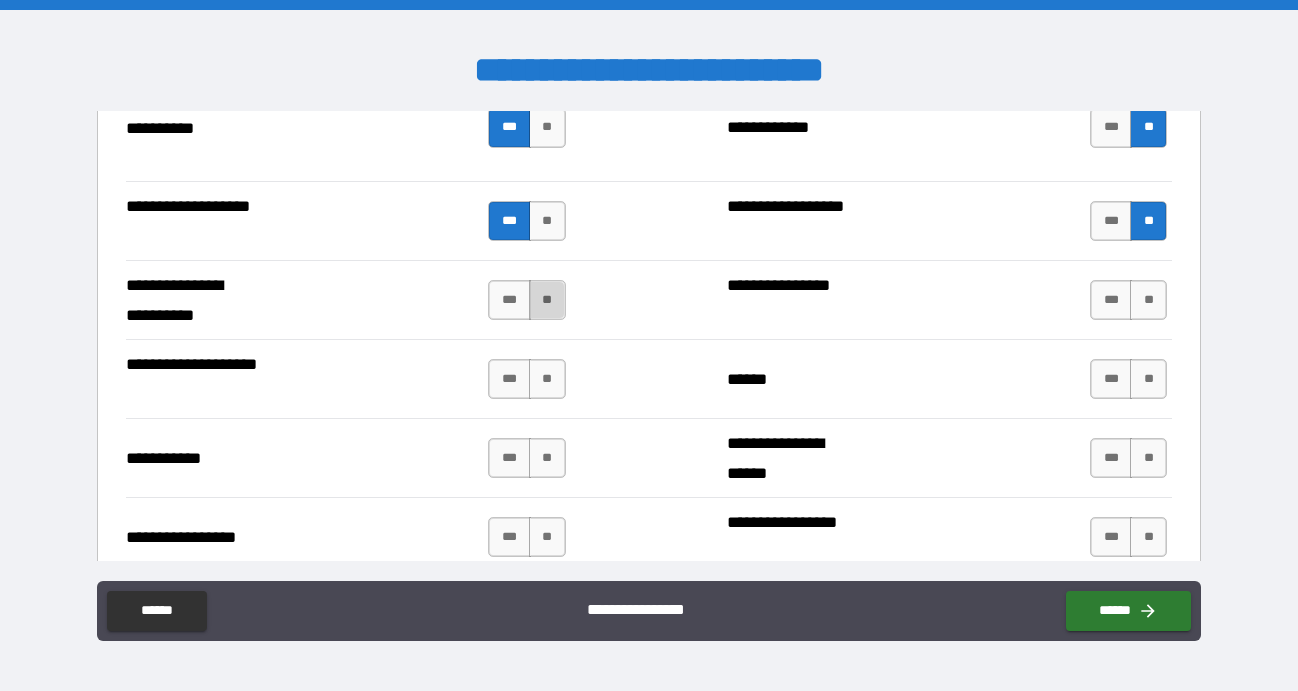 click on "**" at bounding box center (547, 300) 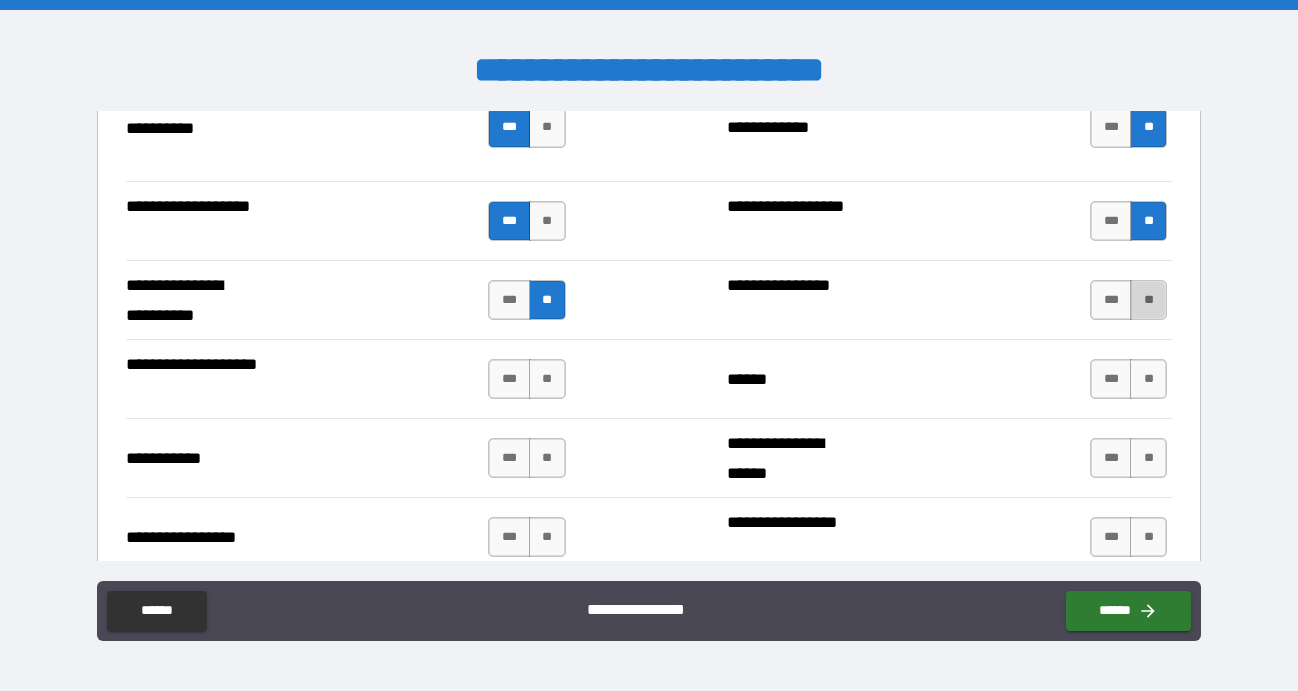 click on "**" at bounding box center (1148, 300) 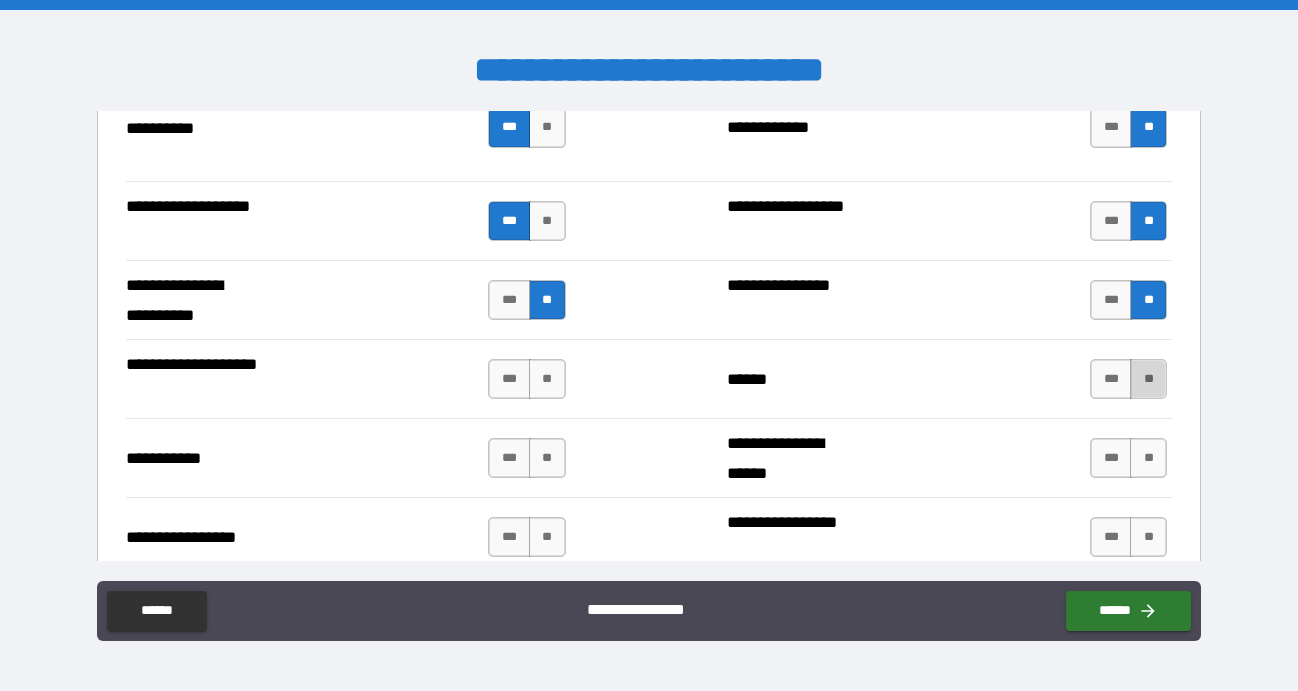 click on "**" at bounding box center [1148, 379] 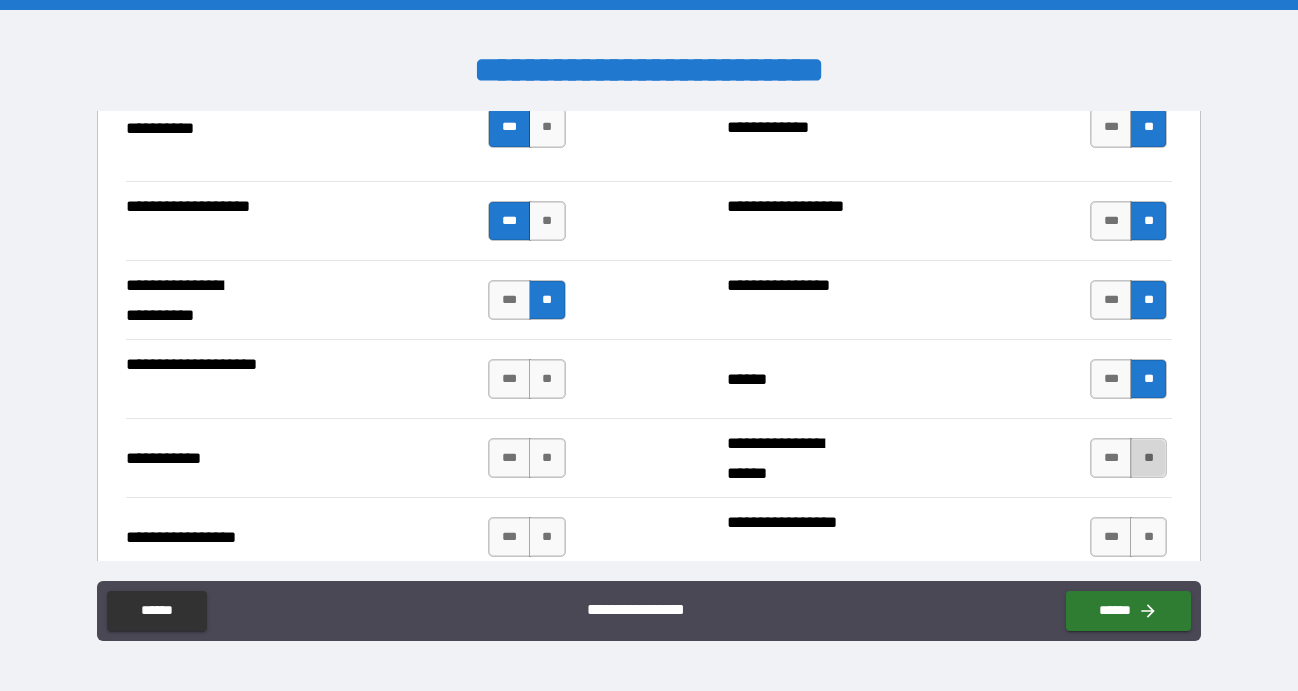 click on "**" at bounding box center (1148, 458) 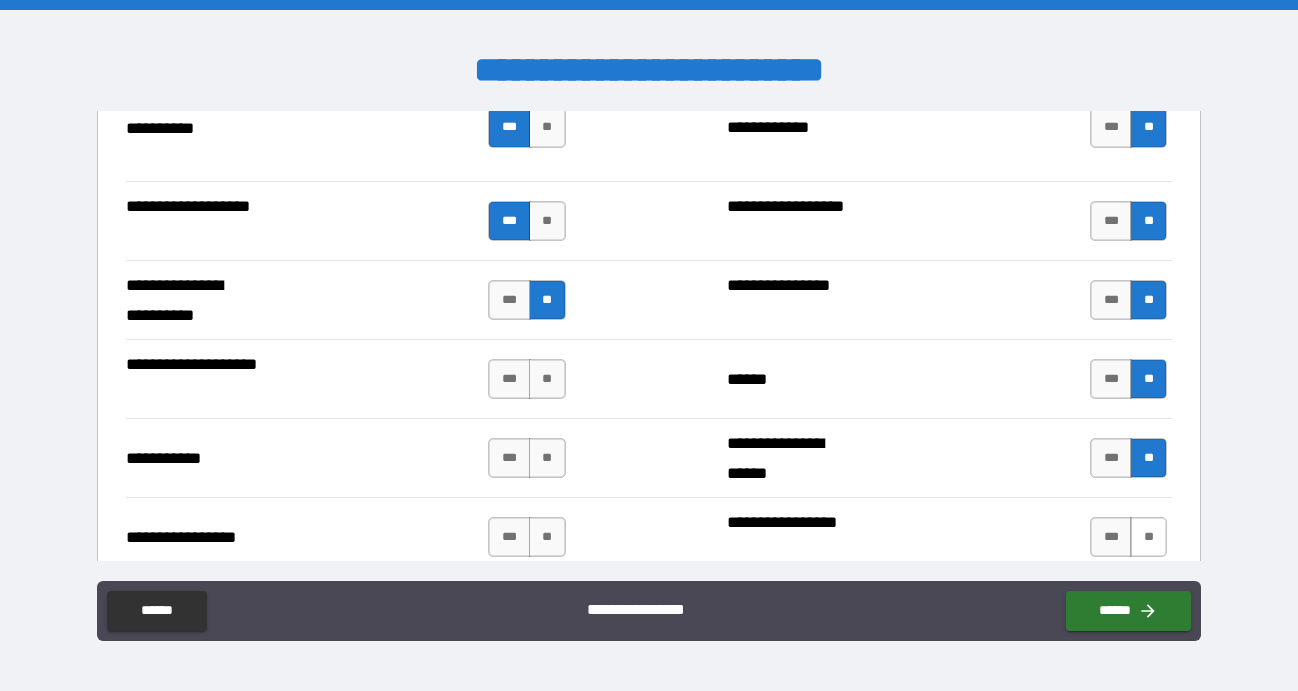 click on "**" at bounding box center [1148, 537] 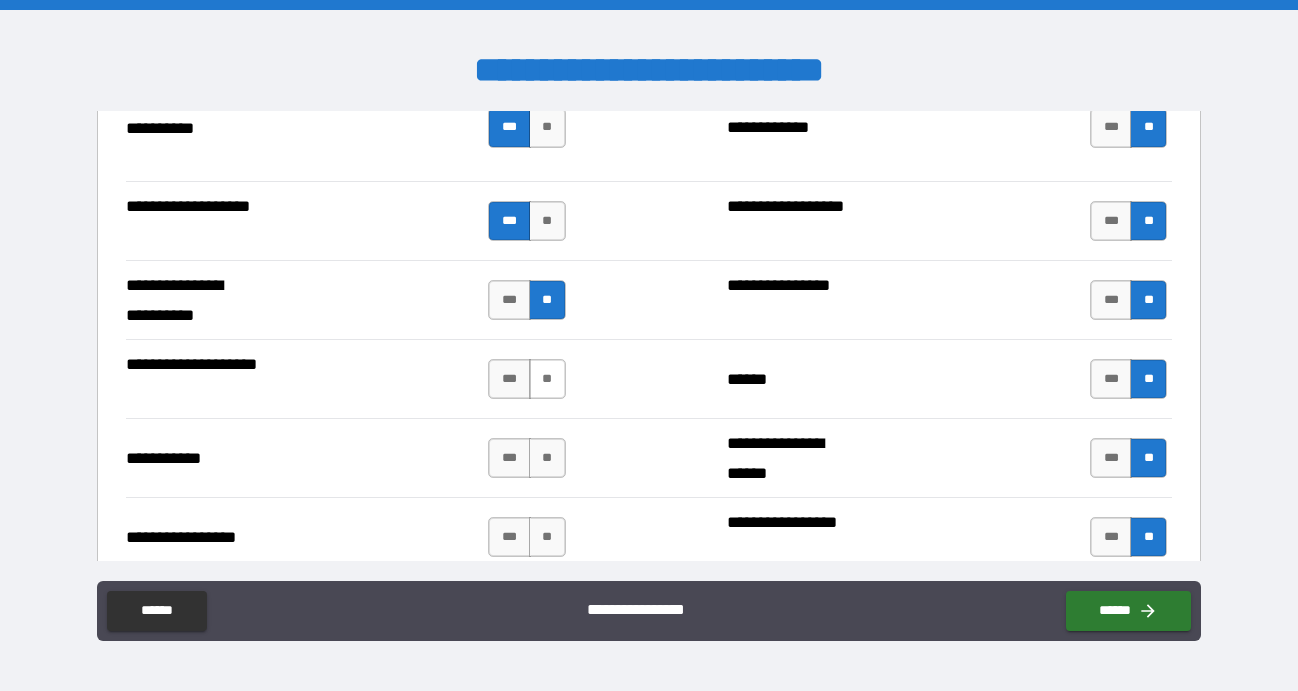 click on "**" at bounding box center [547, 379] 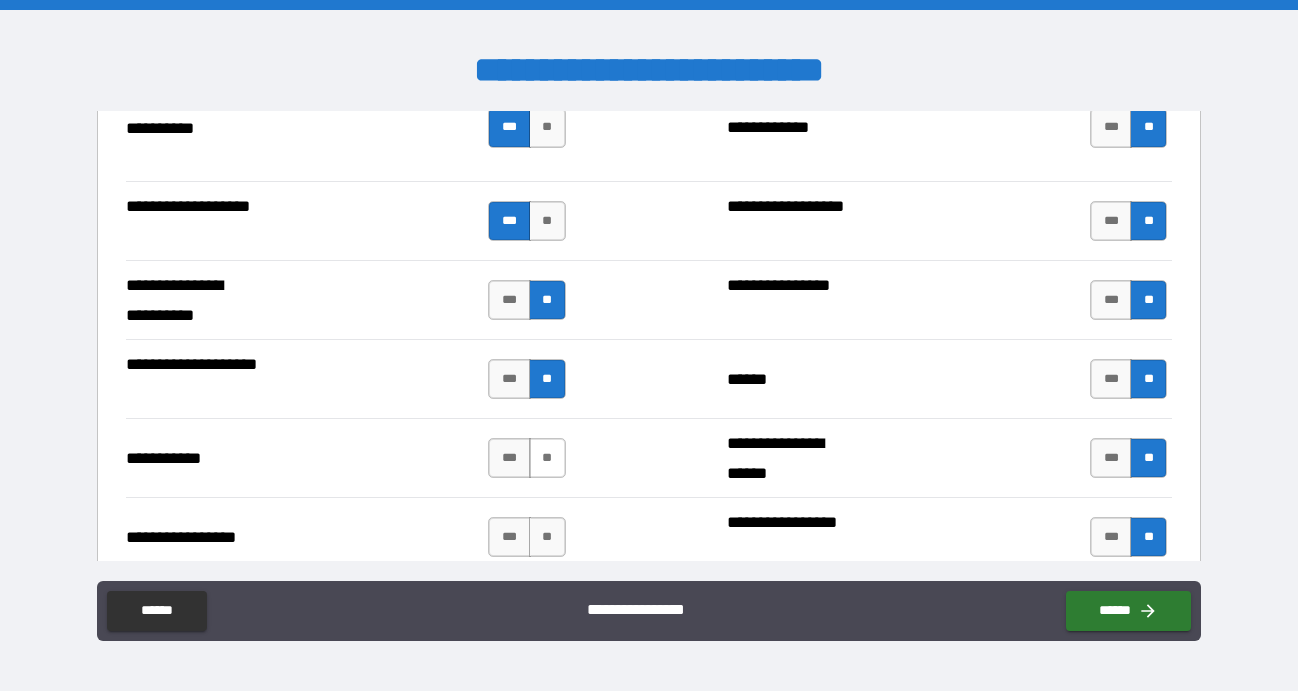 click on "**" at bounding box center (547, 458) 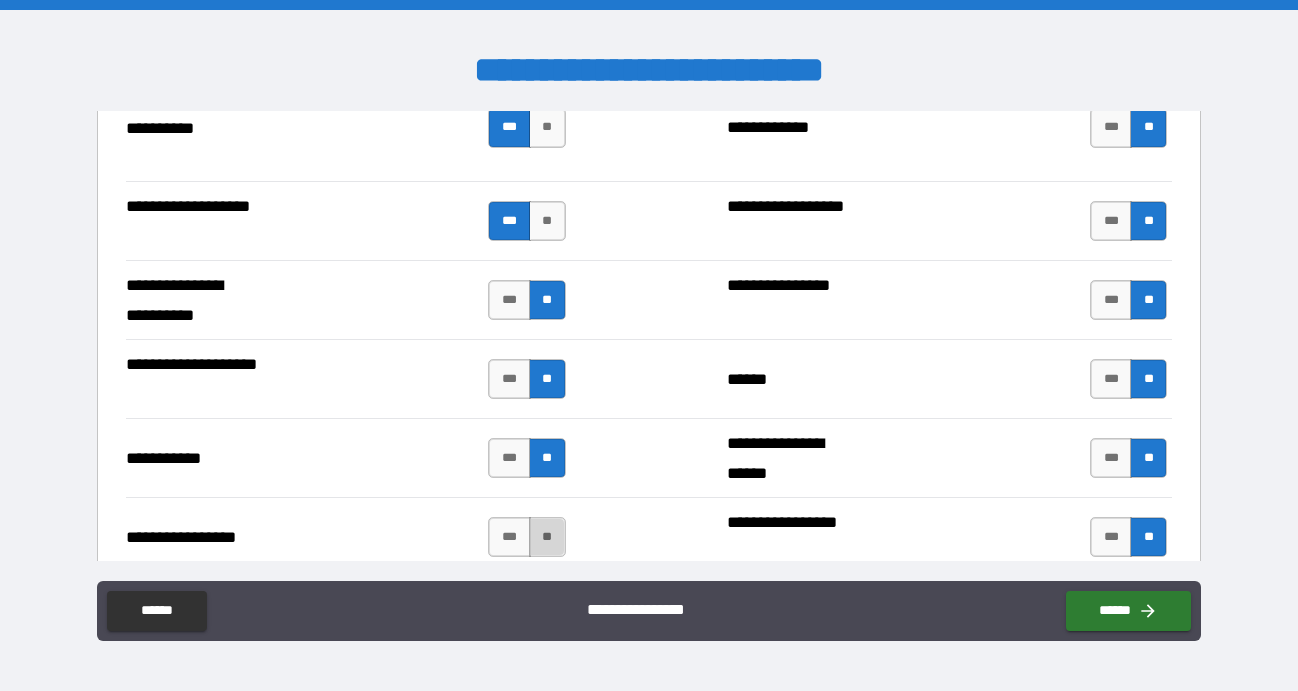 click on "**" at bounding box center [547, 537] 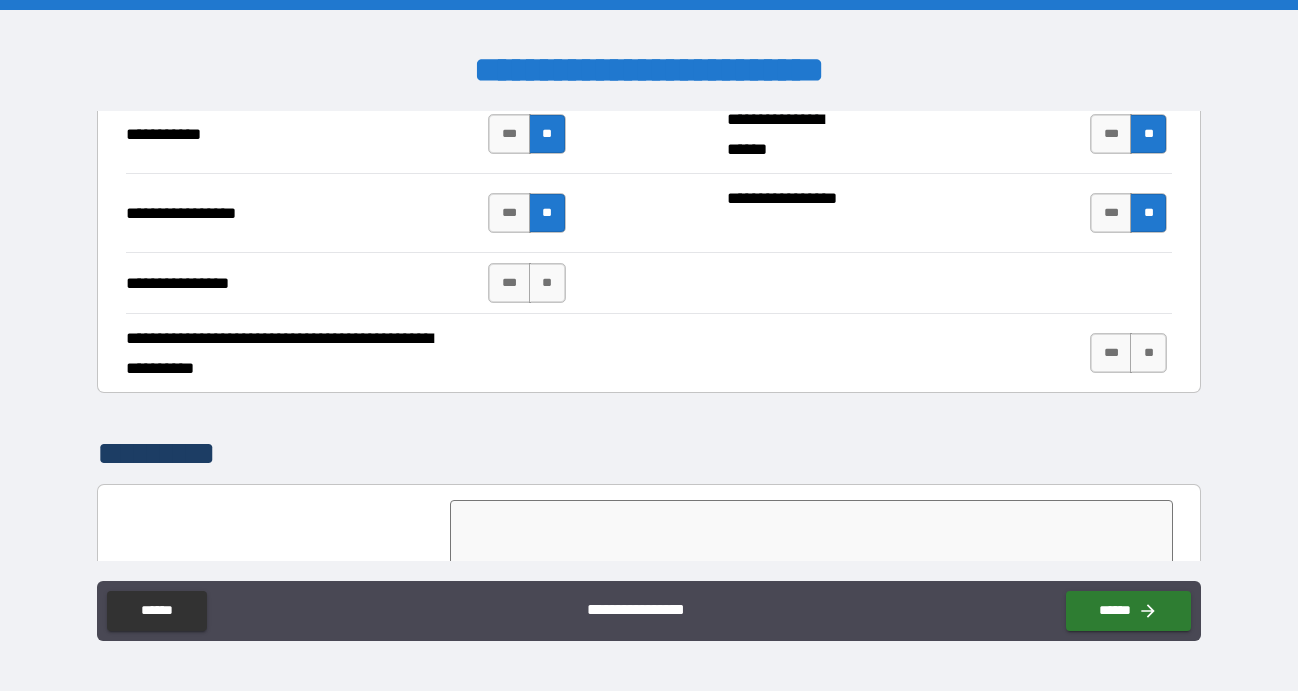 scroll, scrollTop: 4593, scrollLeft: 0, axis: vertical 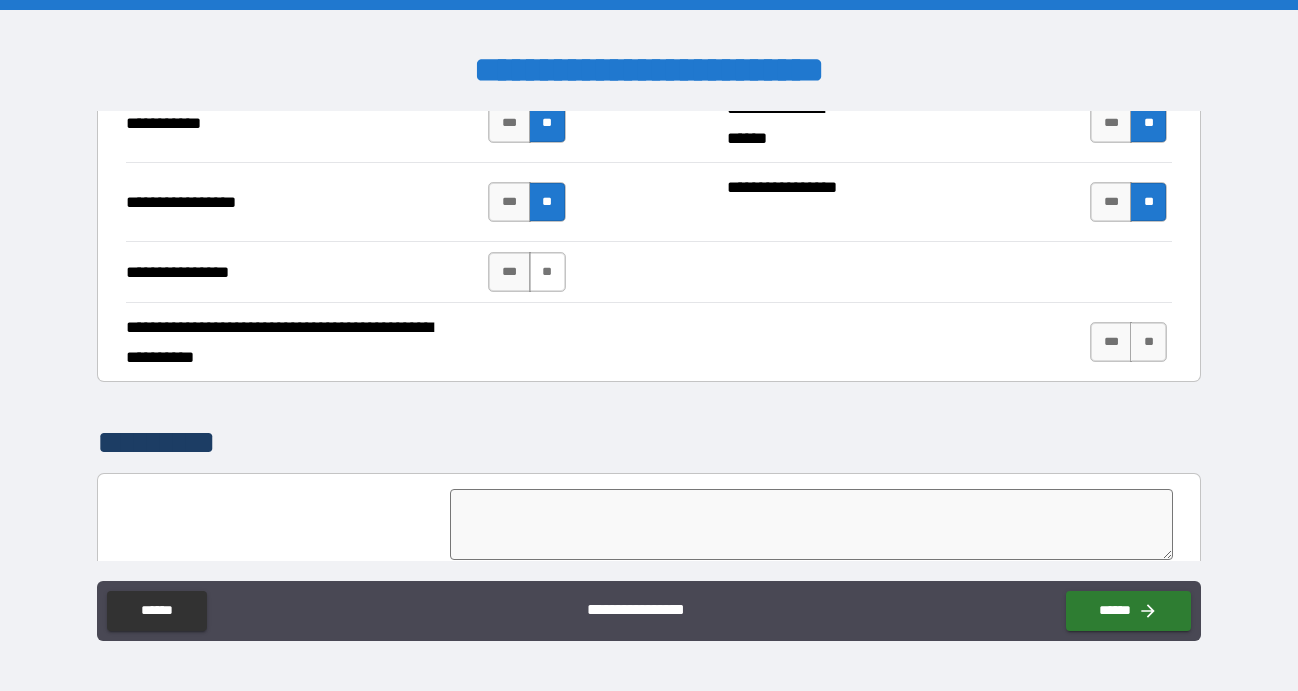 click on "**" at bounding box center (547, 272) 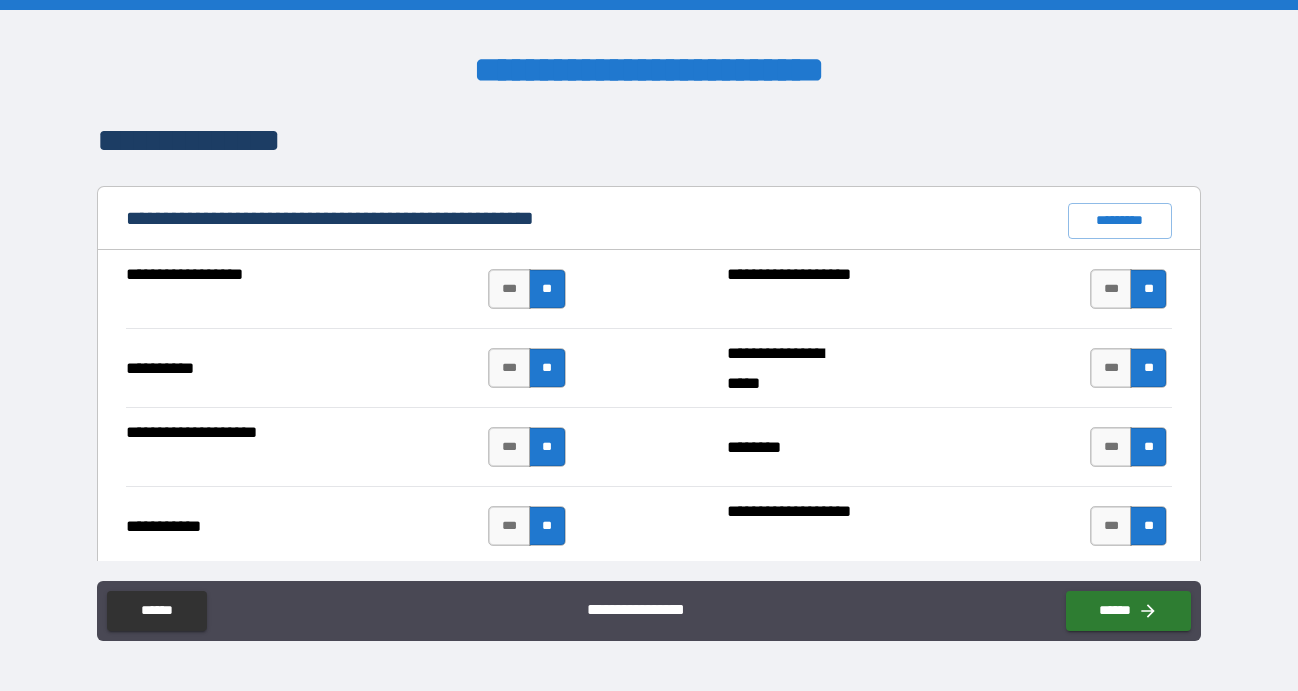 scroll, scrollTop: 1833, scrollLeft: 0, axis: vertical 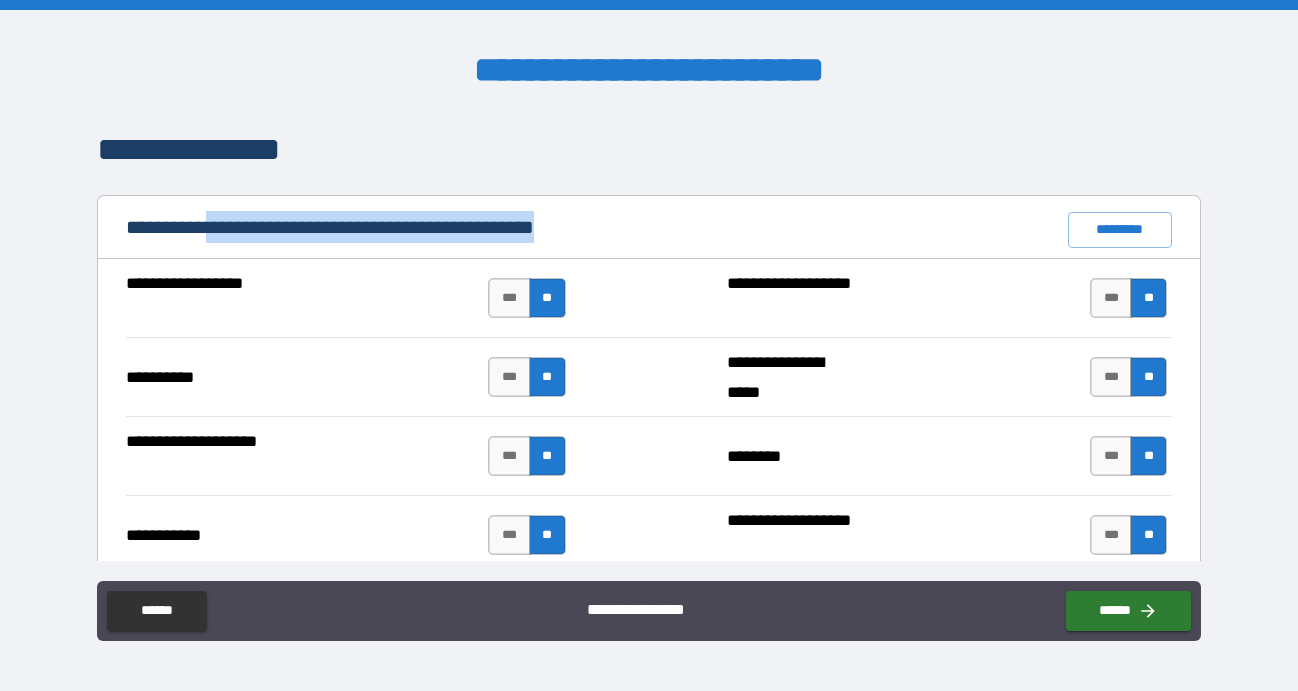 drag, startPoint x: 226, startPoint y: 226, endPoint x: 333, endPoint y: 244, distance: 108.503456 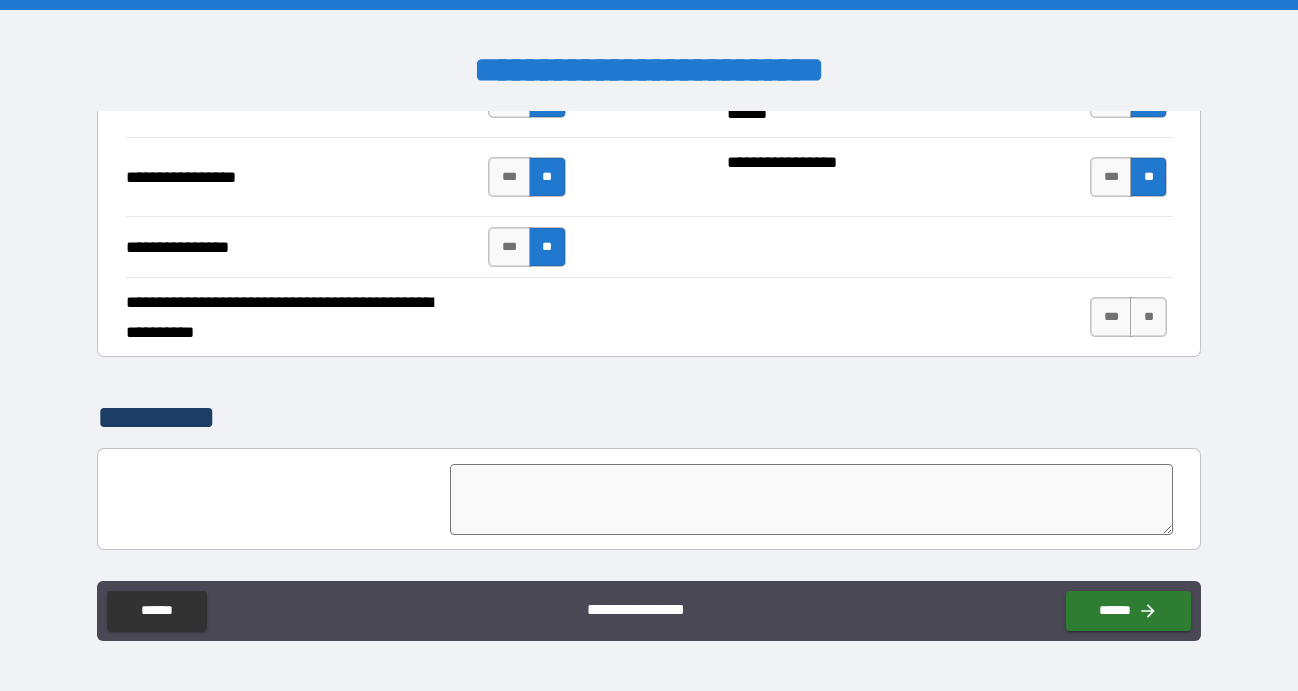 scroll, scrollTop: 4629, scrollLeft: 0, axis: vertical 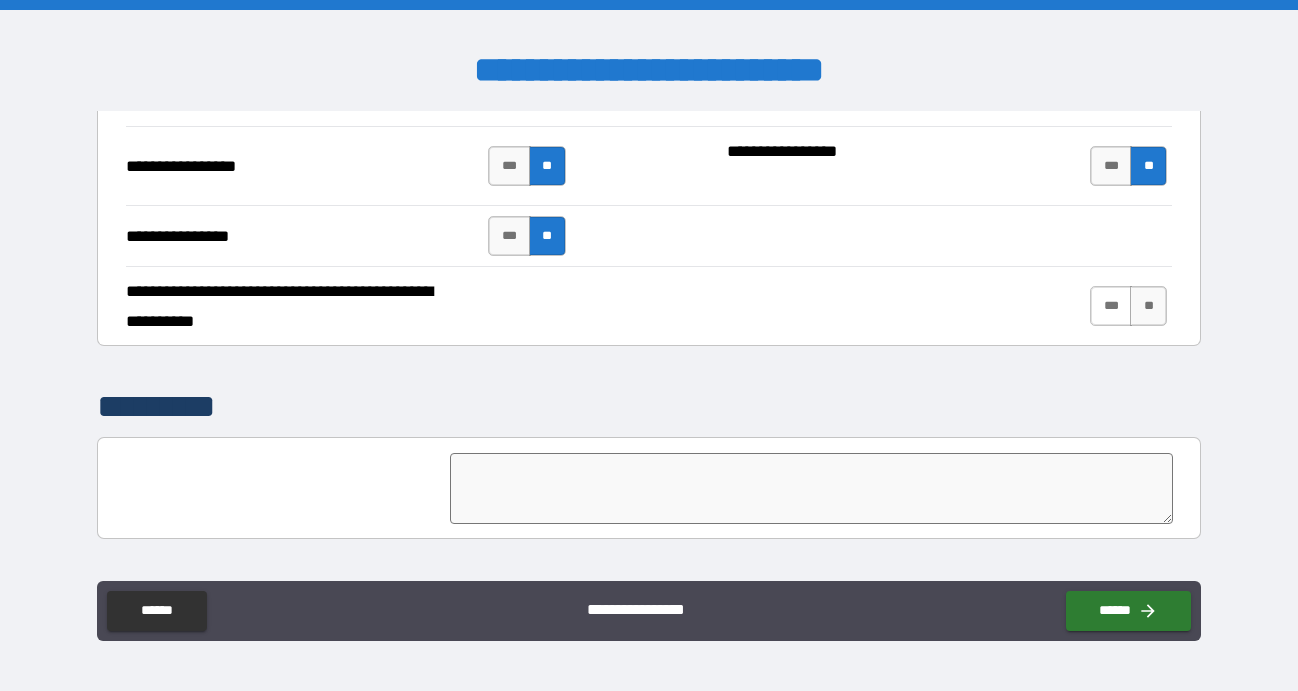 click on "***" at bounding box center (1111, 306) 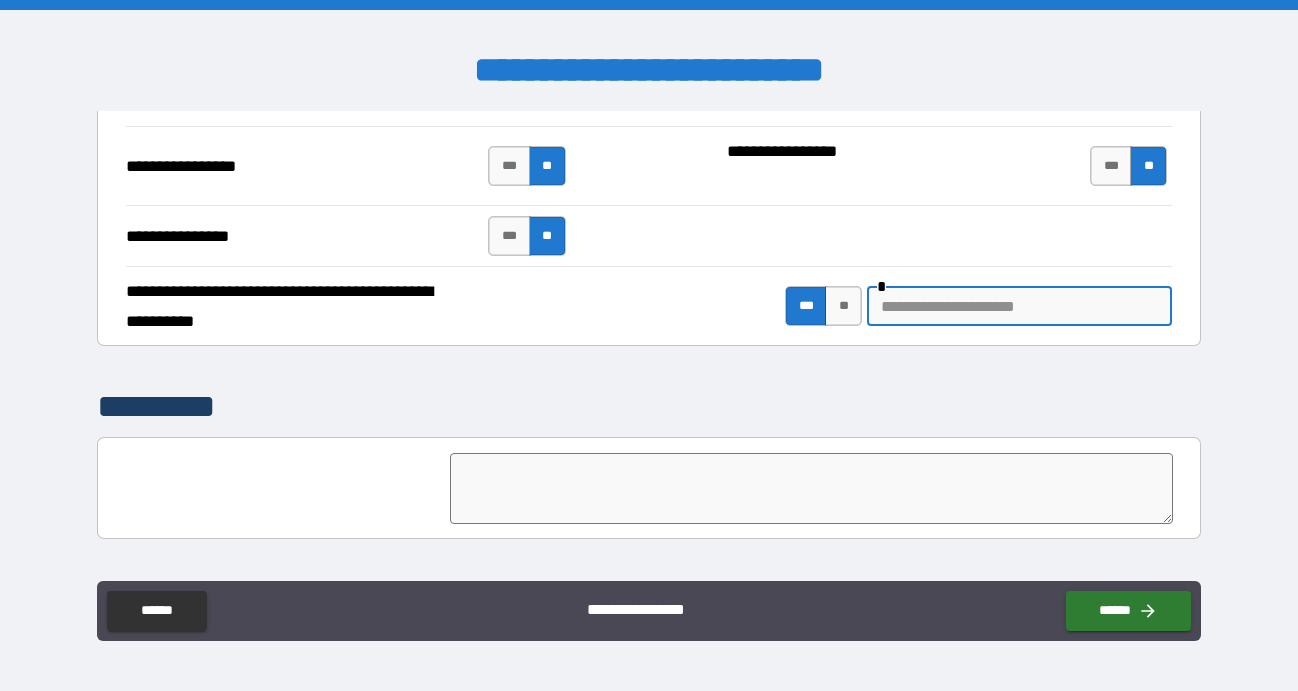 click at bounding box center (1019, 306) 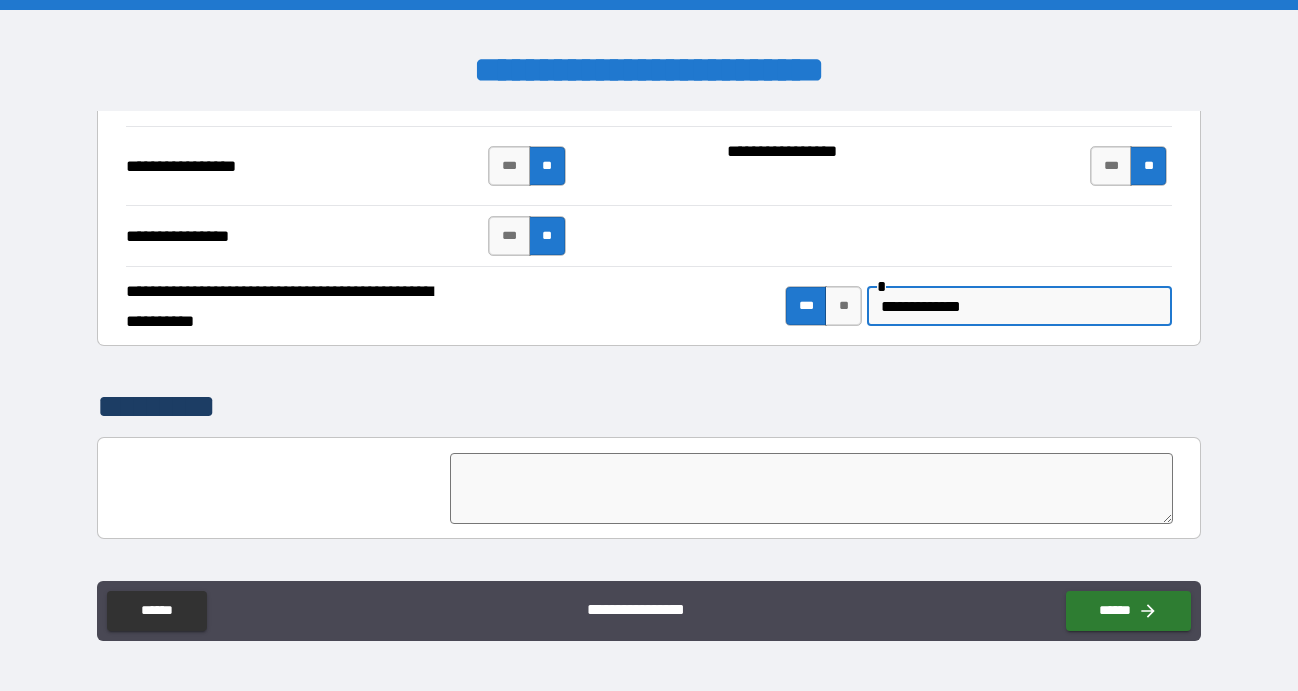 type on "**********" 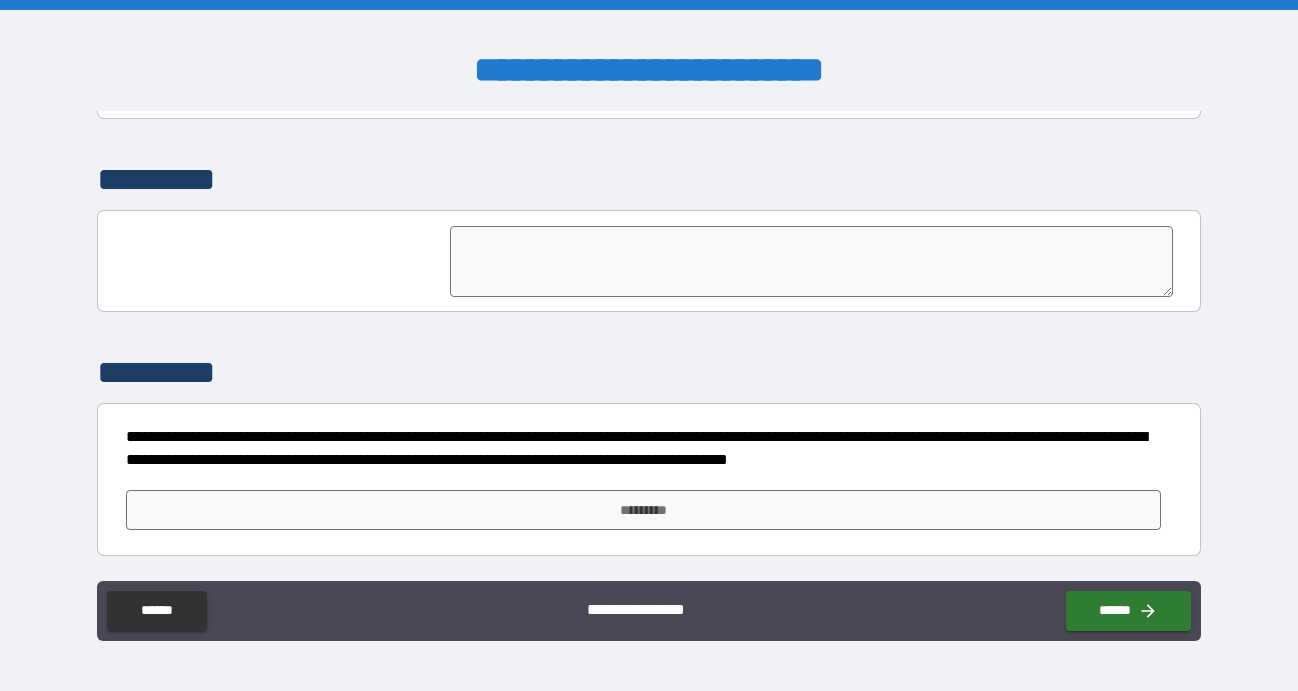 scroll, scrollTop: 4856, scrollLeft: 0, axis: vertical 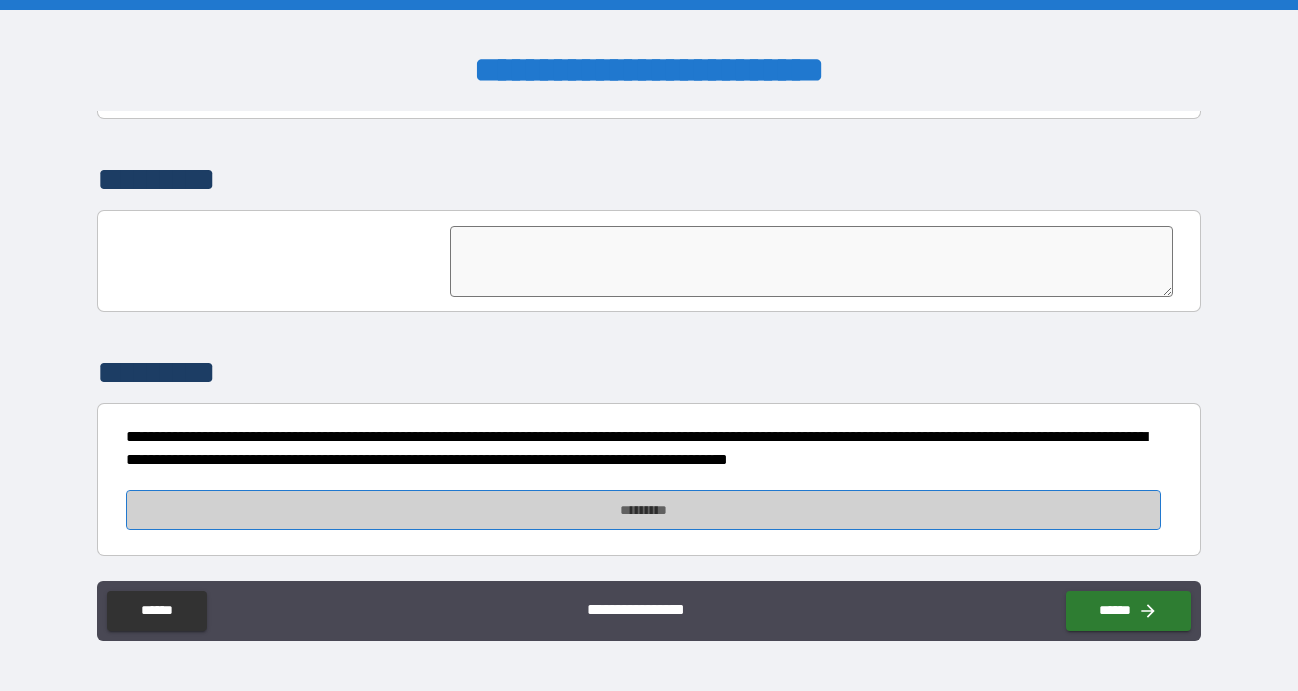 click on "*********" at bounding box center (643, 510) 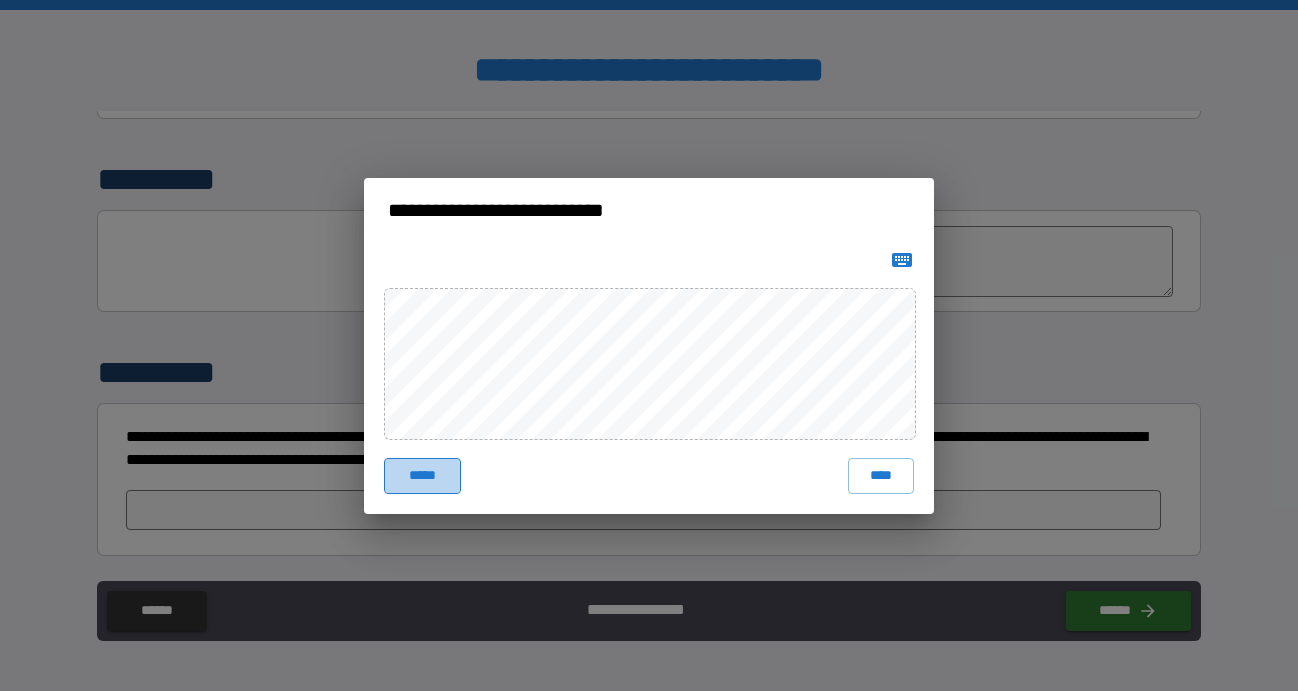 click on "*****" at bounding box center (422, 476) 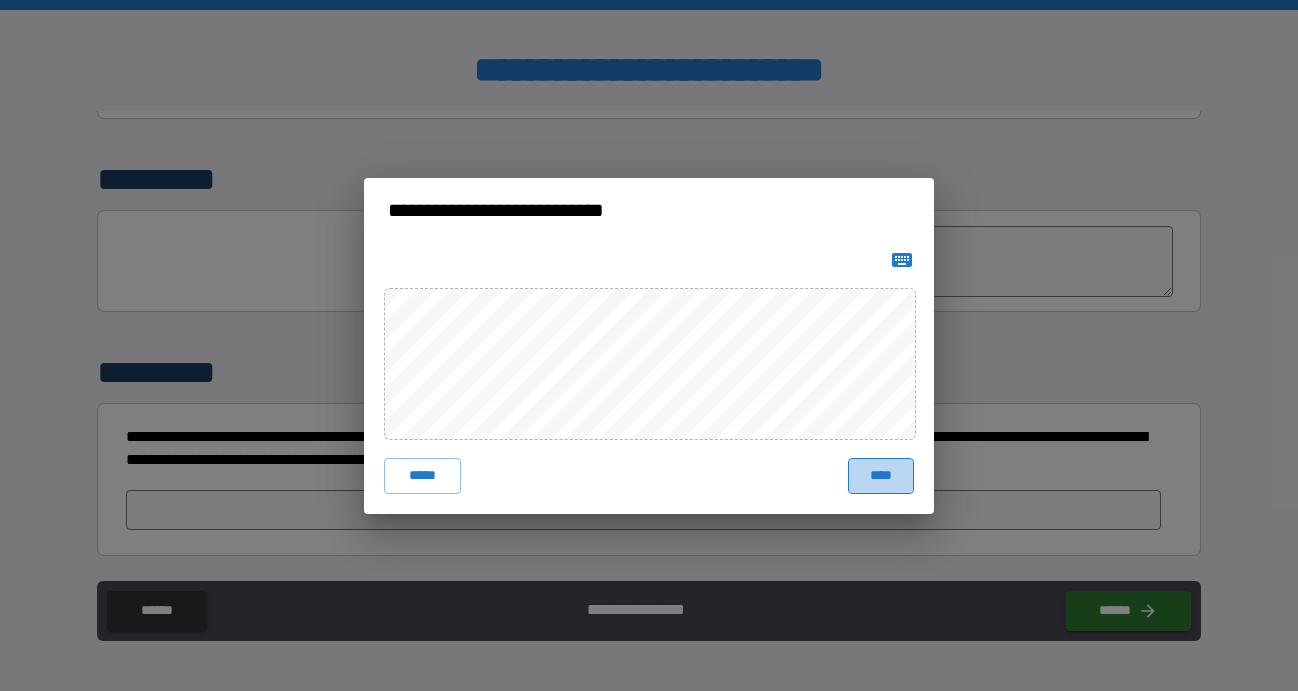click on "****" at bounding box center [881, 476] 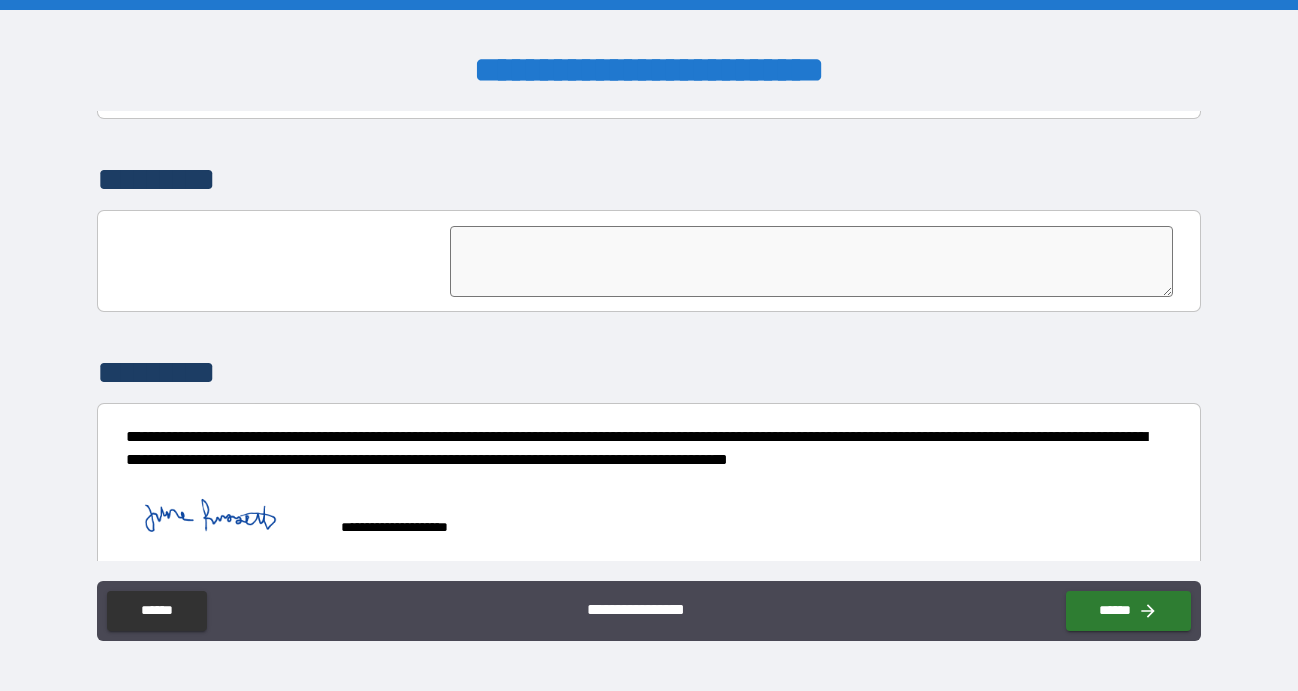 click at bounding box center [811, 261] 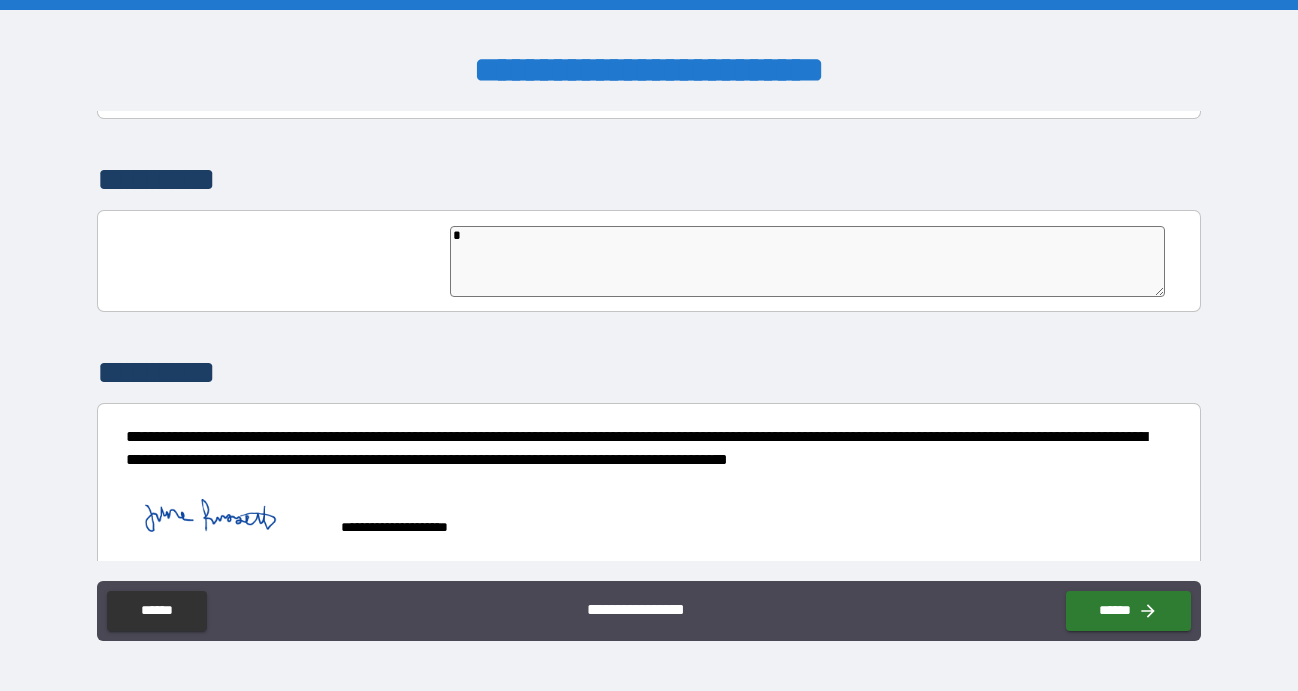 type on "*" 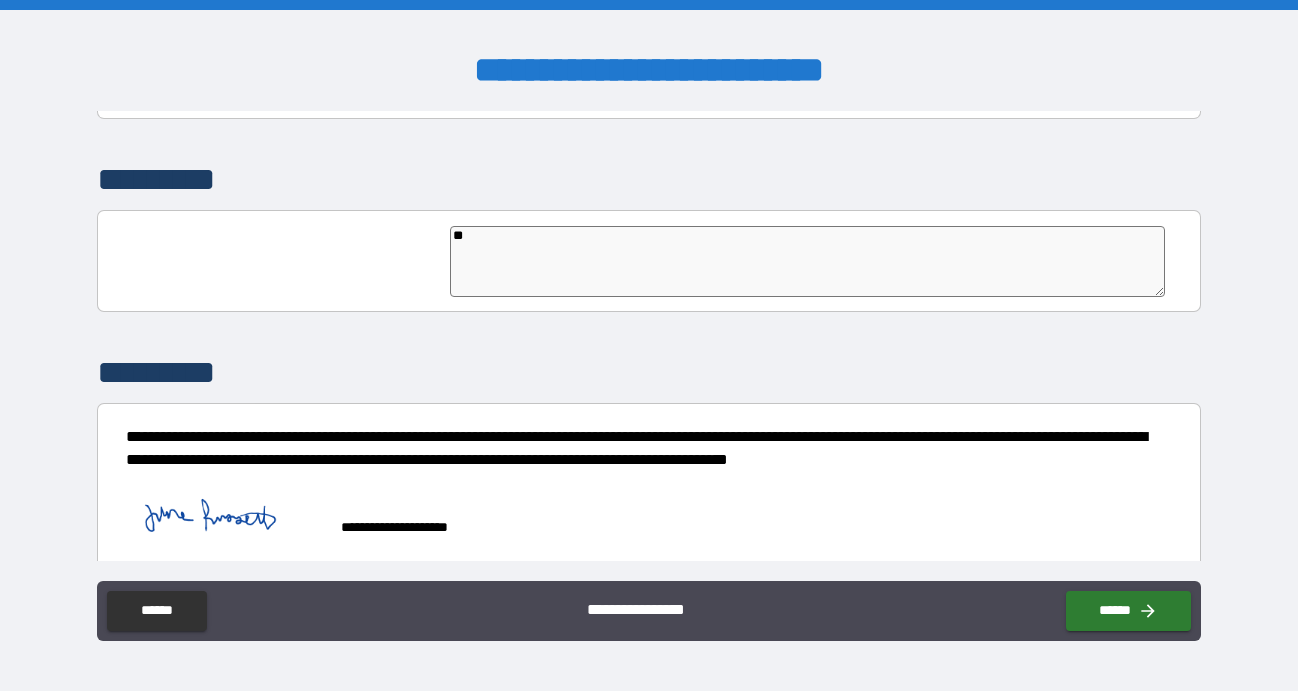 type on "*" 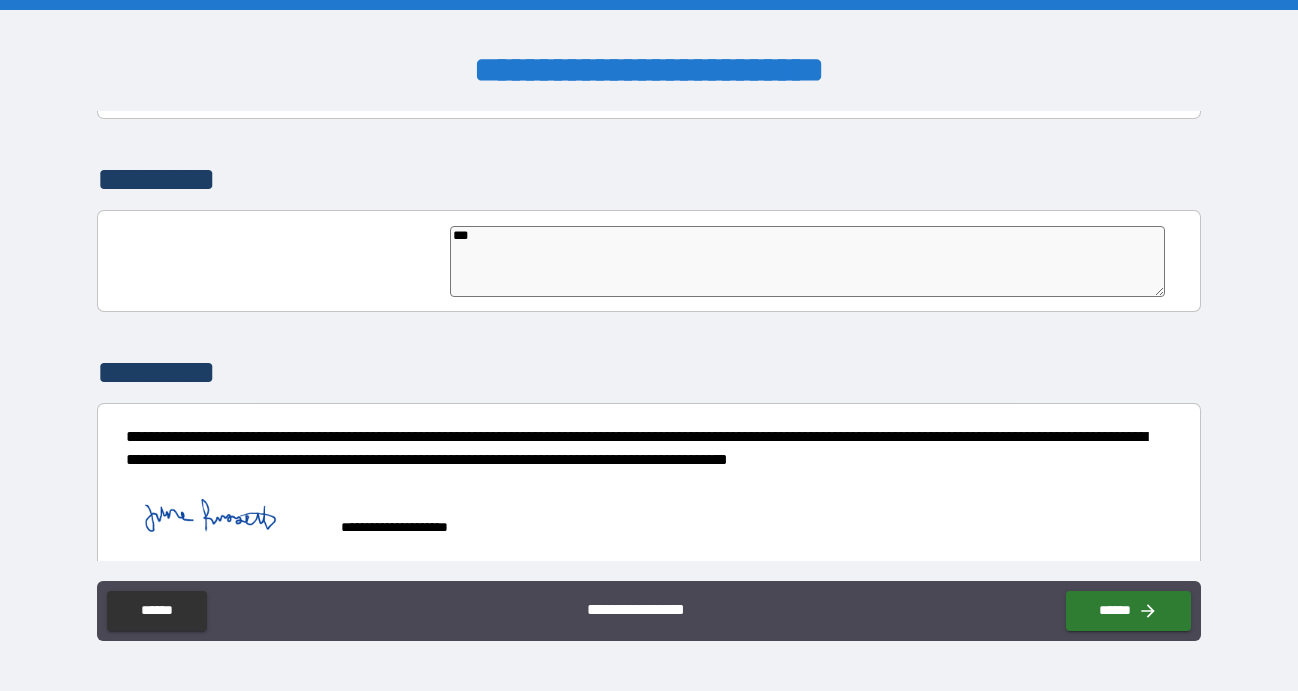 type on "*" 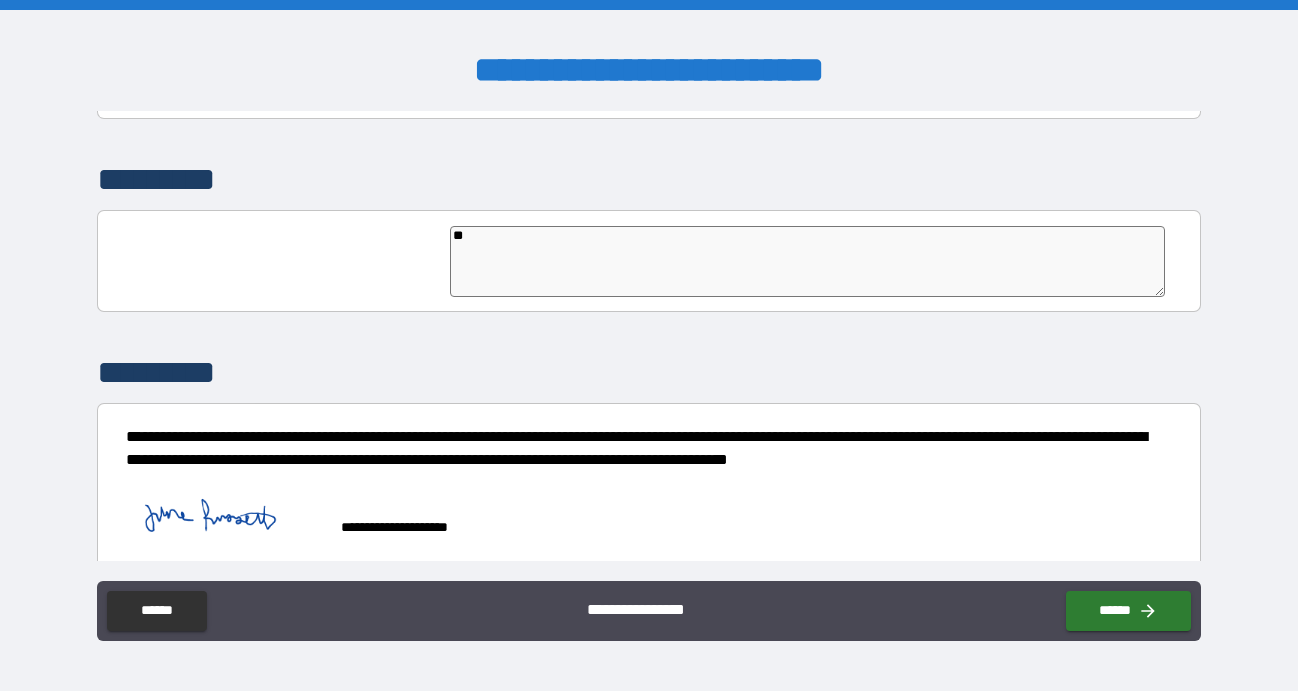 type on "*" 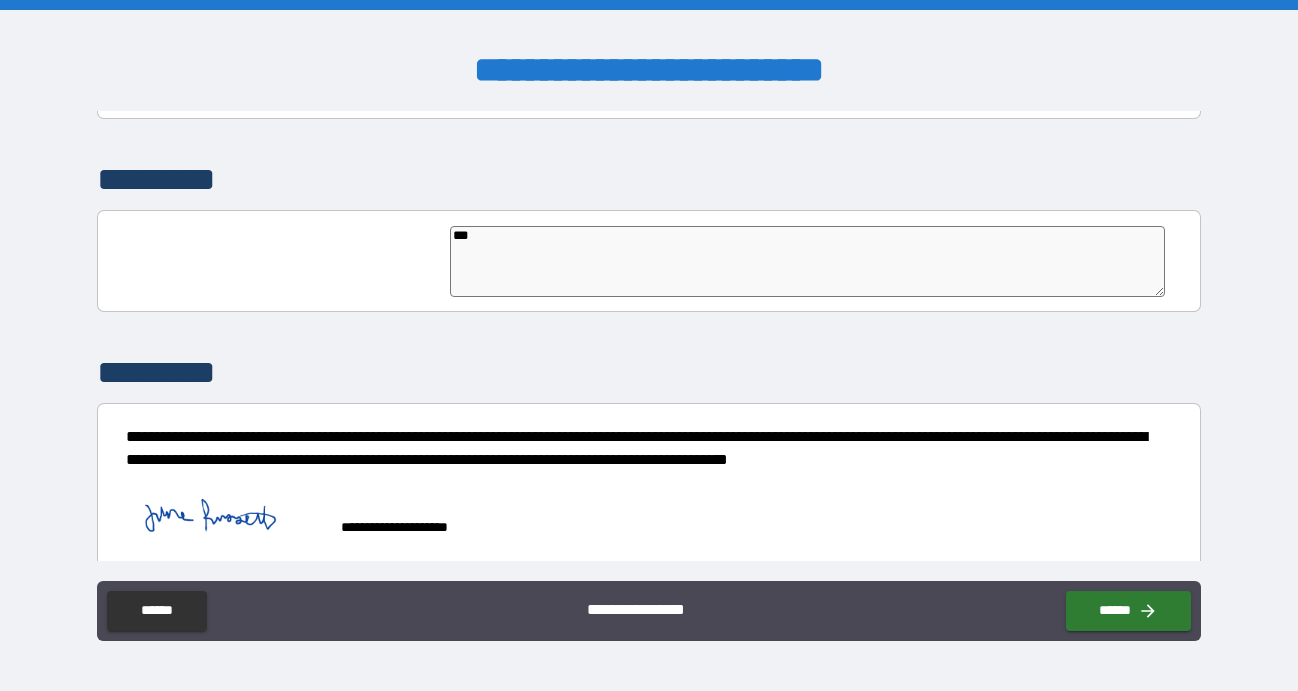 type on "****" 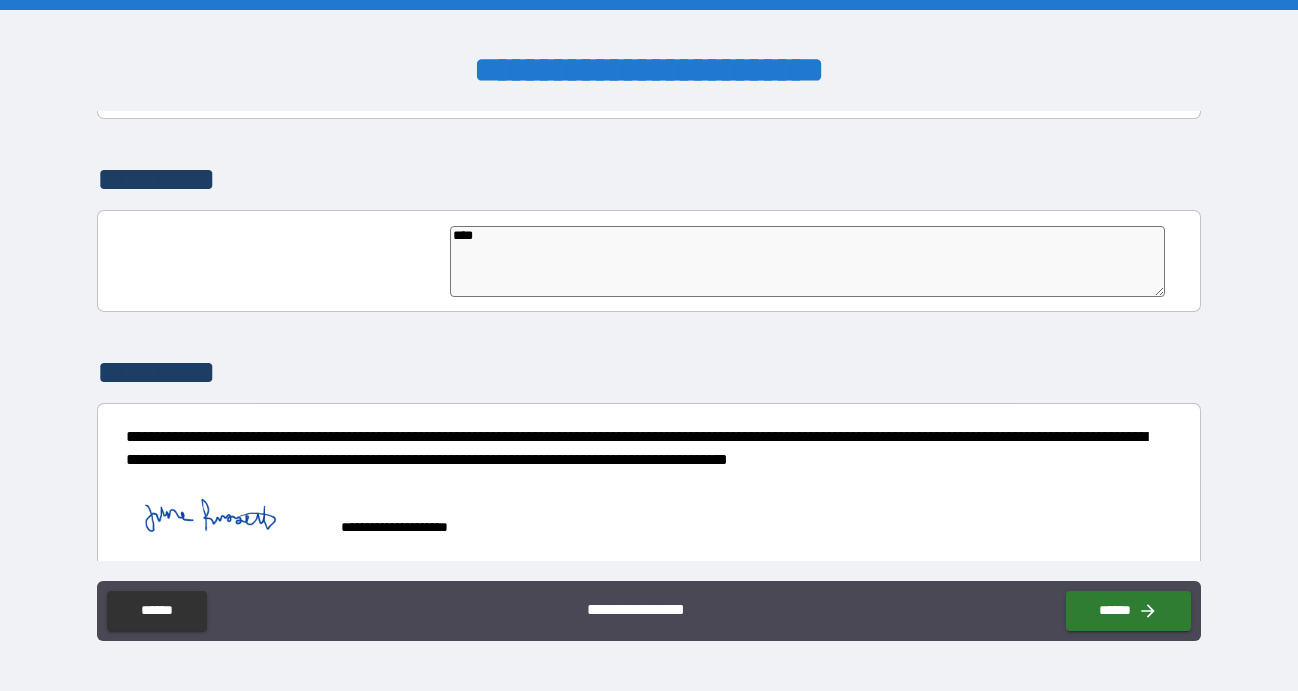 type on "*****" 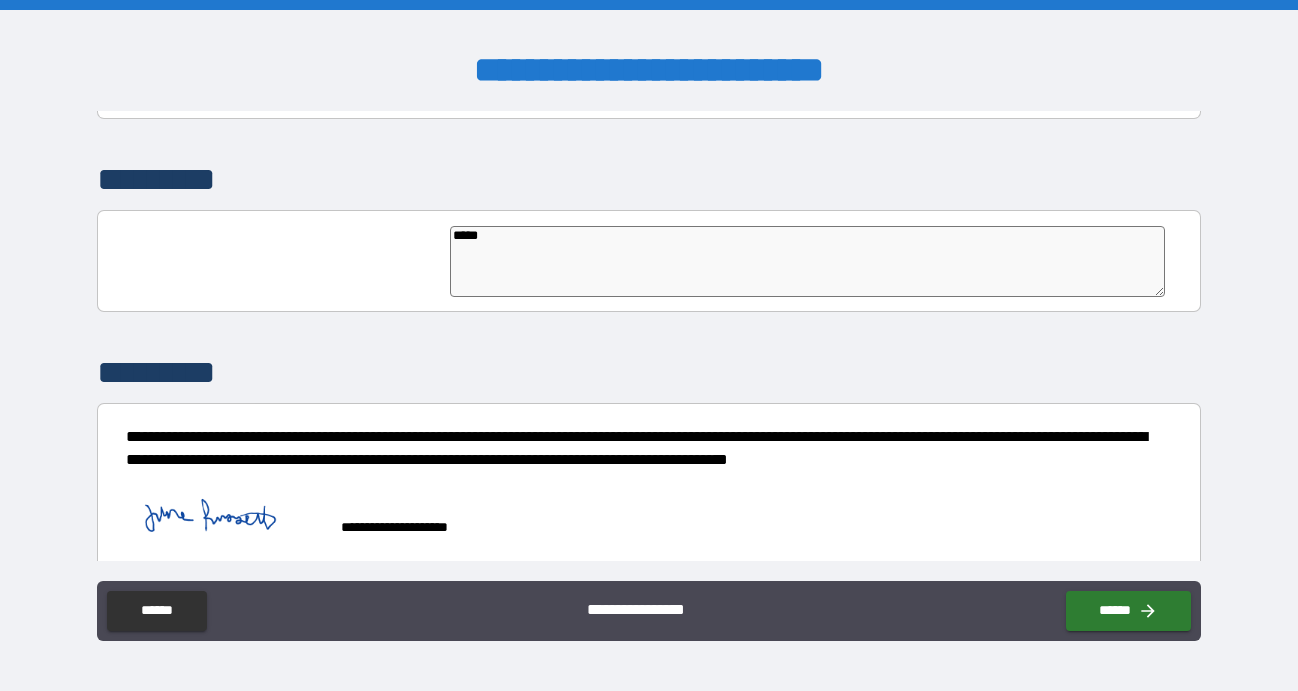 type on "*" 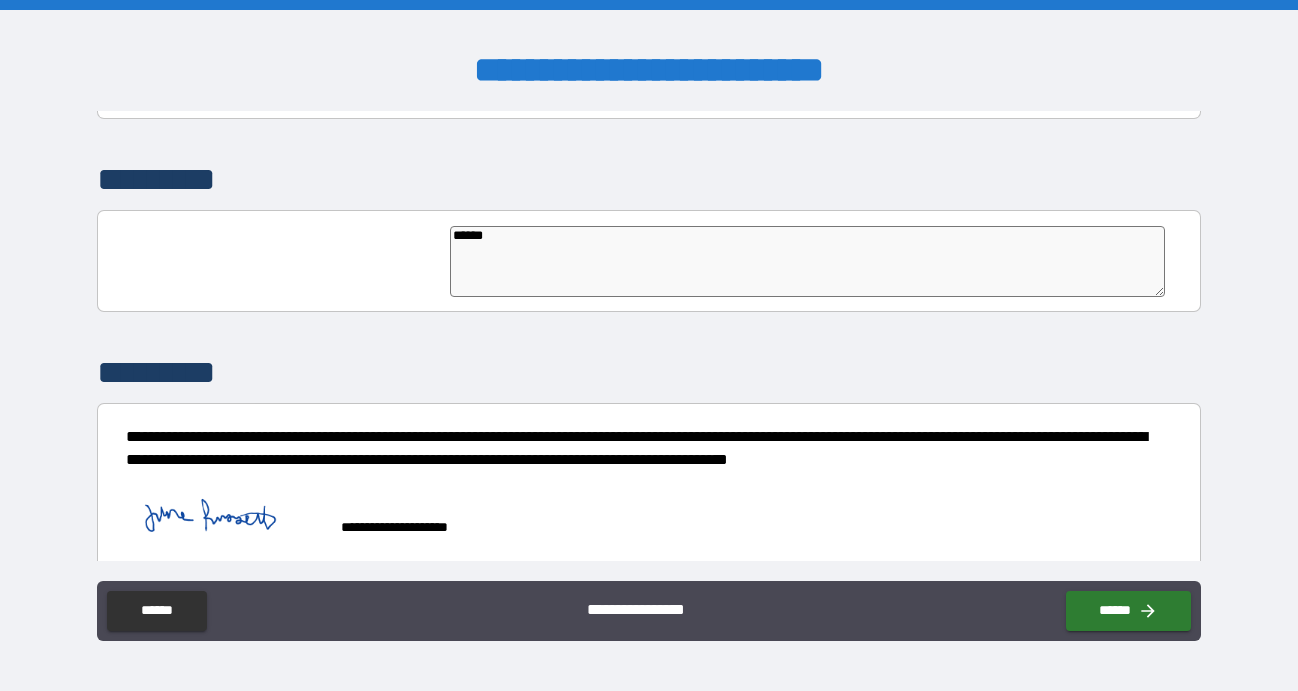 type on "*" 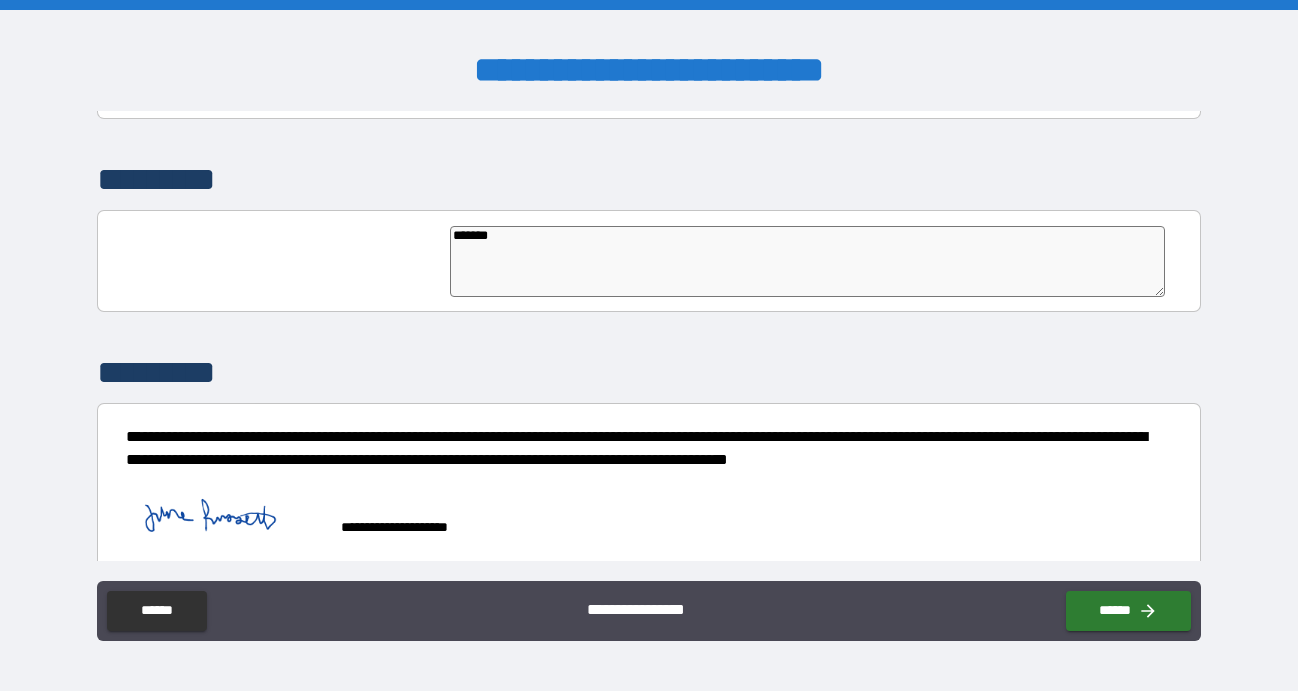 type on "*" 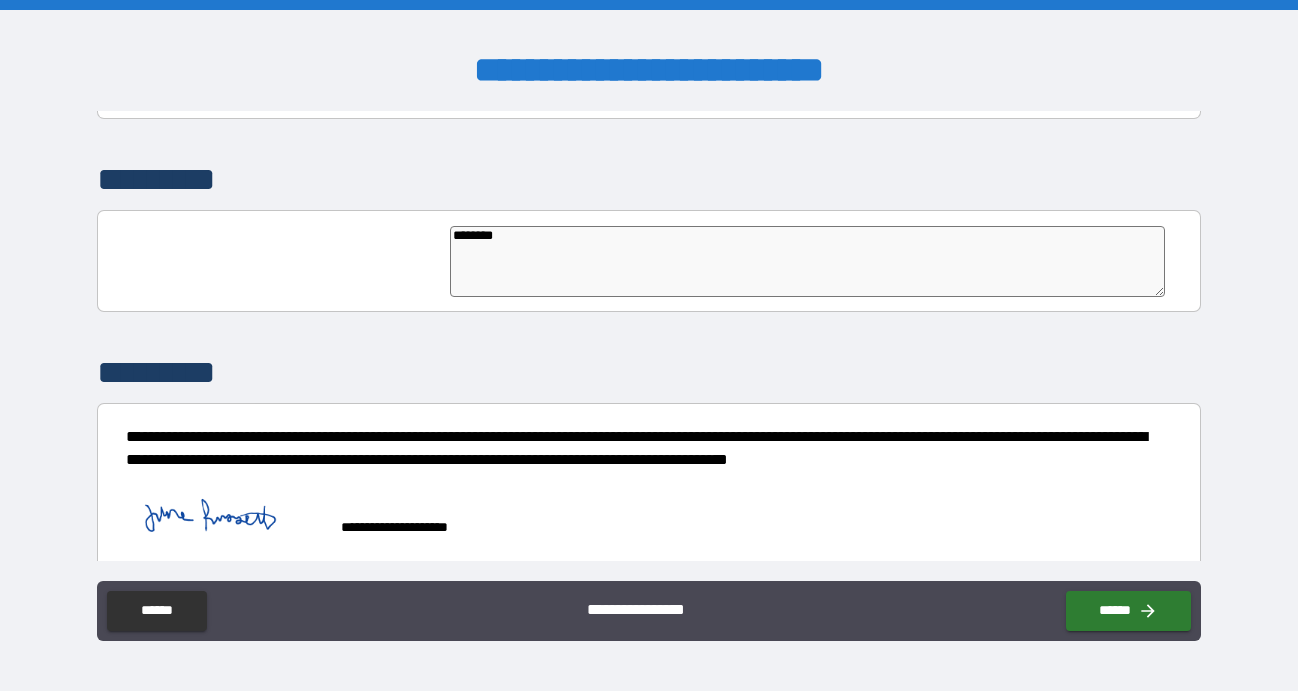 type on "*********" 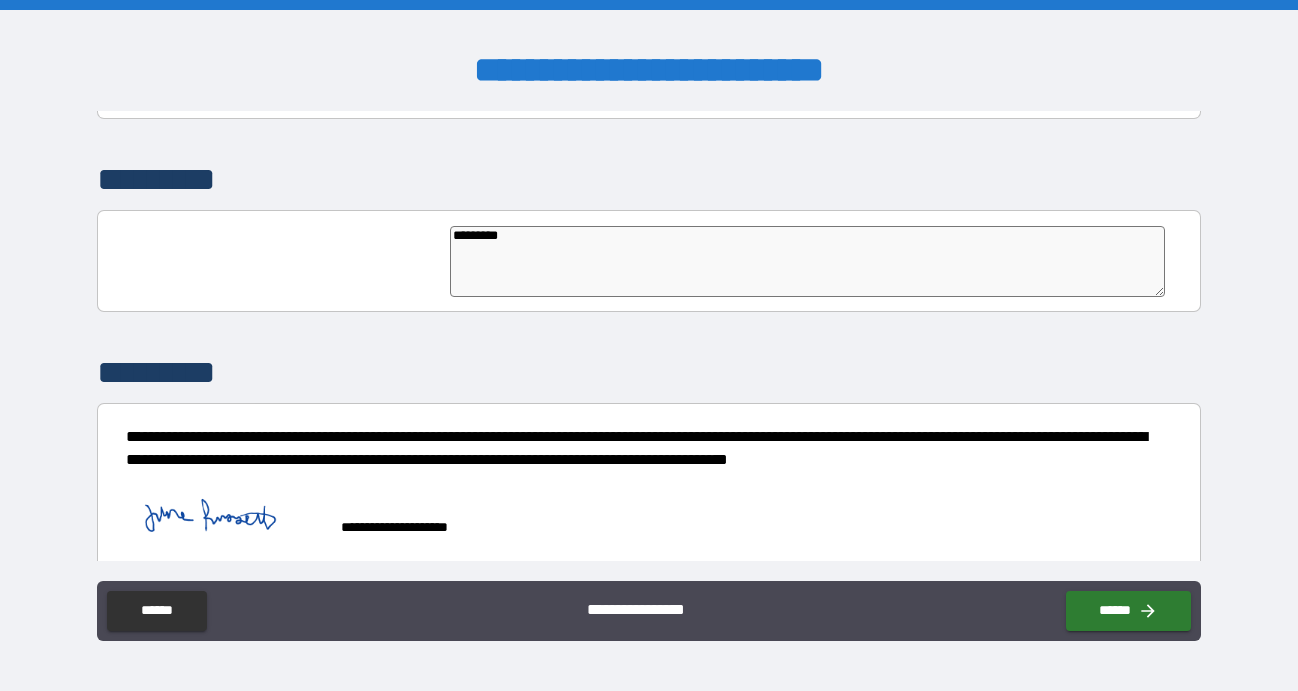 type on "*" 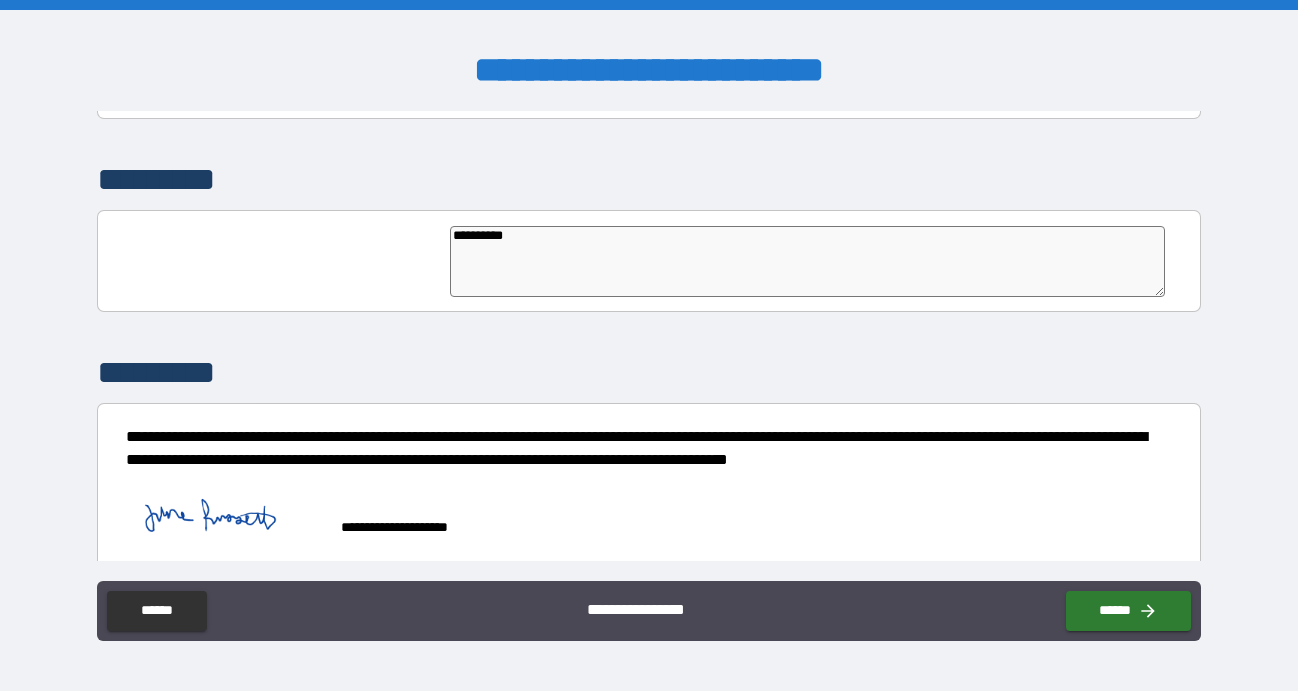 type on "*" 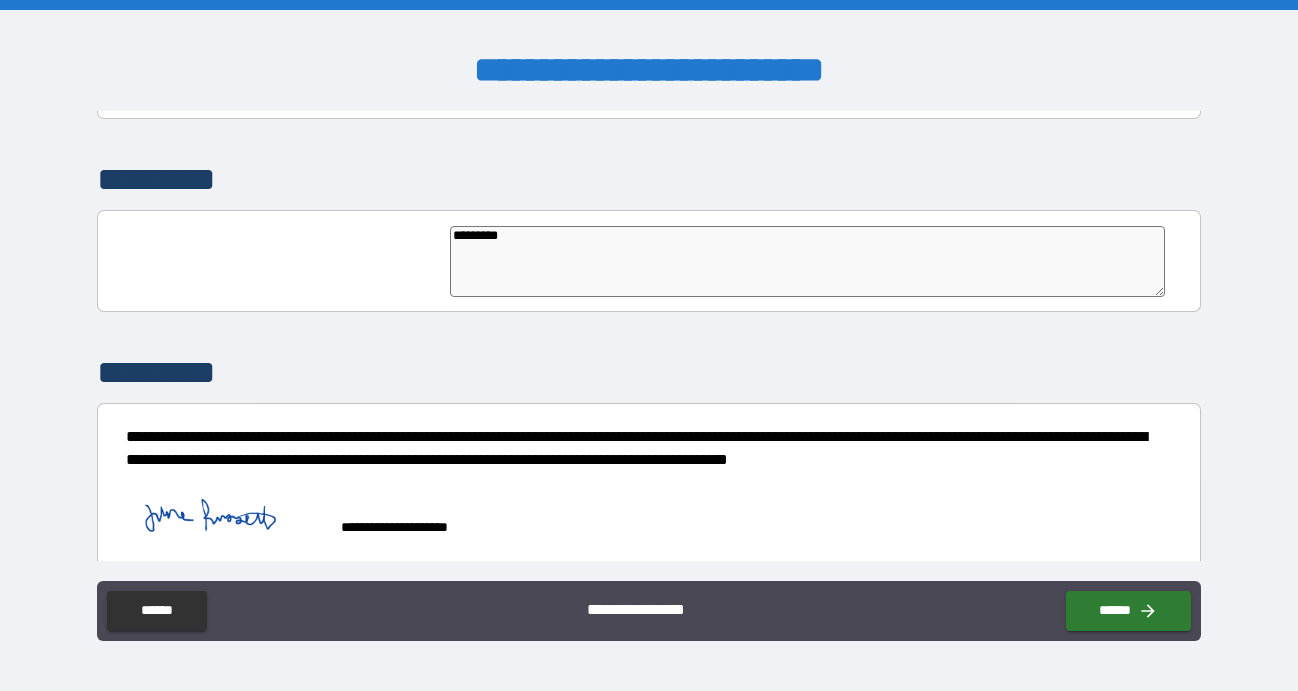 type on "*" 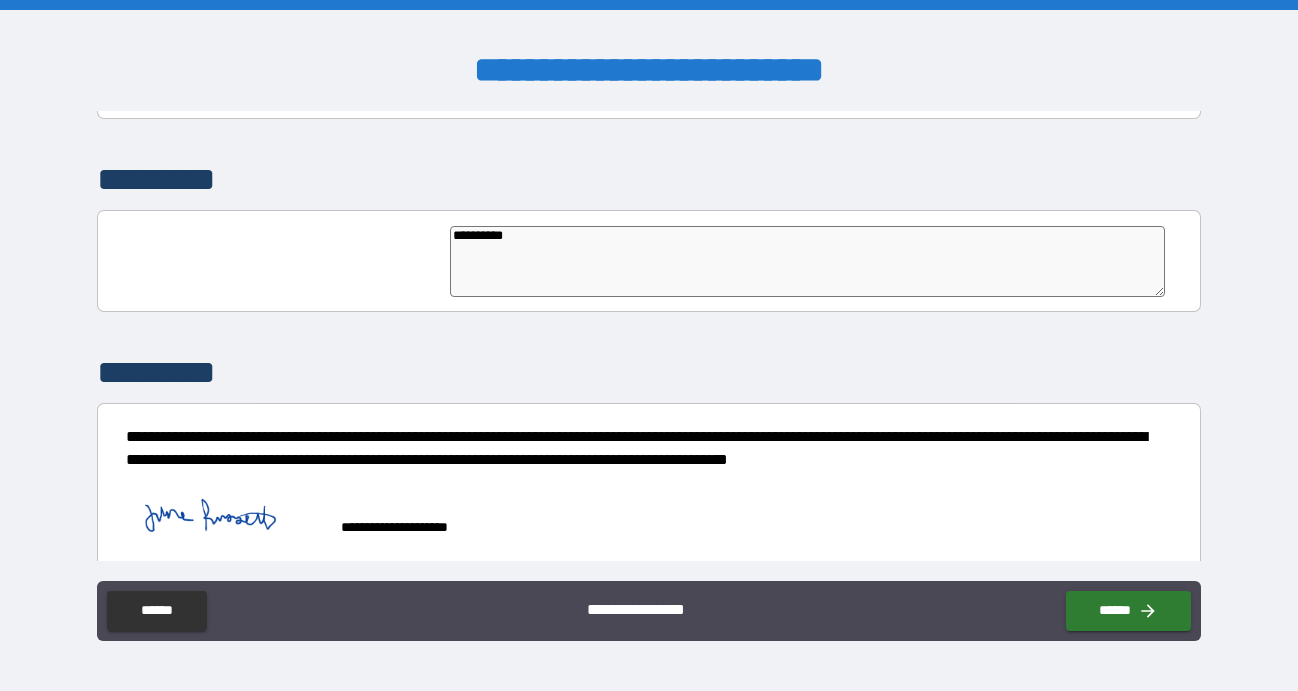 type on "*" 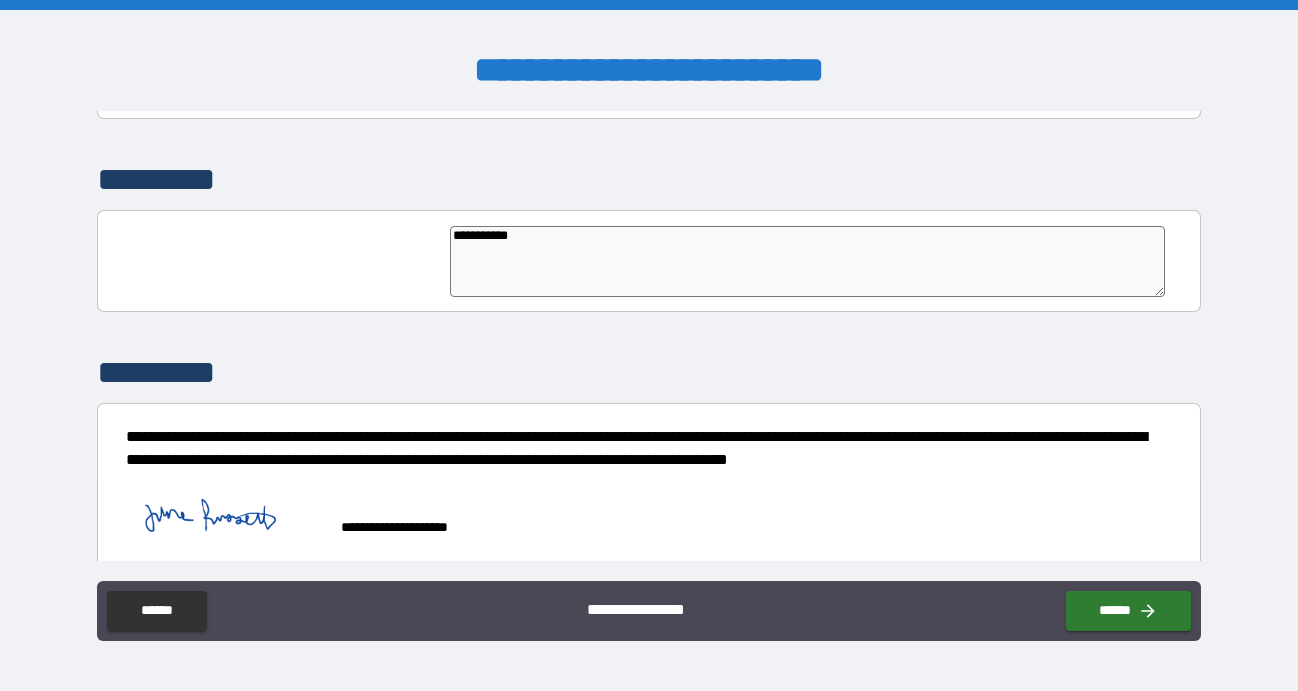 type on "**********" 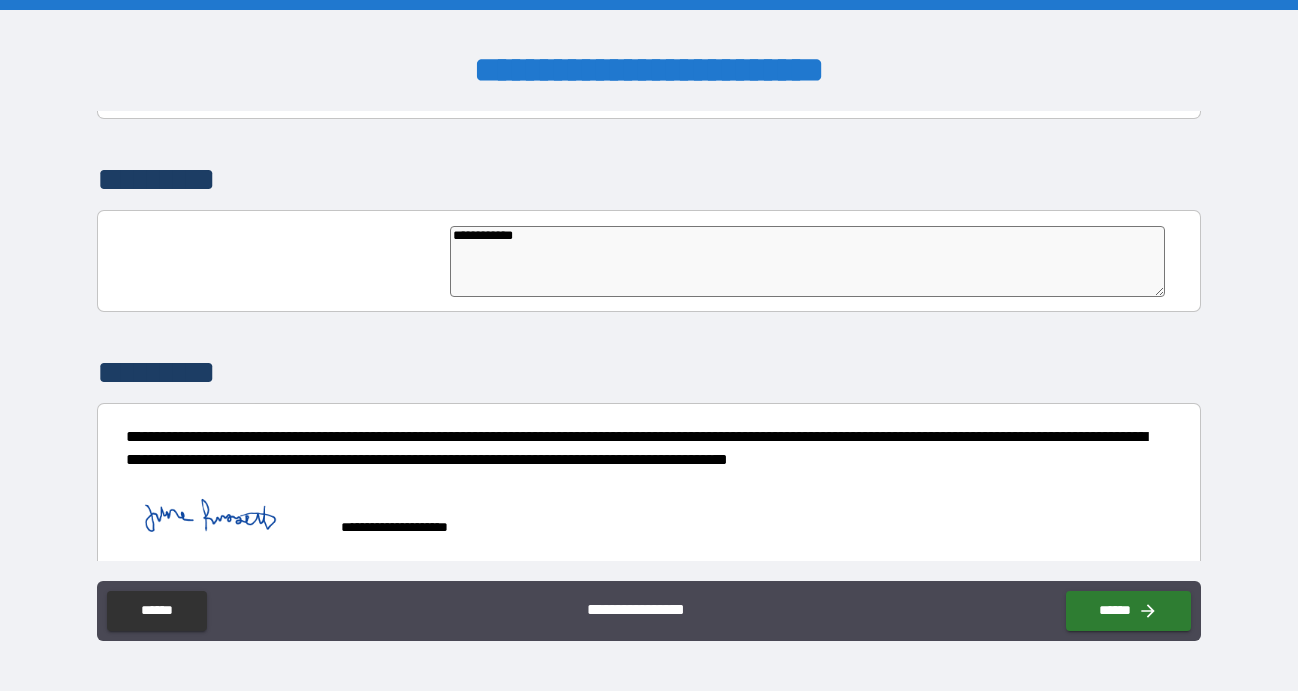type on "**********" 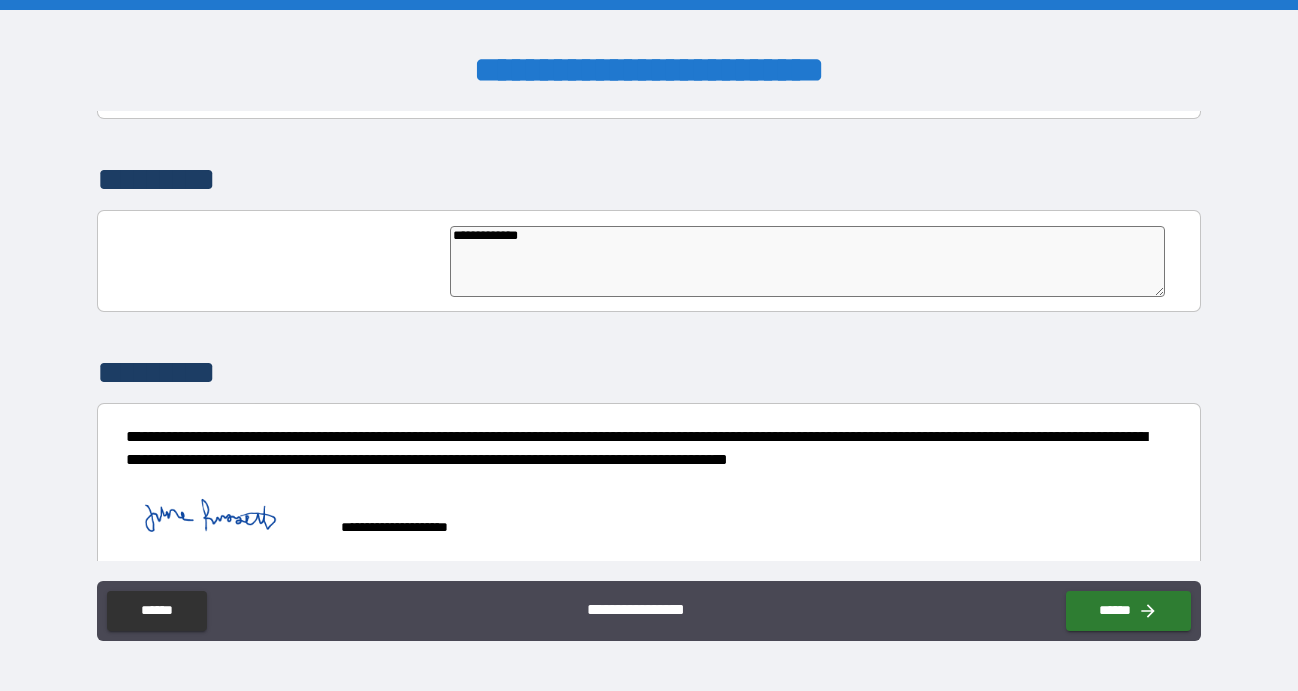 type on "*" 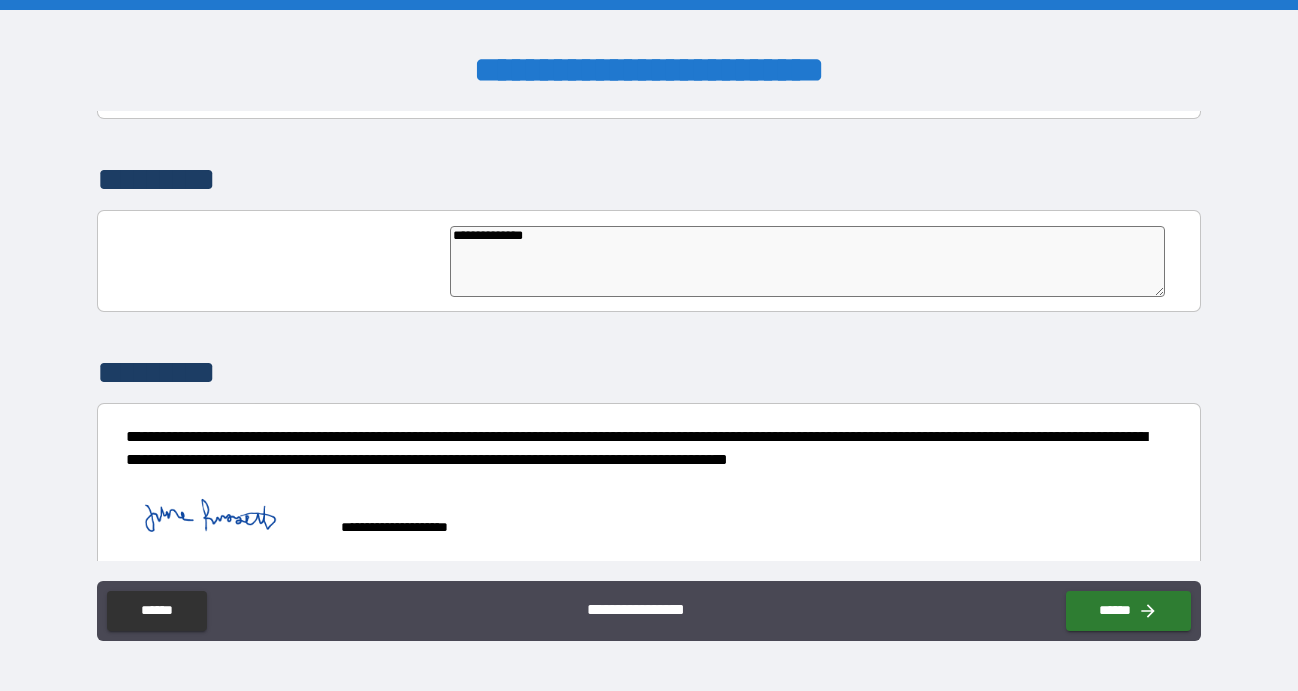 type on "*" 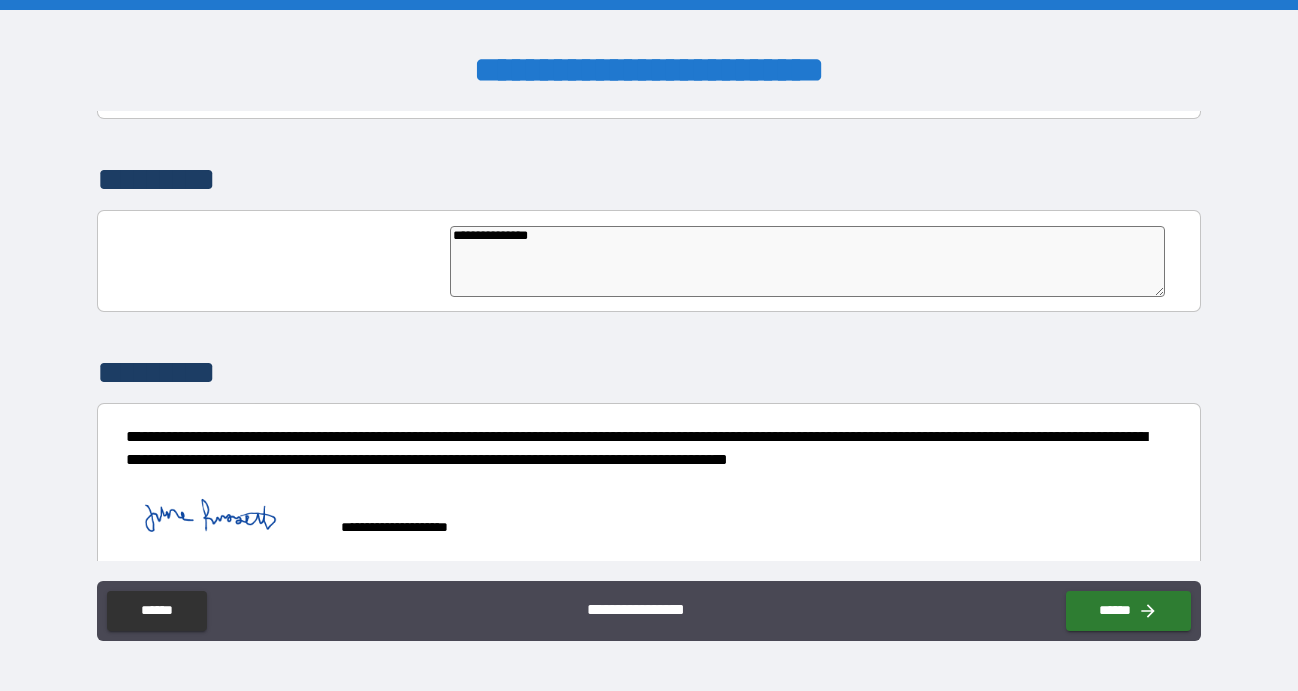type on "**********" 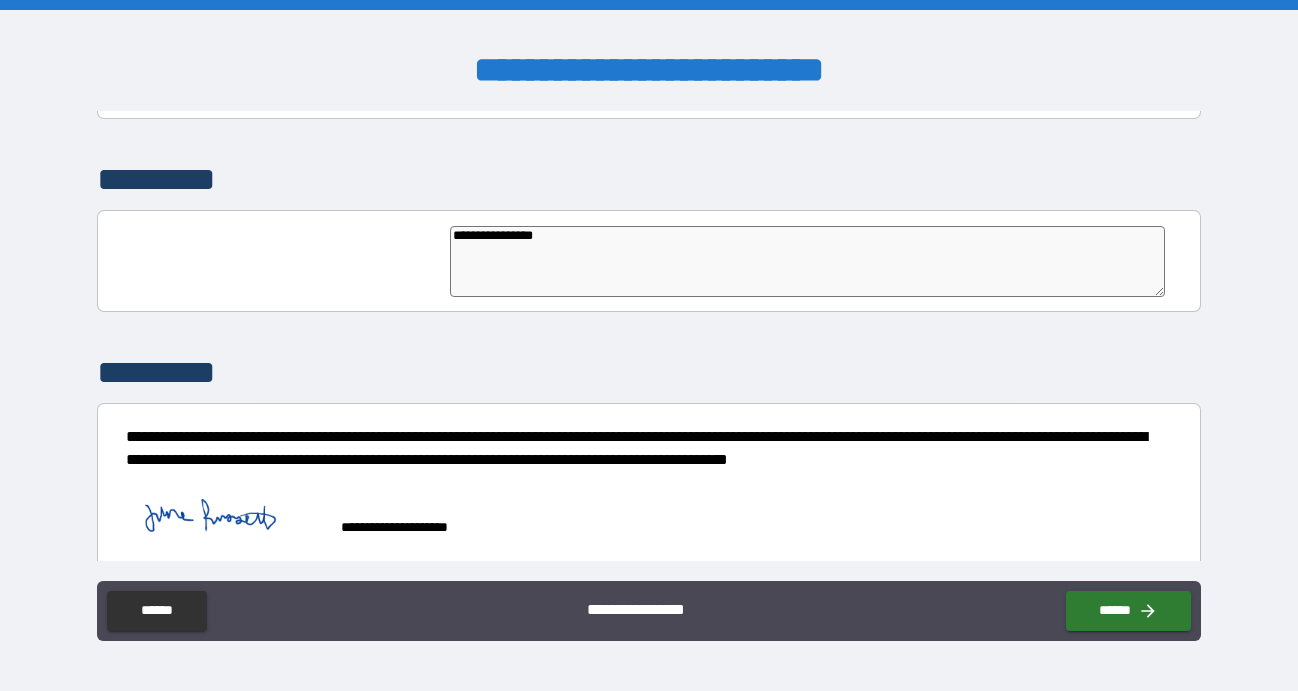 type on "**********" 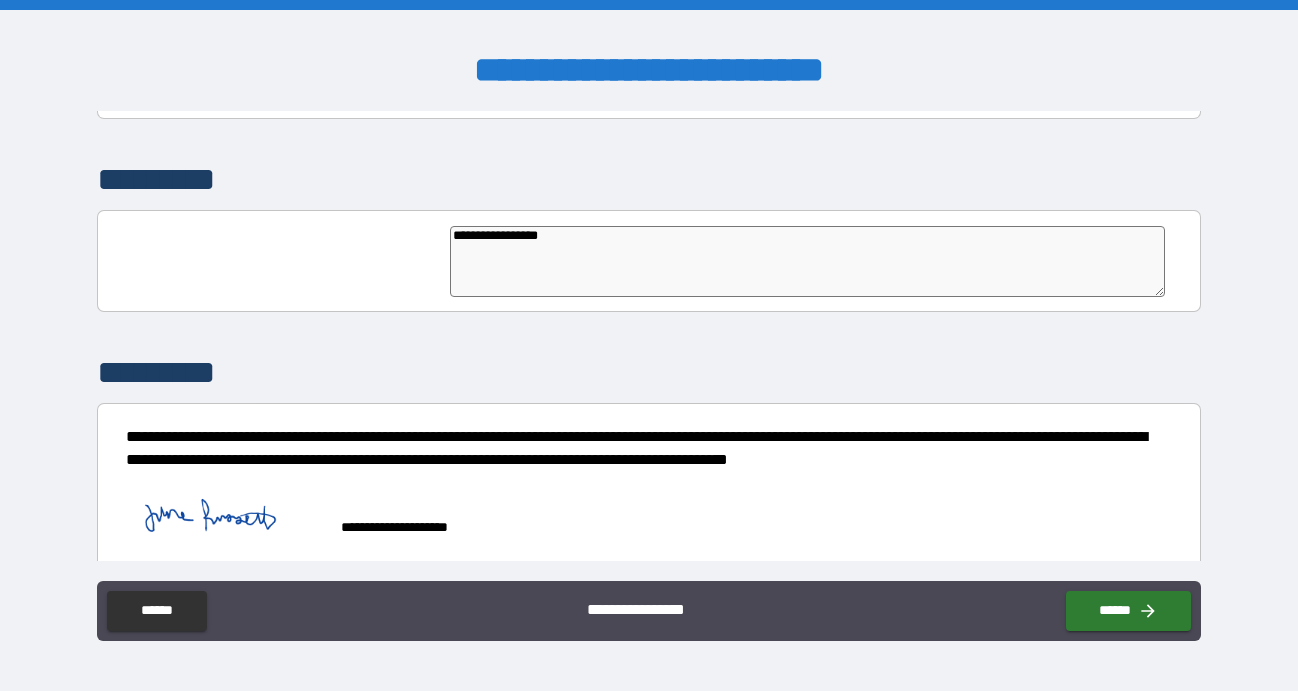 type on "**********" 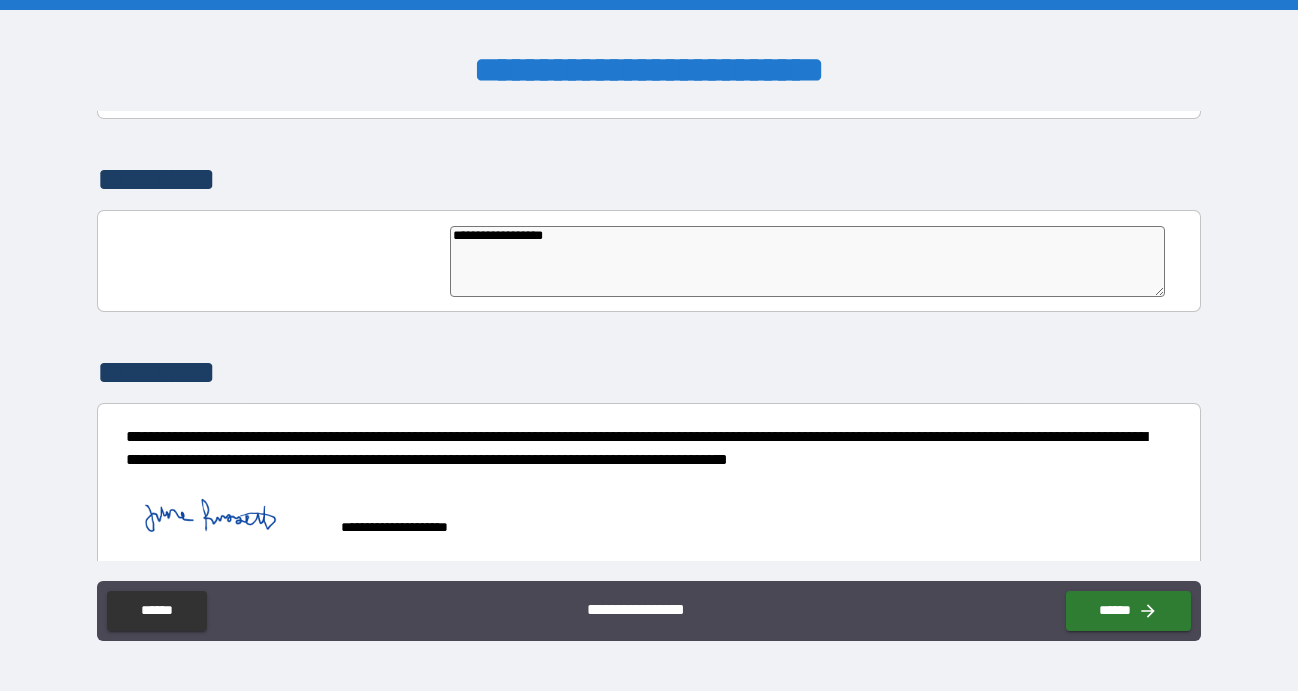 type on "**********" 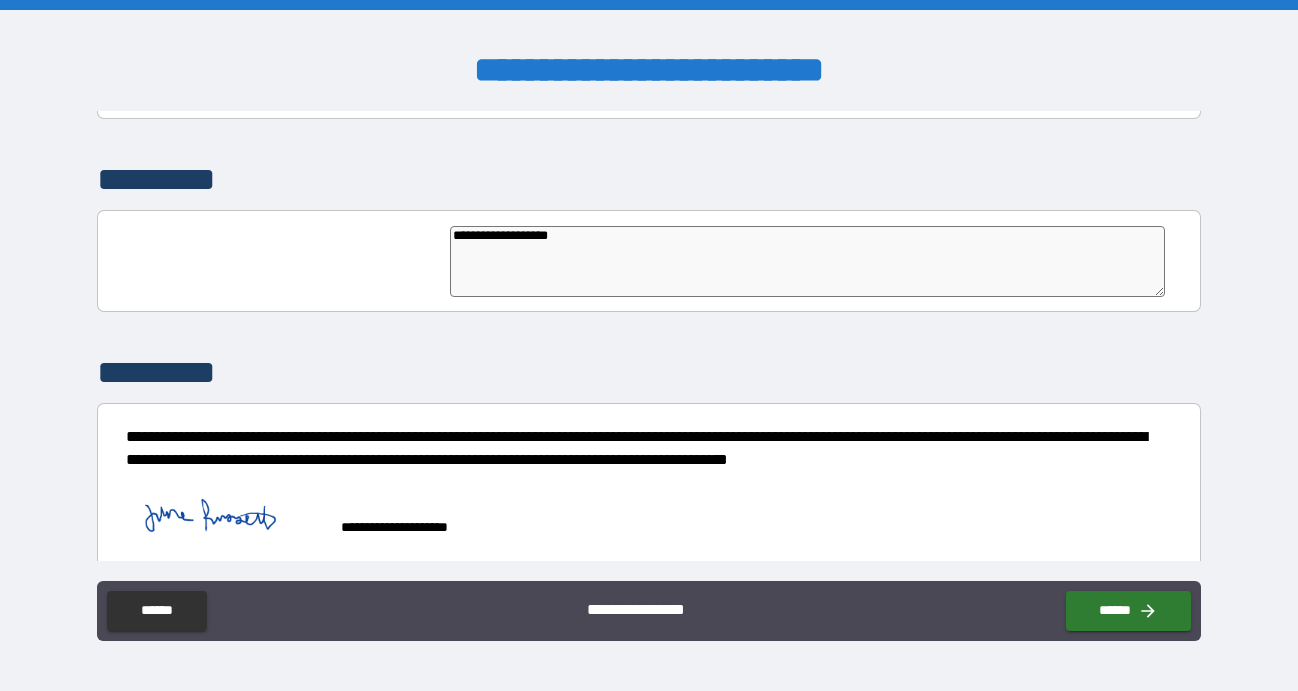 type on "*" 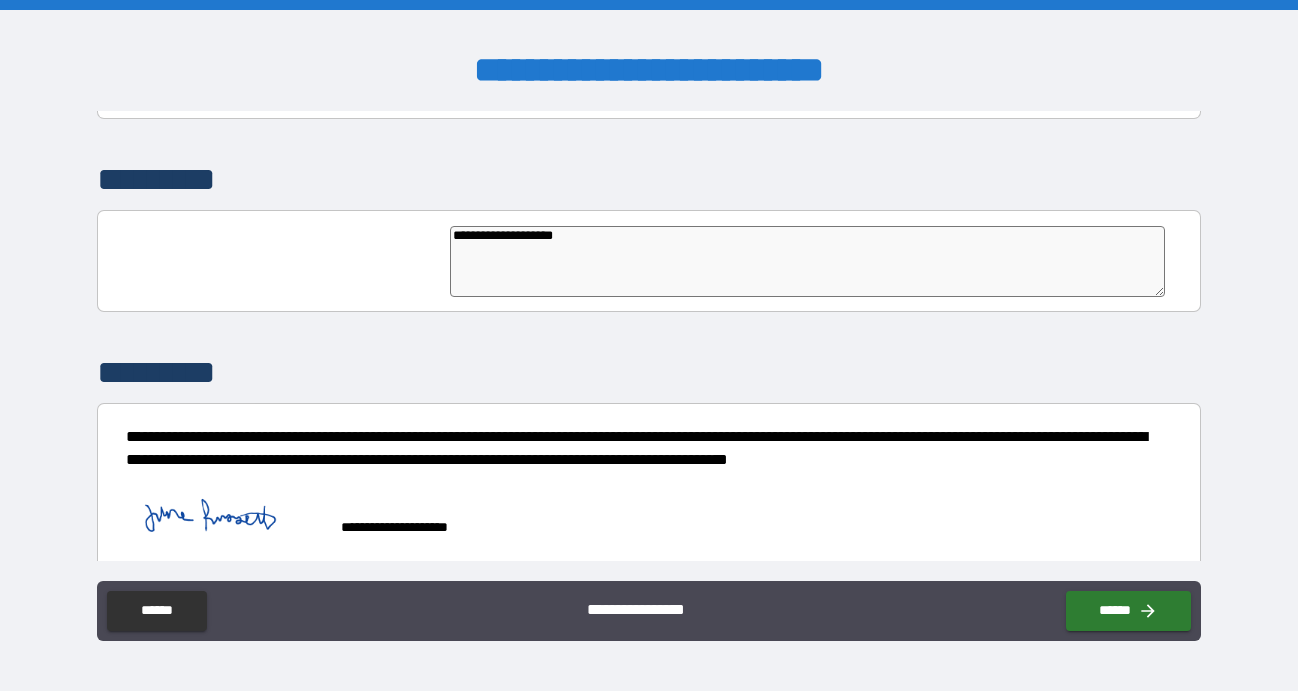 type on "**********" 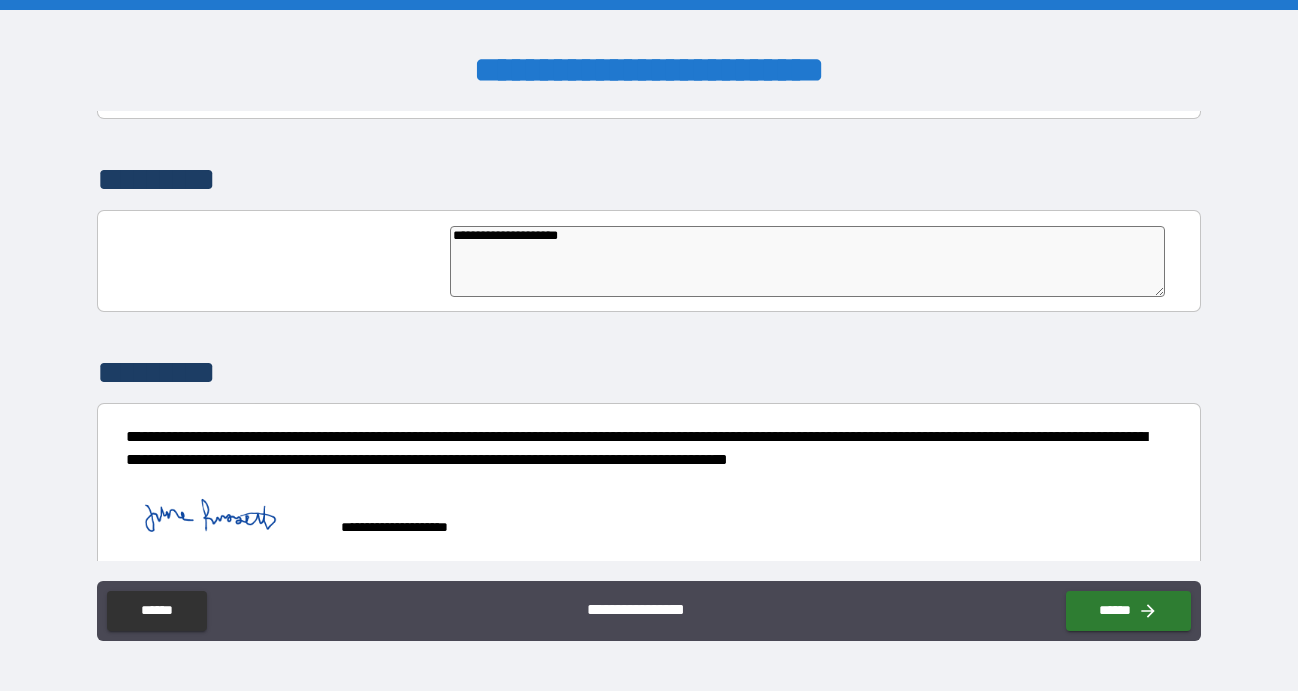 type on "*" 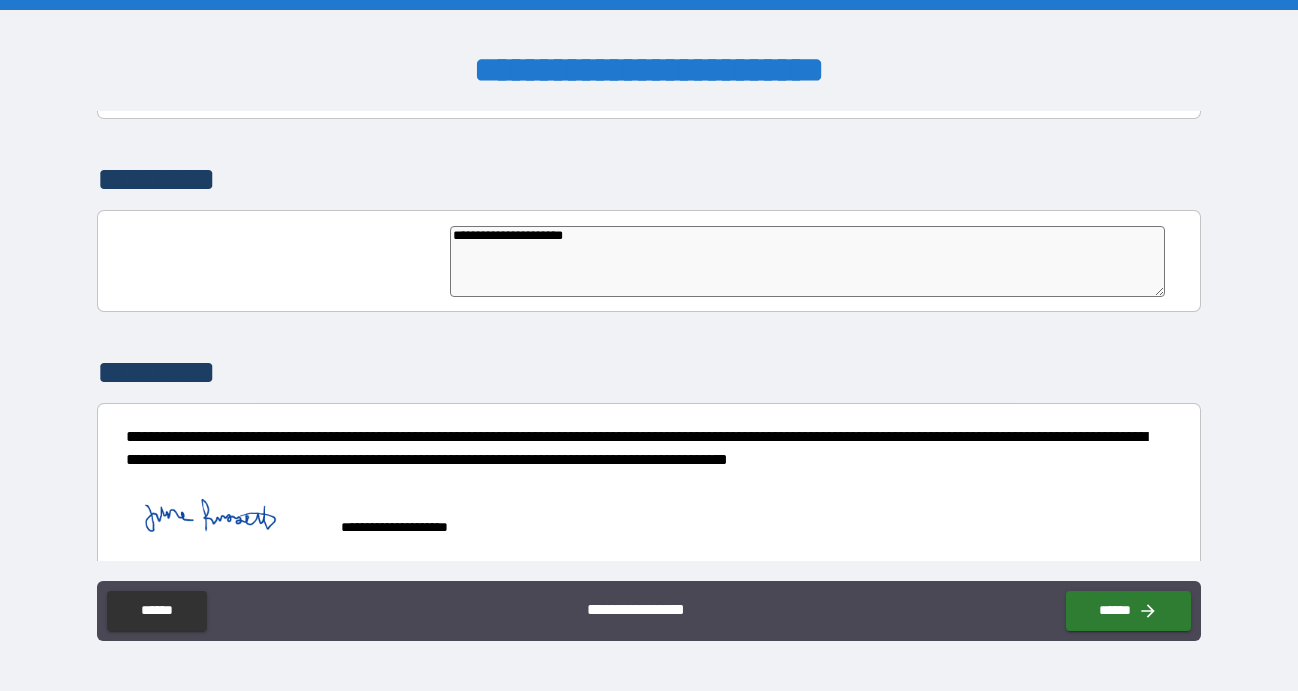 type on "*" 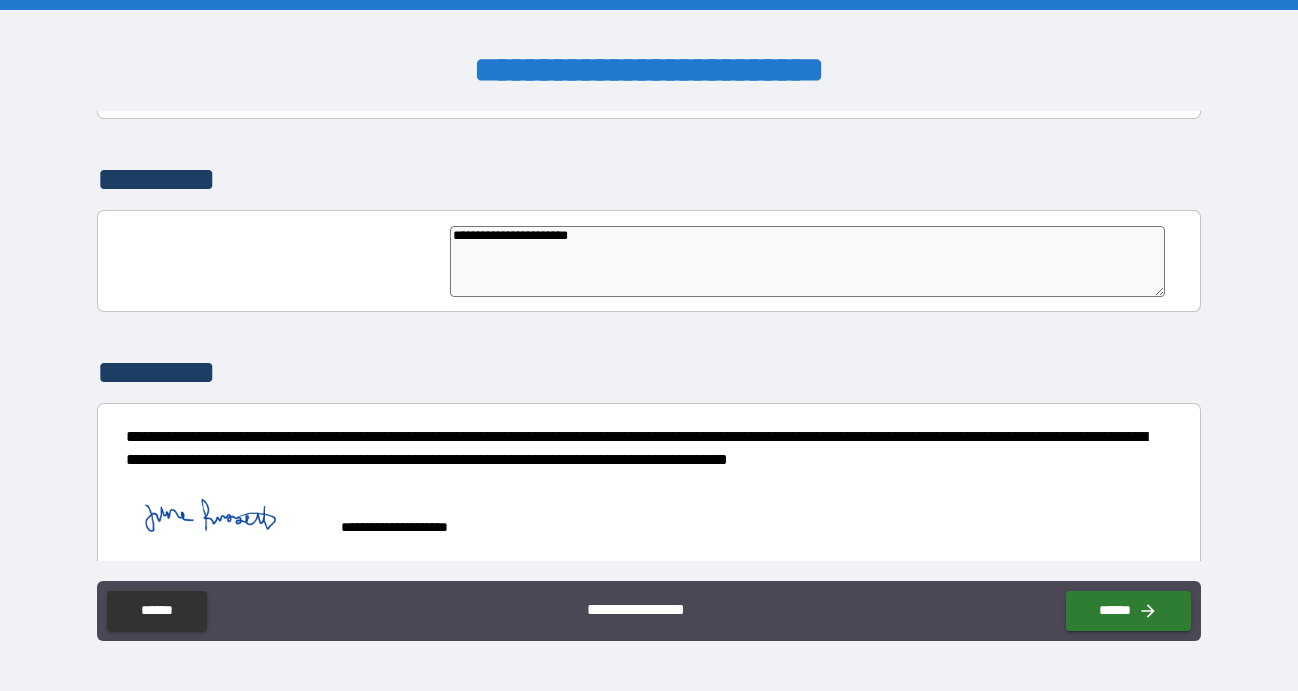 type on "*" 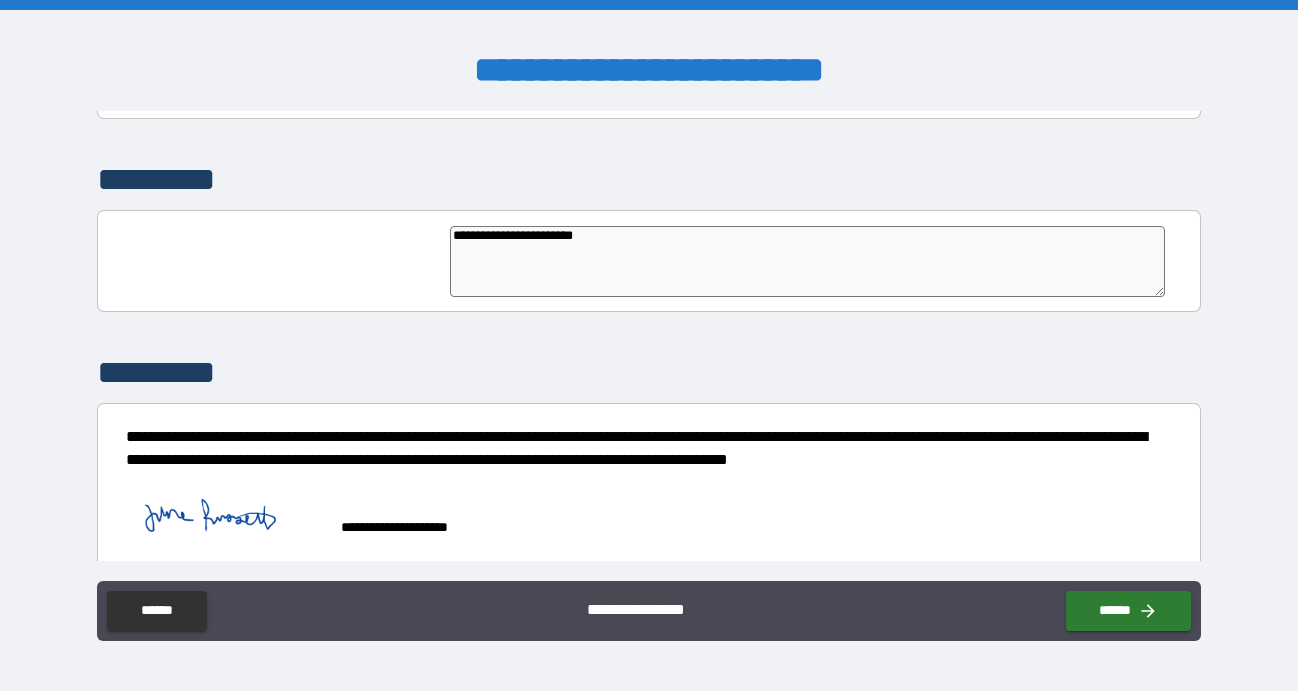 type on "**********" 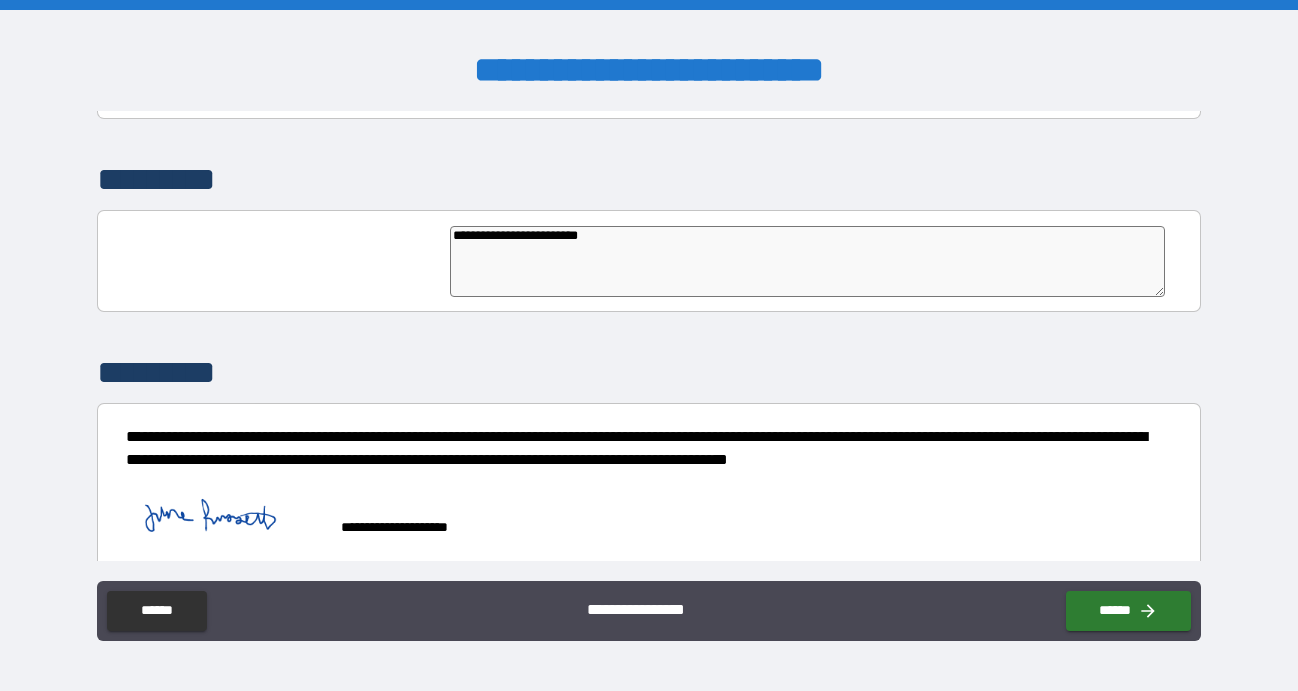 type on "*" 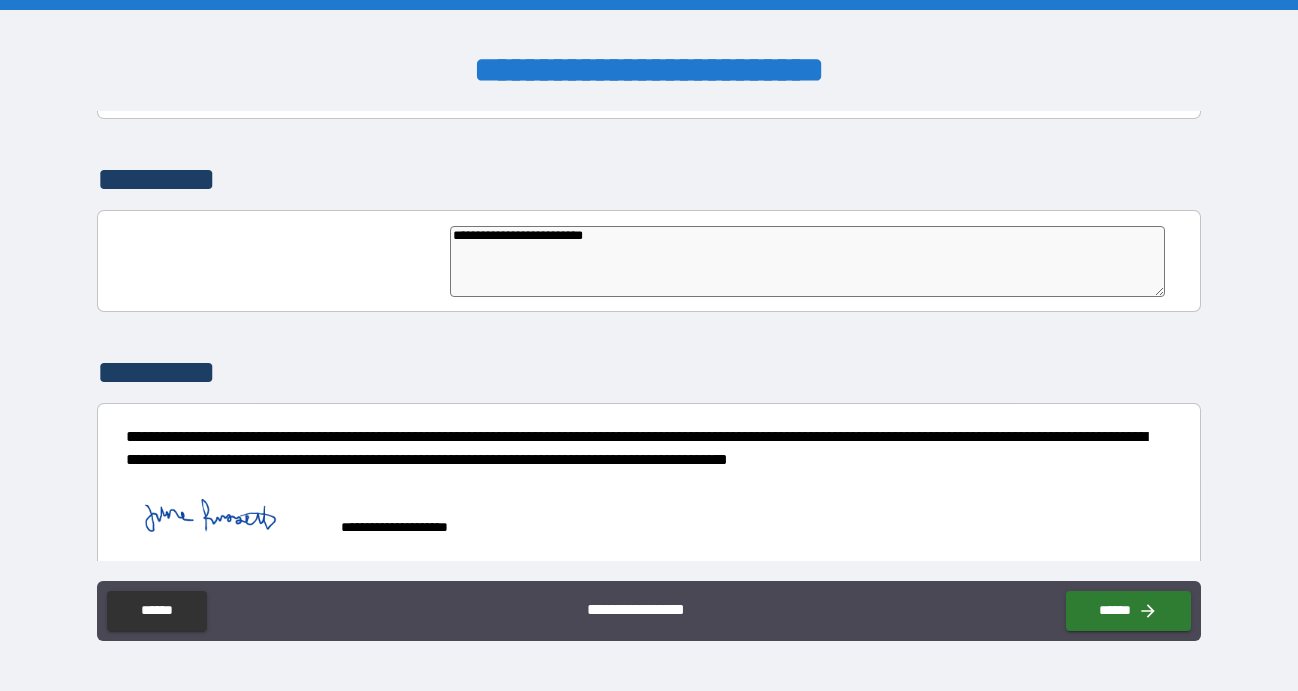type on "**********" 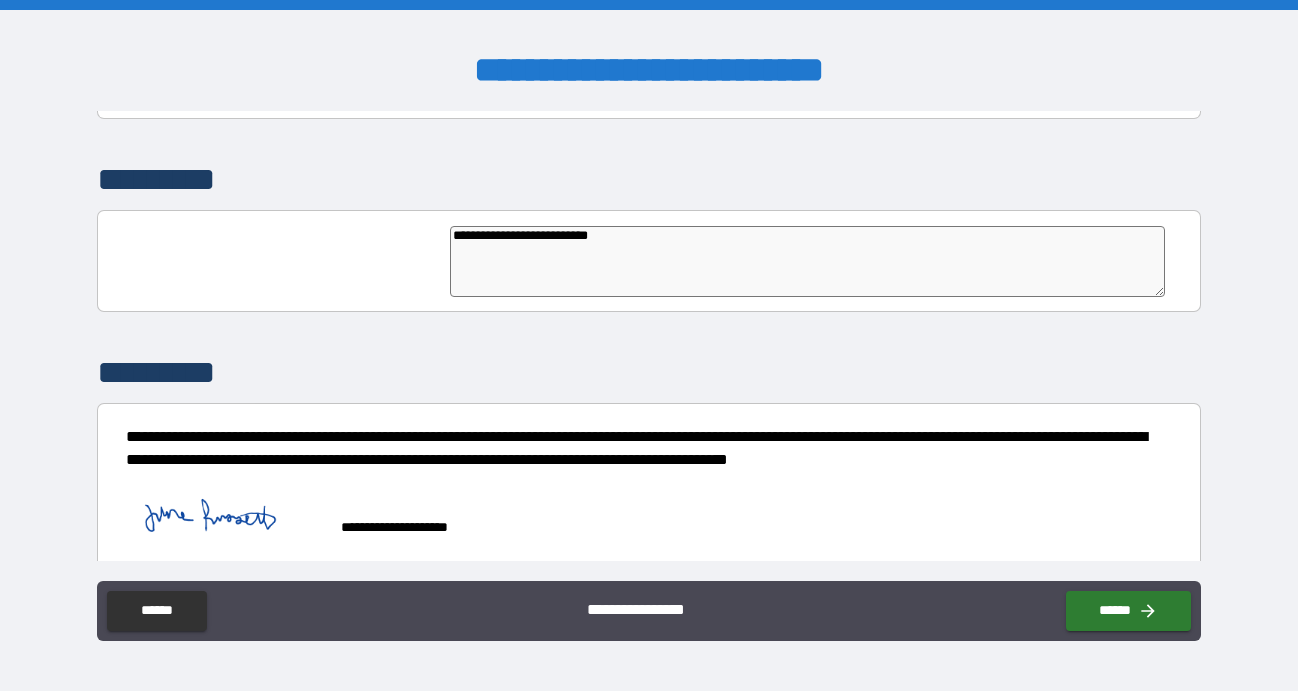 type on "*" 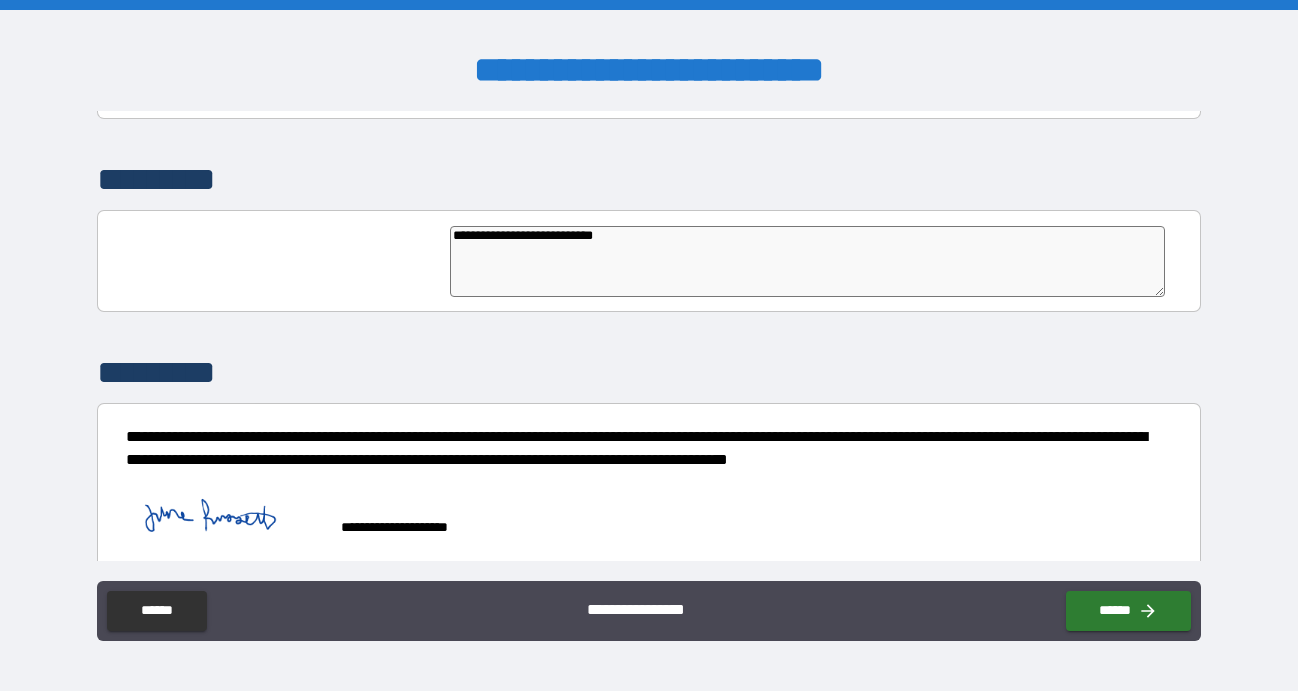 type on "**********" 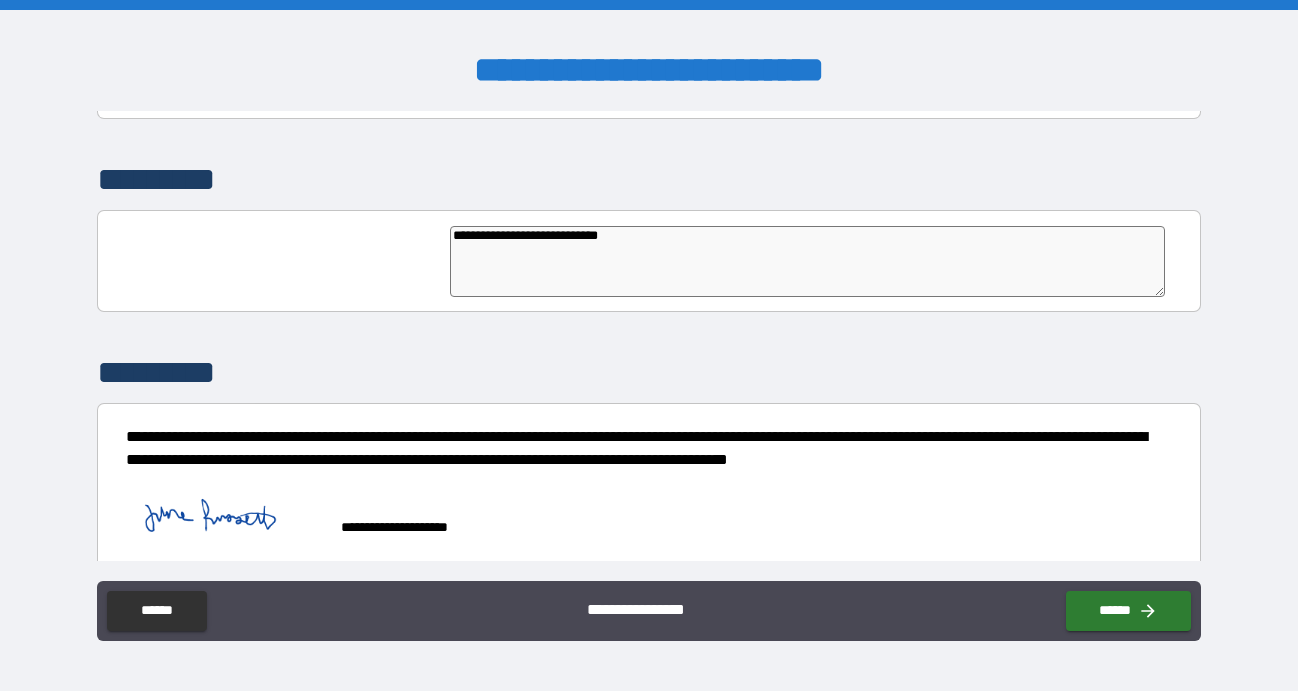 type on "**********" 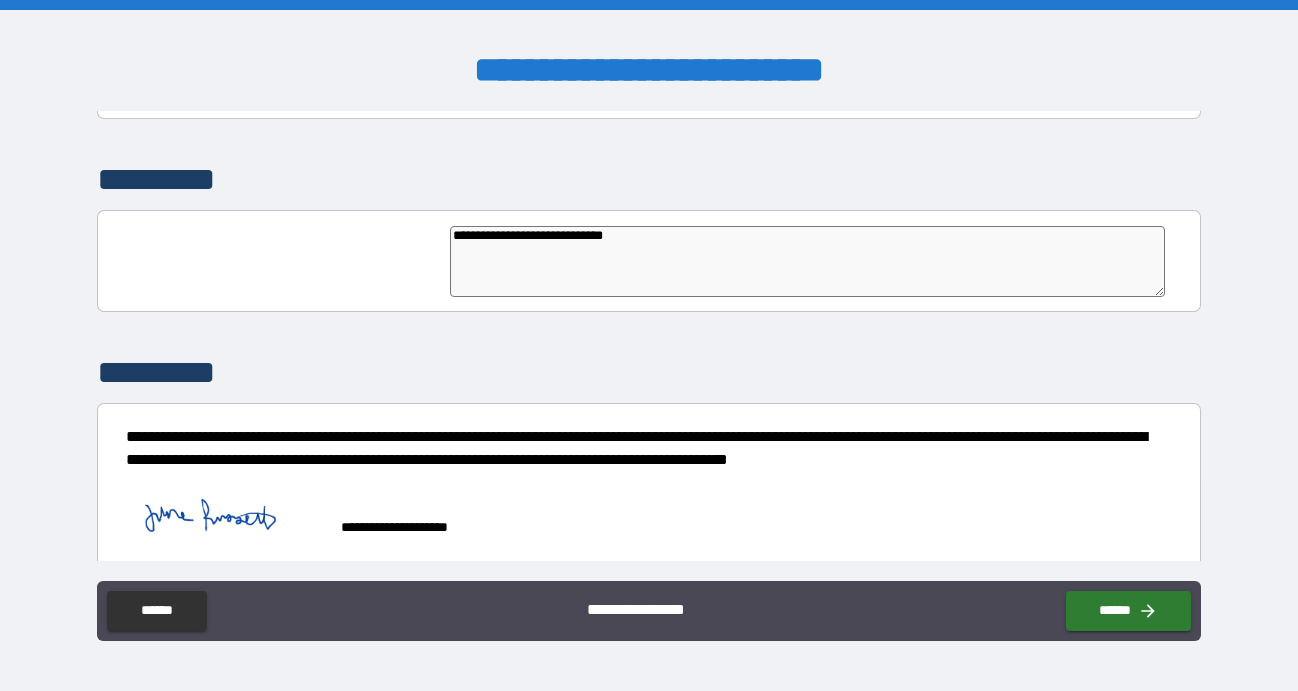 type on "**********" 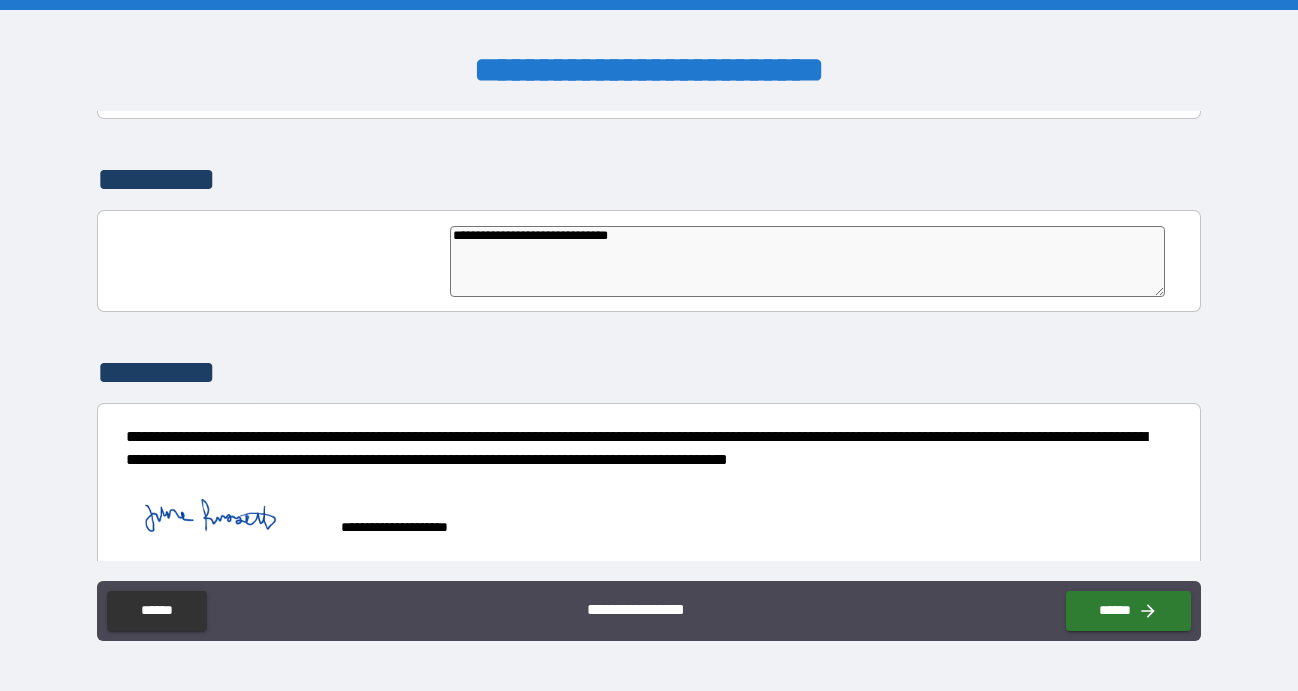 type on "*" 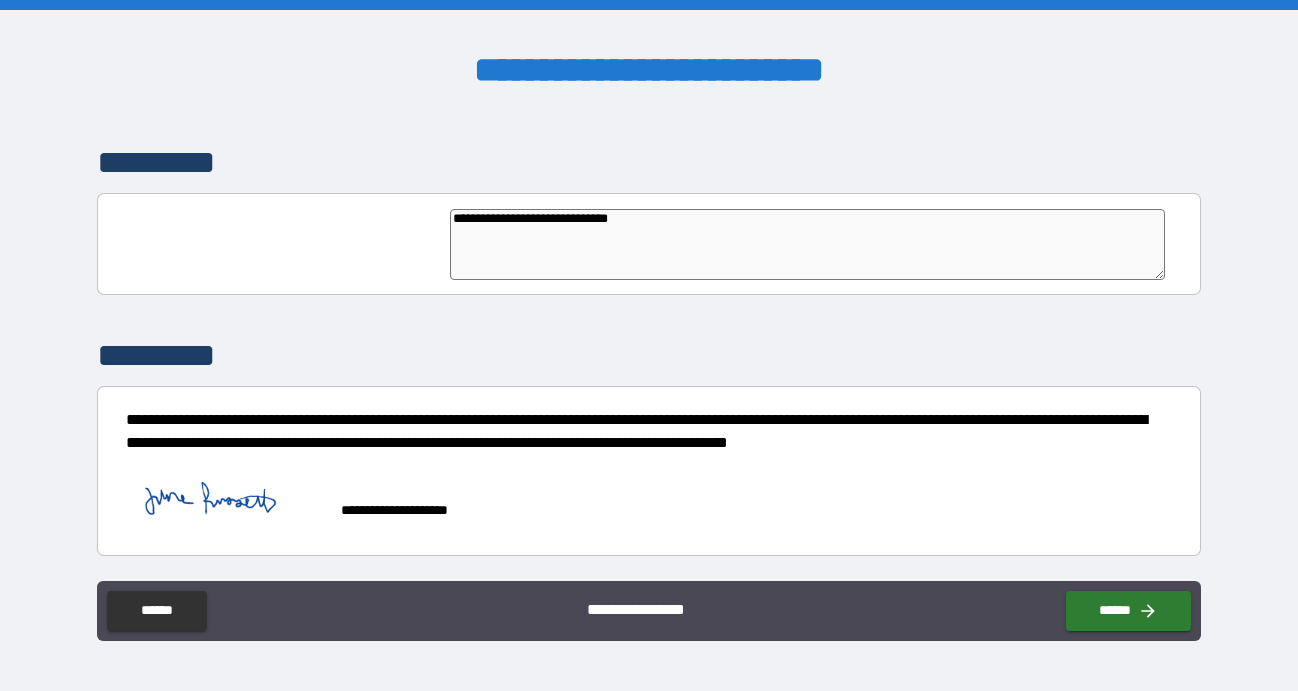 scroll, scrollTop: 4873, scrollLeft: 0, axis: vertical 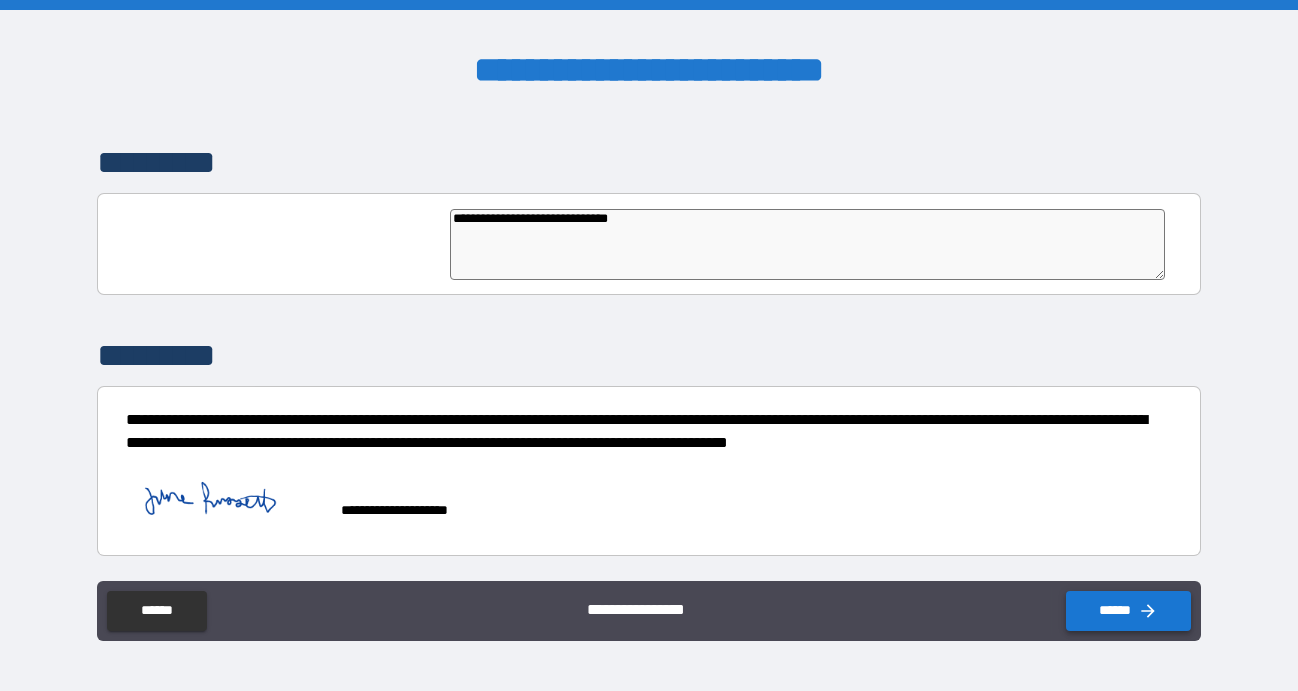 type on "**********" 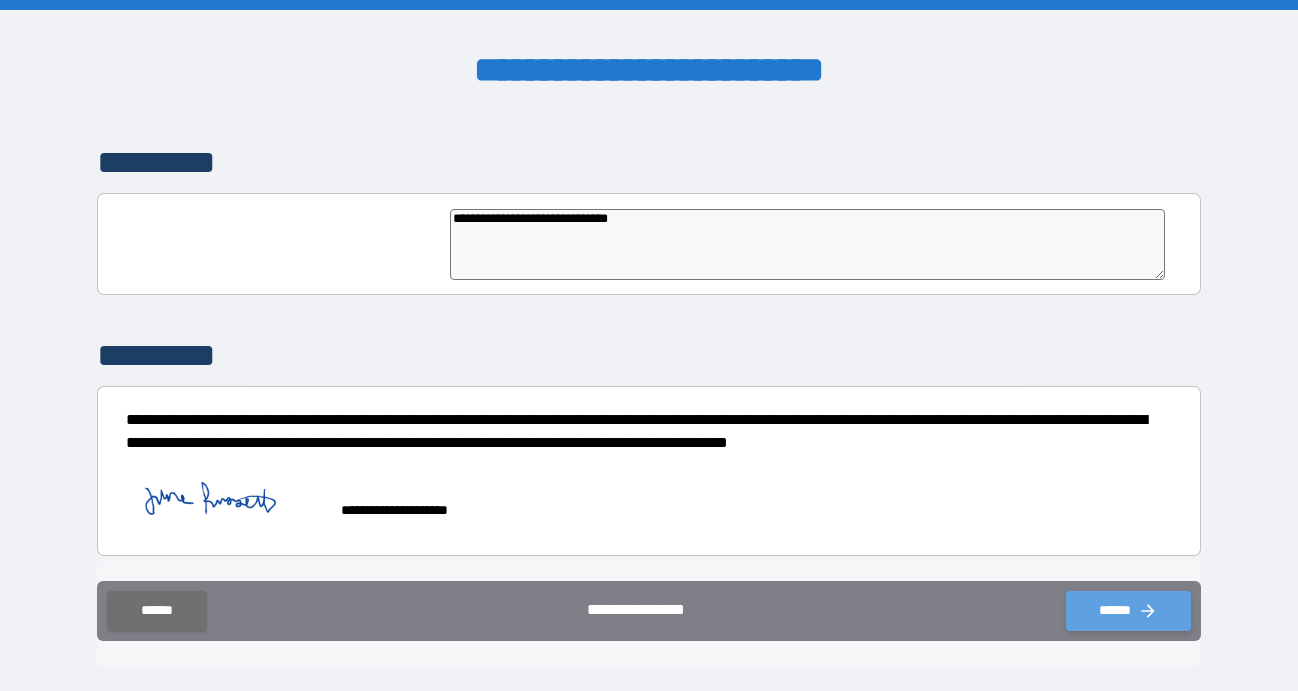 click on "******" at bounding box center [1128, 611] 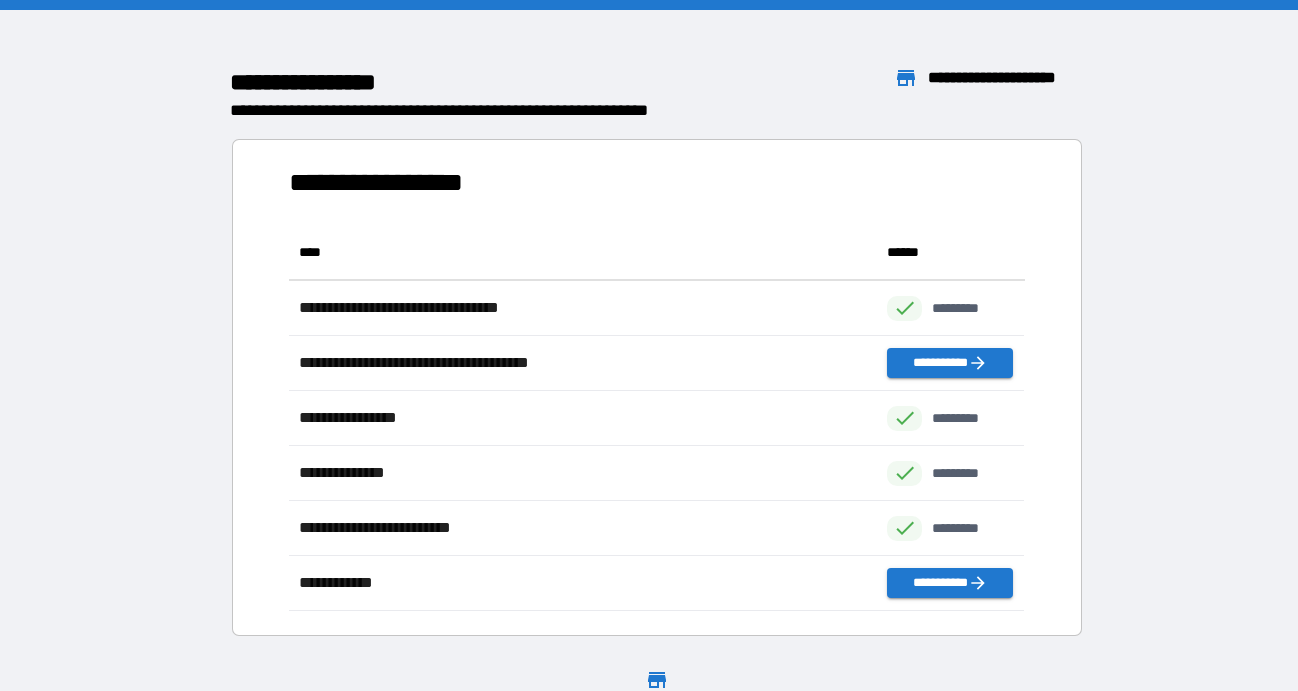 scroll, scrollTop: 1, scrollLeft: 1, axis: both 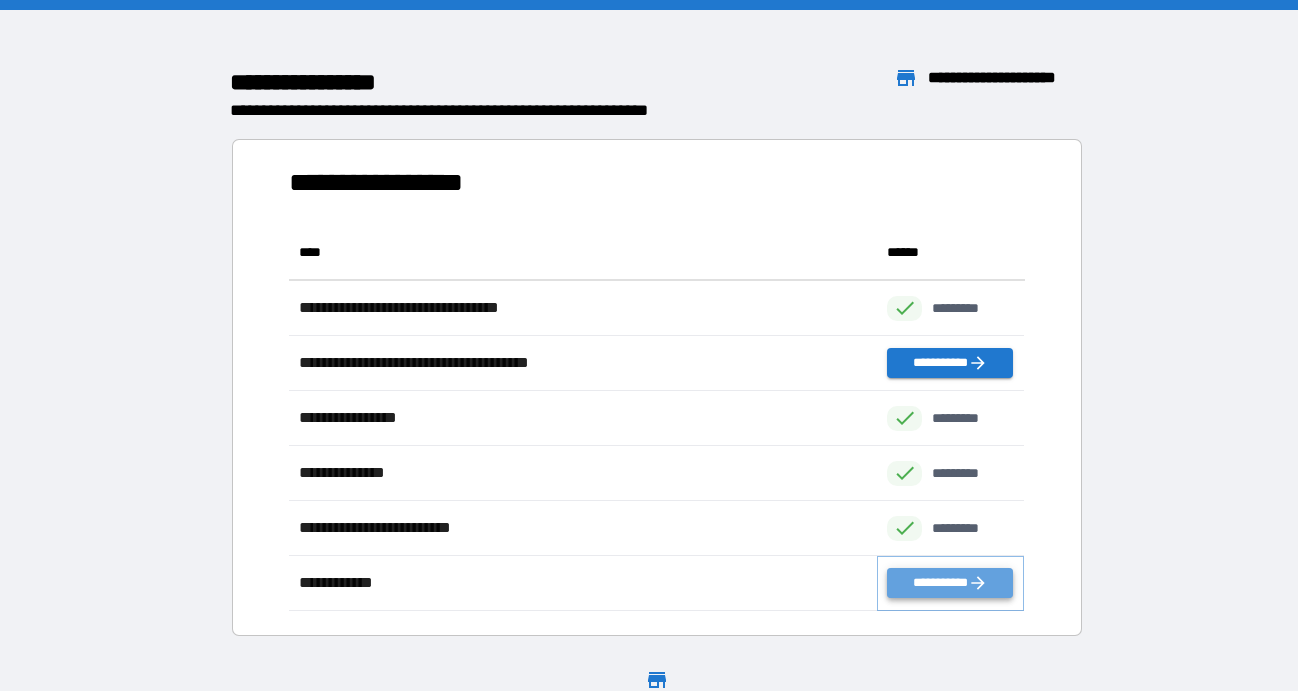 click on "**********" at bounding box center (949, 583) 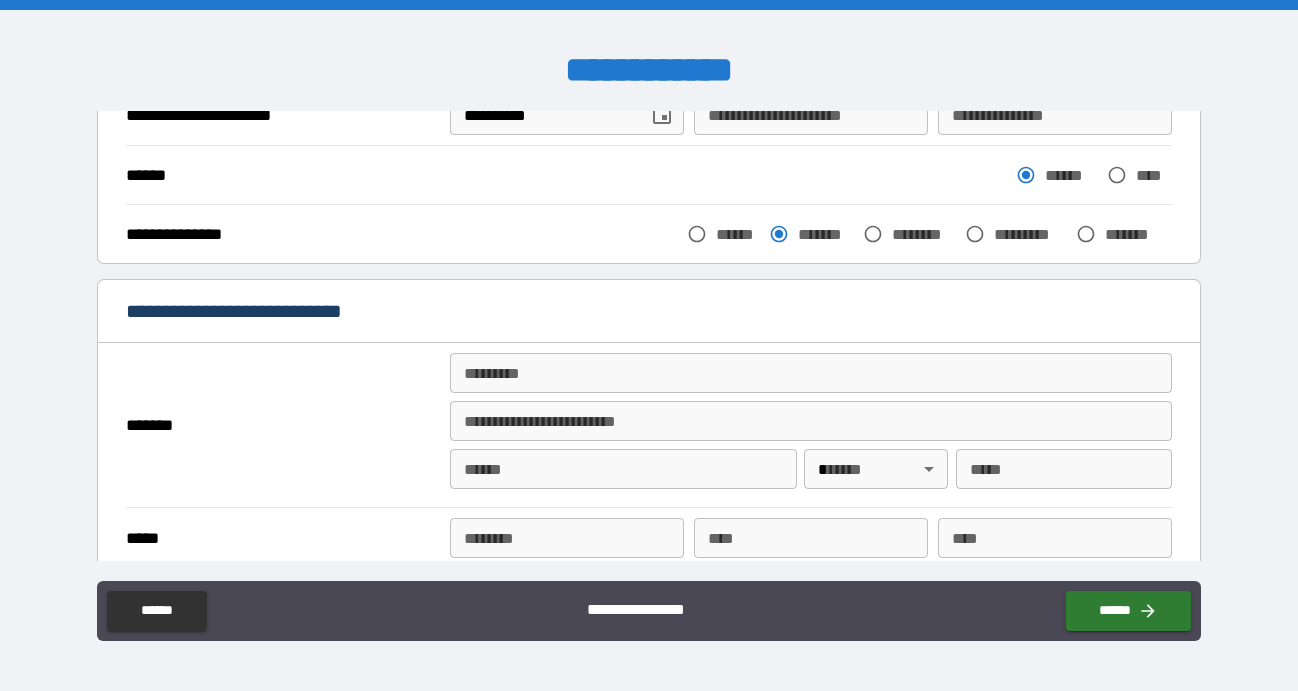 scroll, scrollTop: 252, scrollLeft: 0, axis: vertical 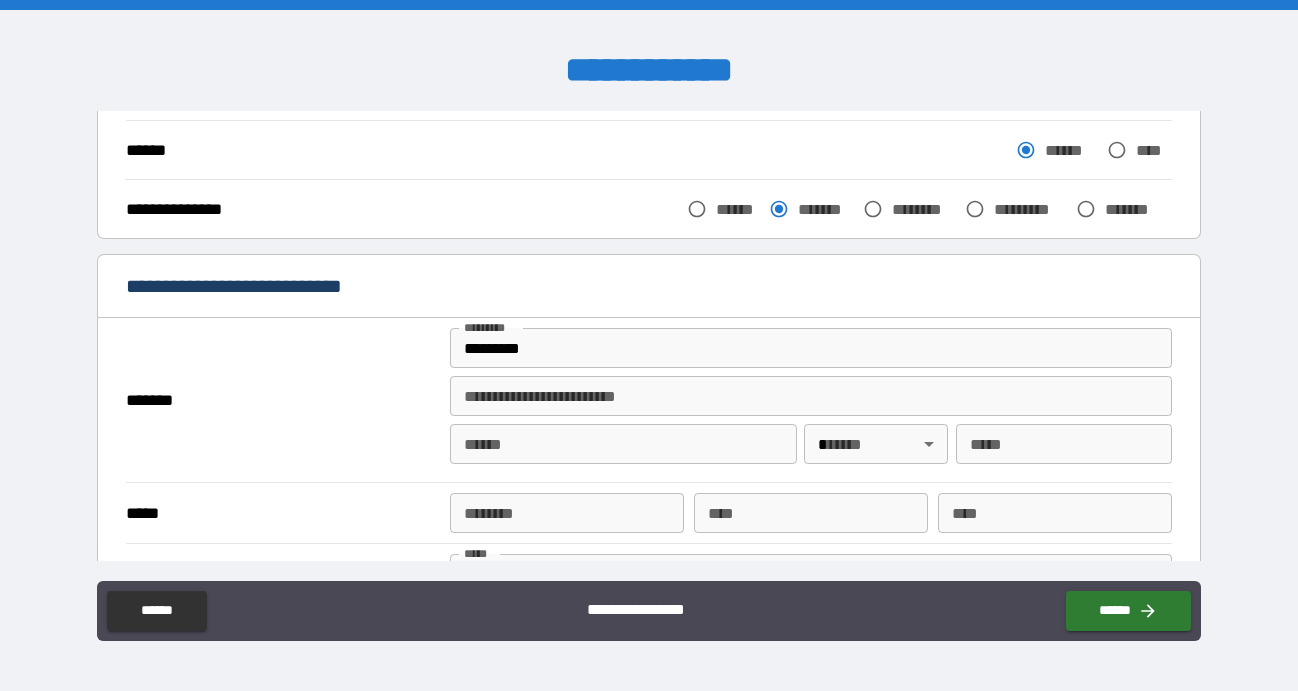 type on "**********" 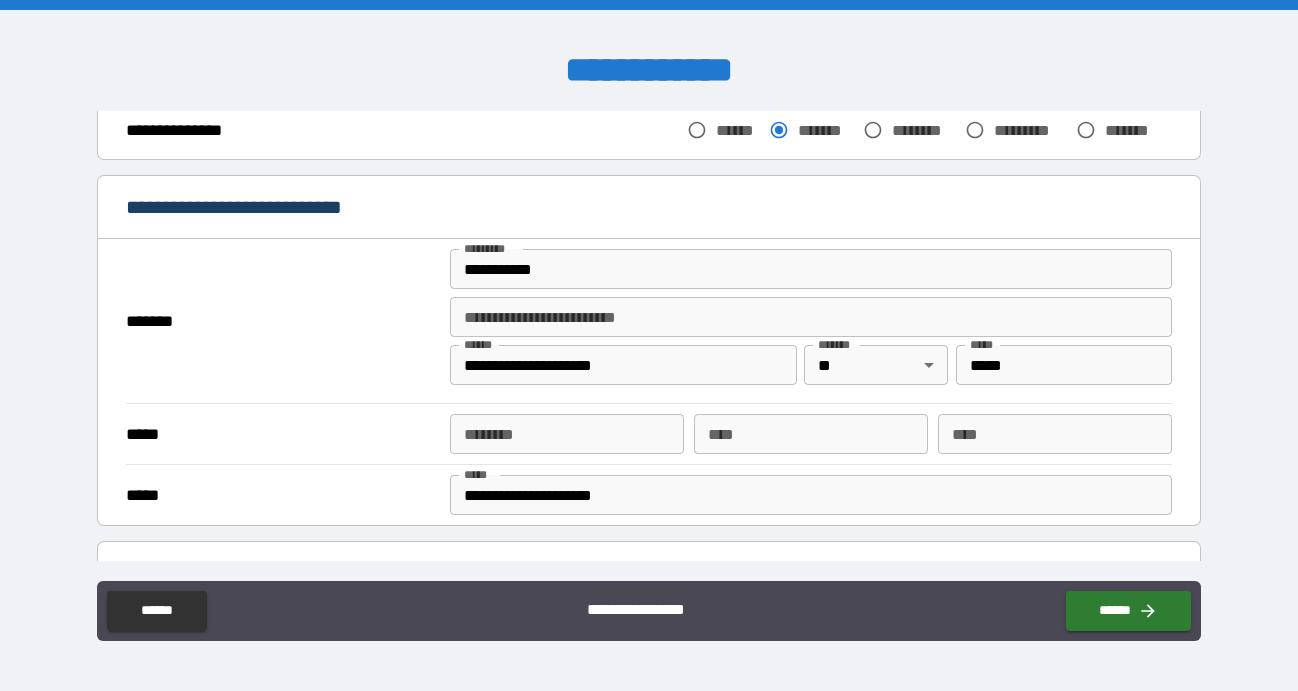 scroll, scrollTop: 335, scrollLeft: 0, axis: vertical 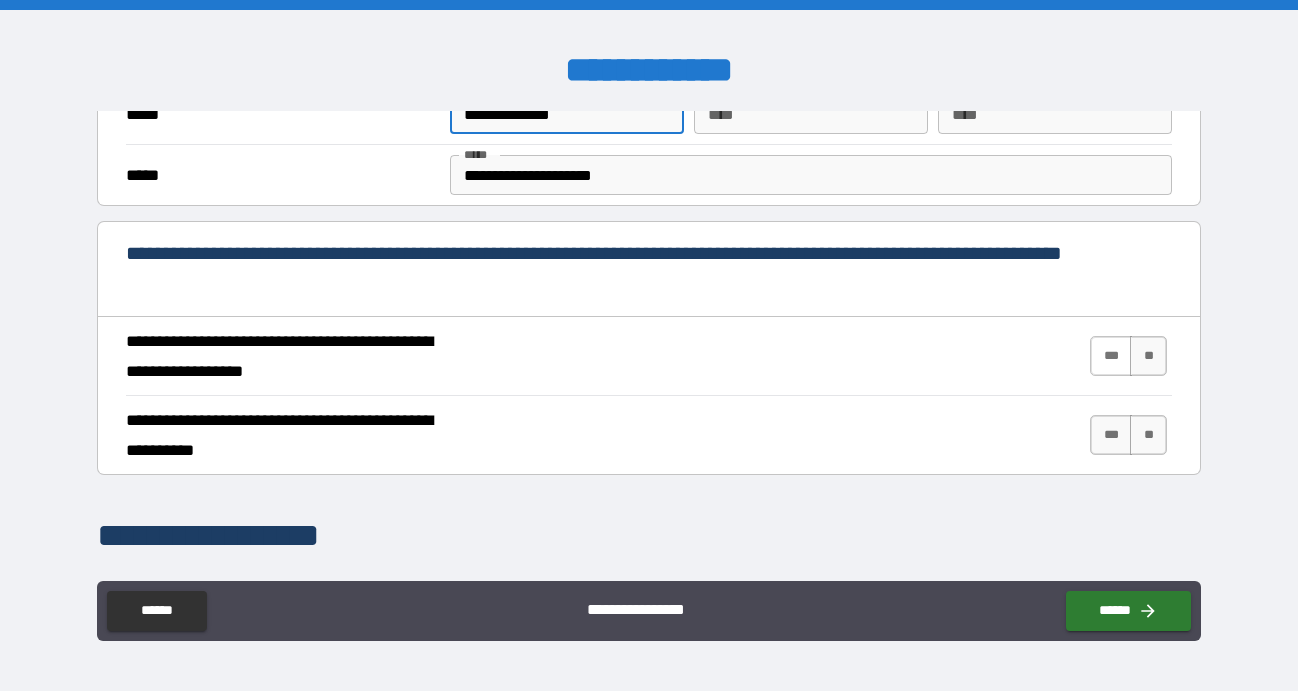 type on "**********" 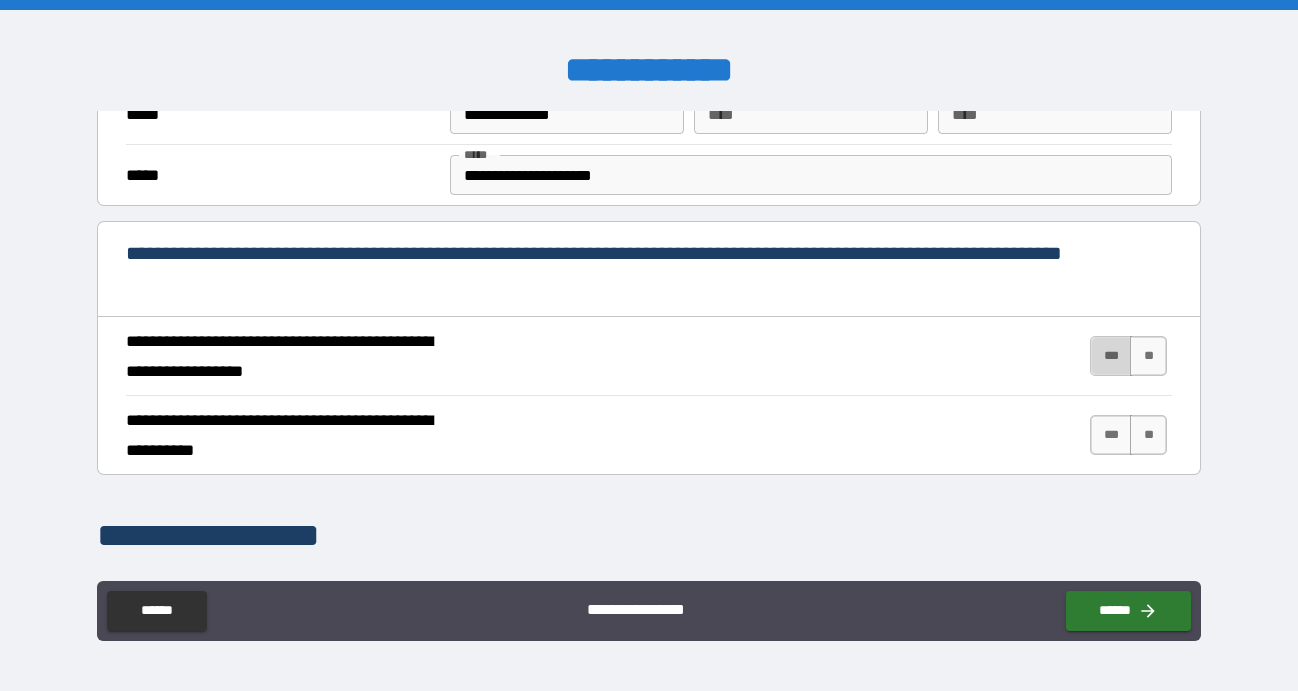 click on "***" at bounding box center [1111, 356] 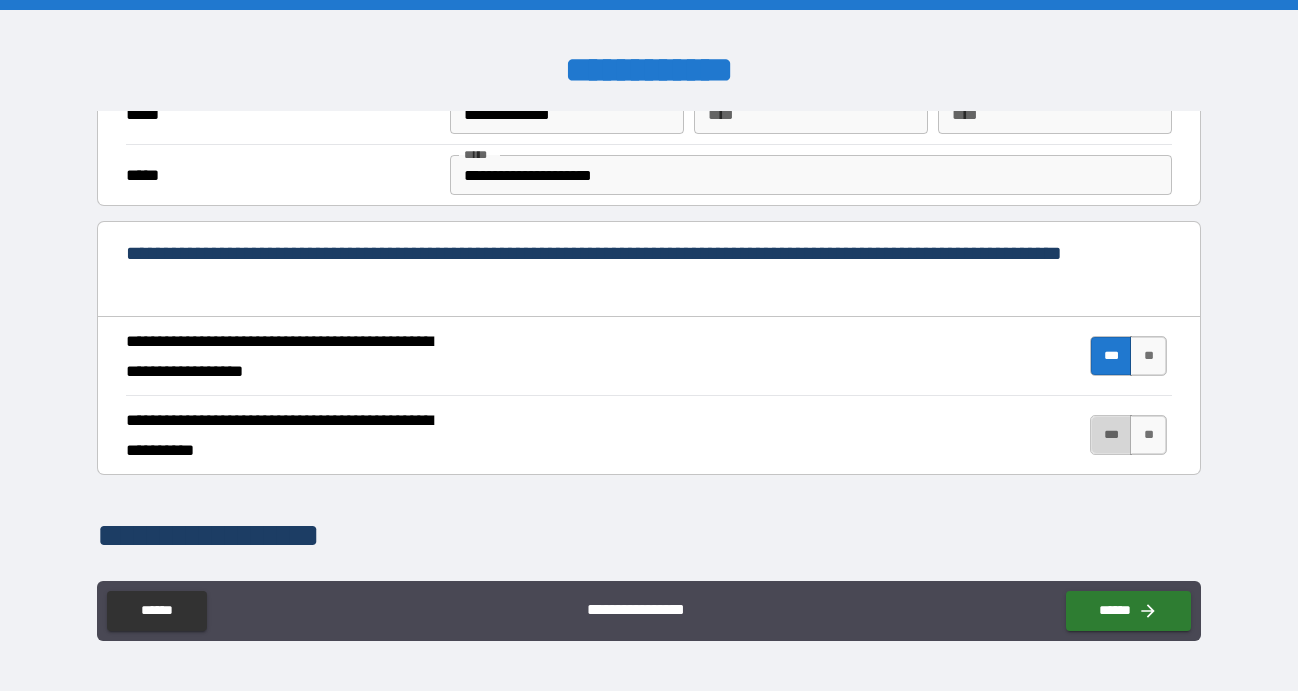 click on "***" at bounding box center (1111, 435) 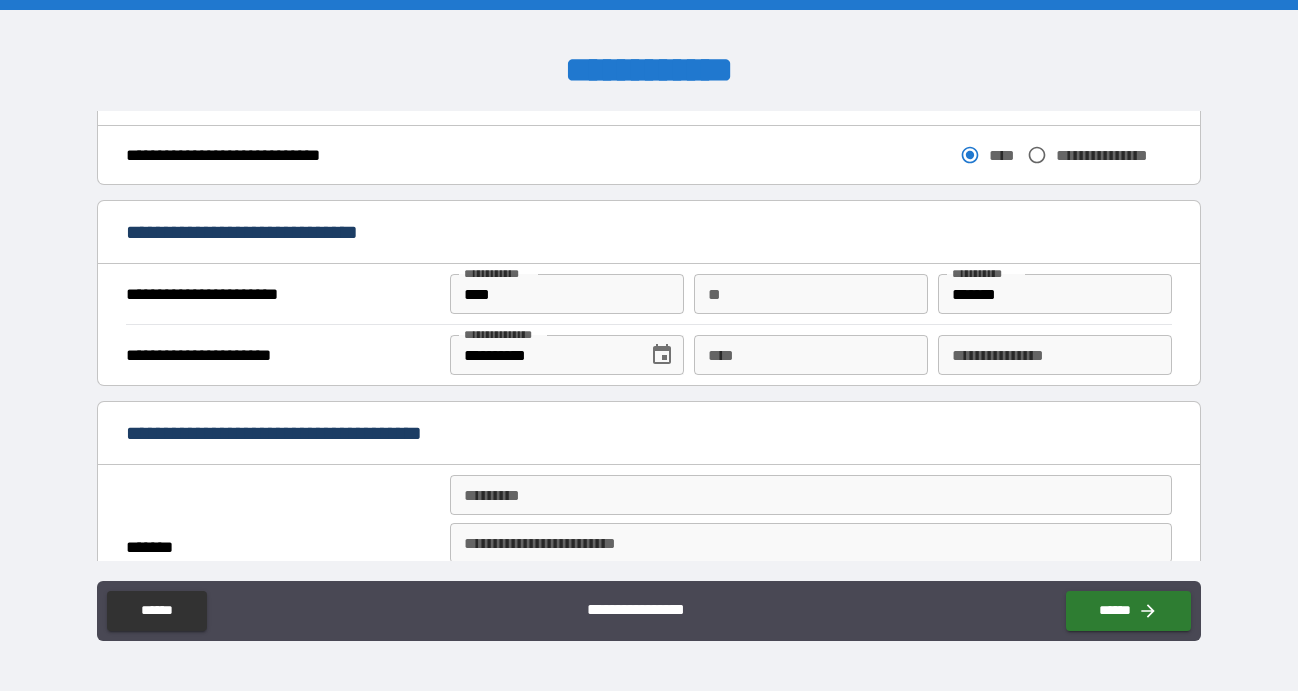 scroll, scrollTop: 1174, scrollLeft: 0, axis: vertical 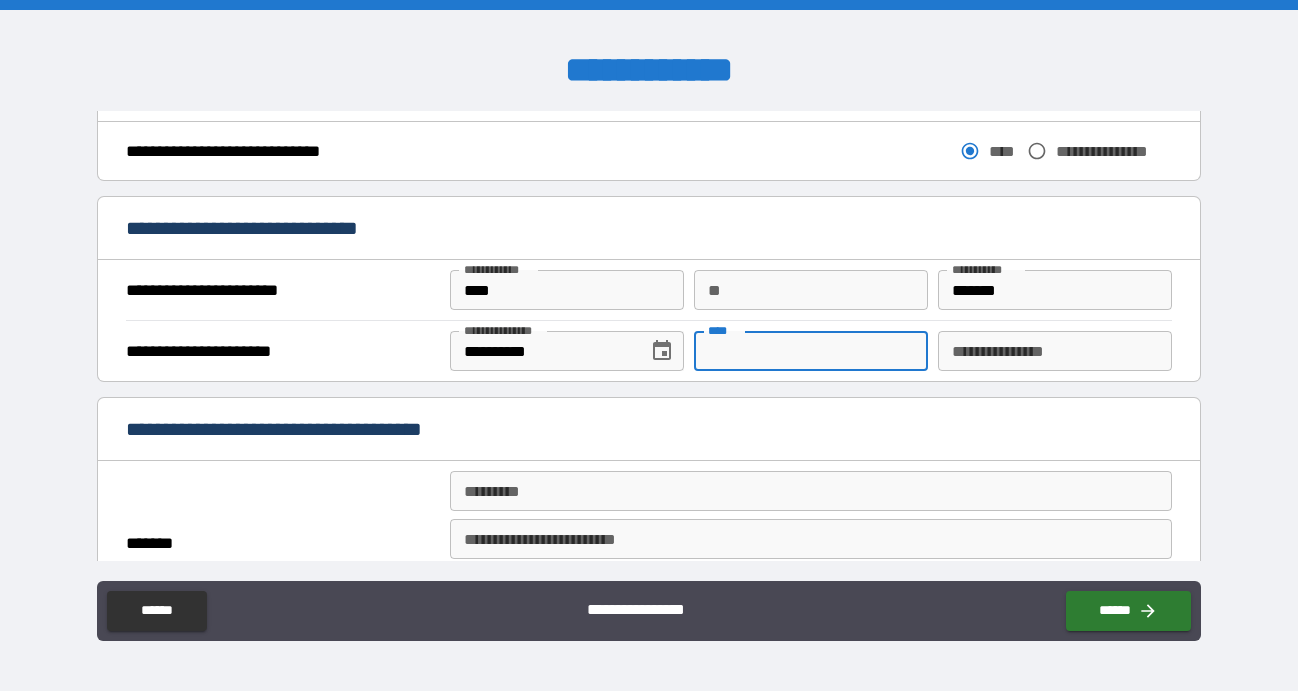 click on "****" at bounding box center (811, 351) 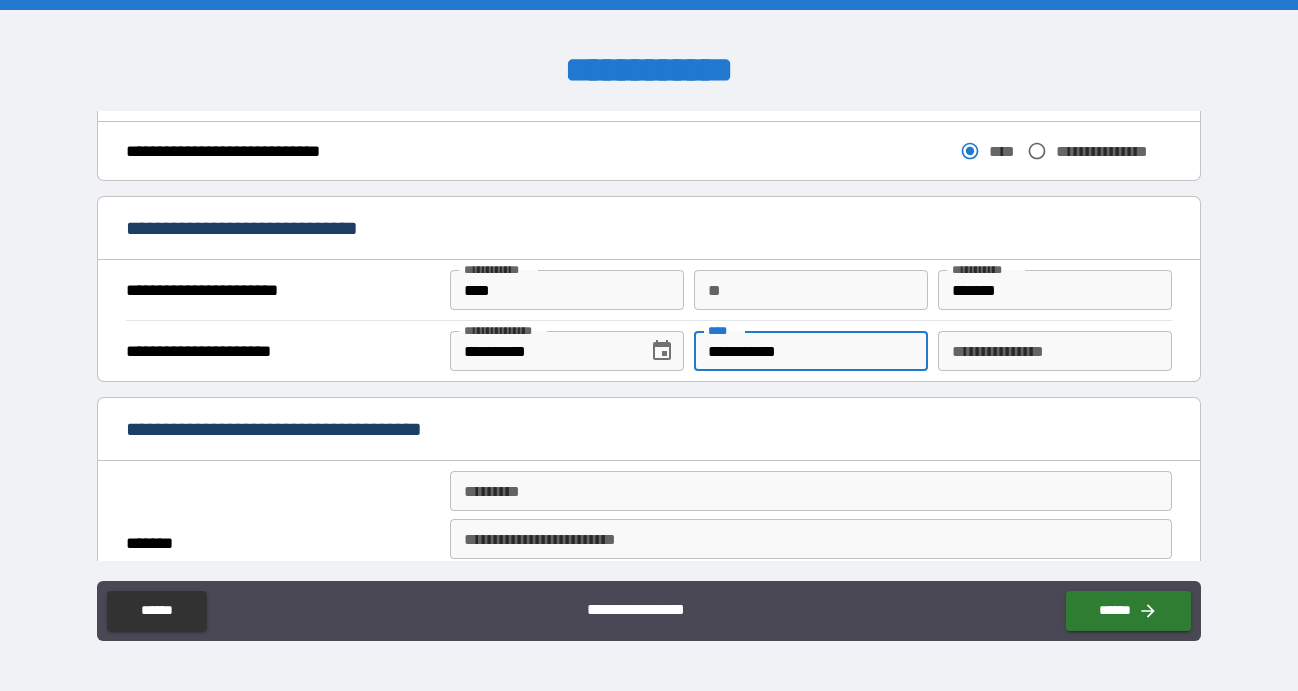 type on "**********" 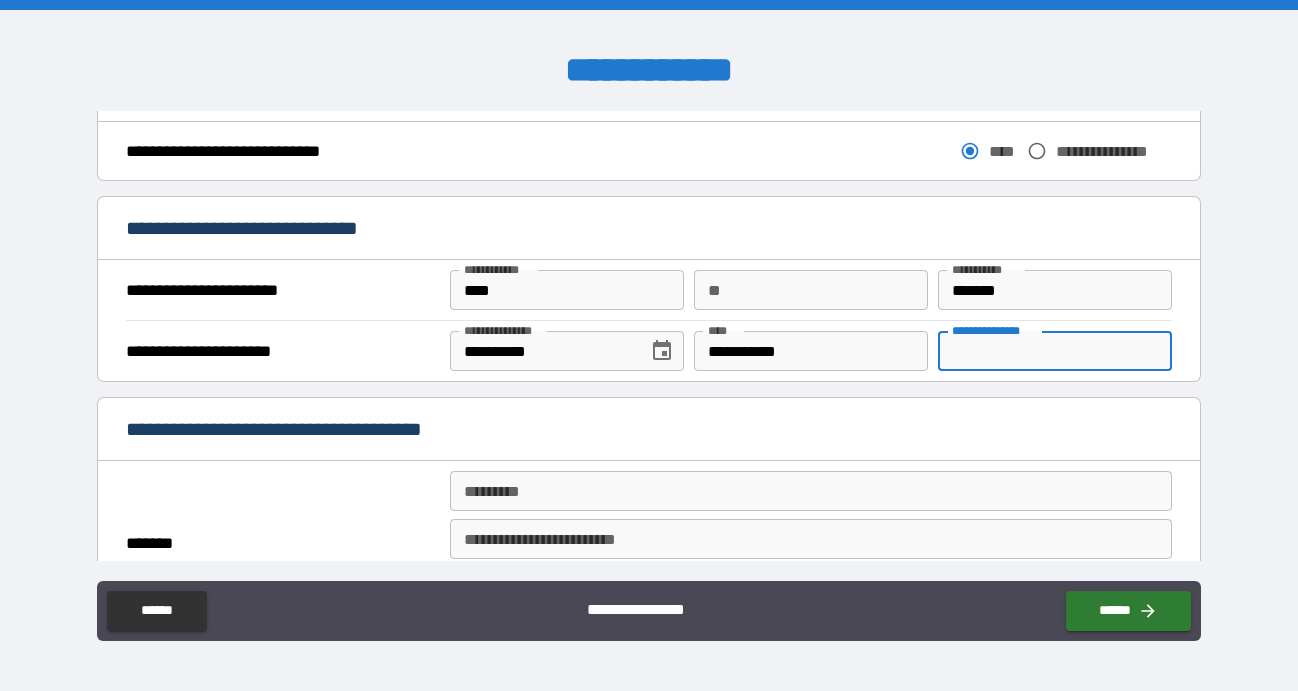 click on "**********" at bounding box center [1055, 351] 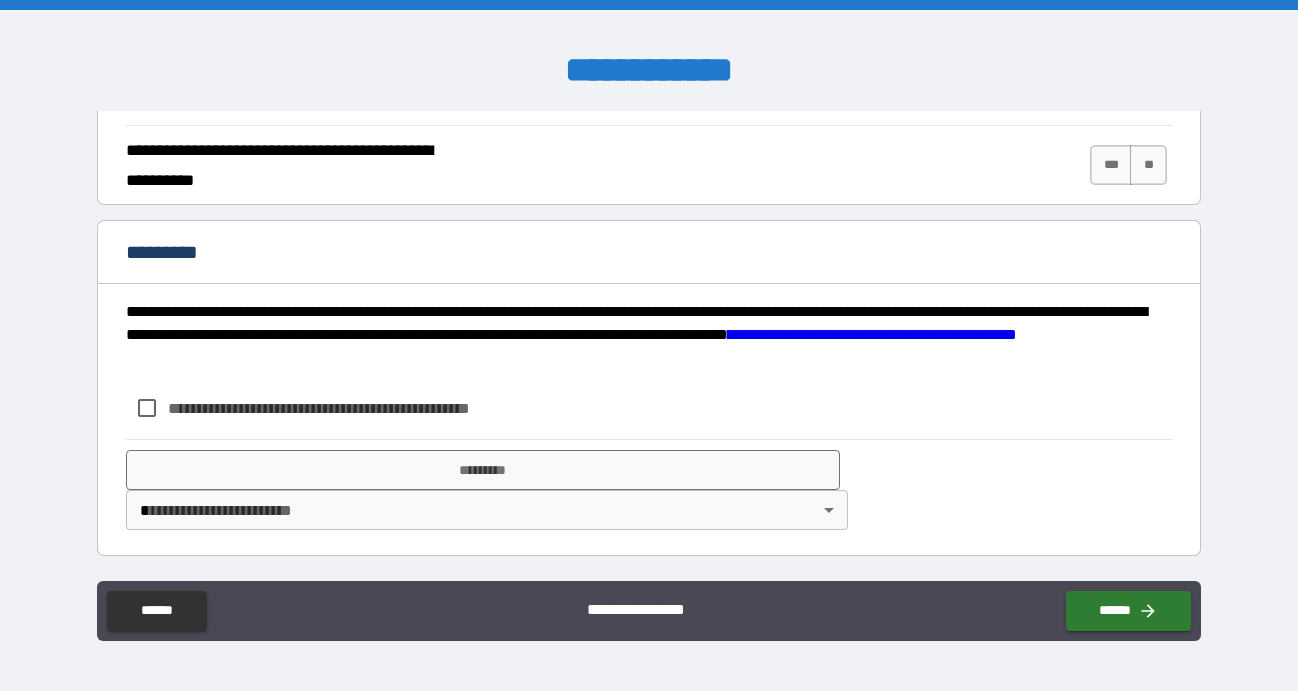 scroll, scrollTop: 1986, scrollLeft: 0, axis: vertical 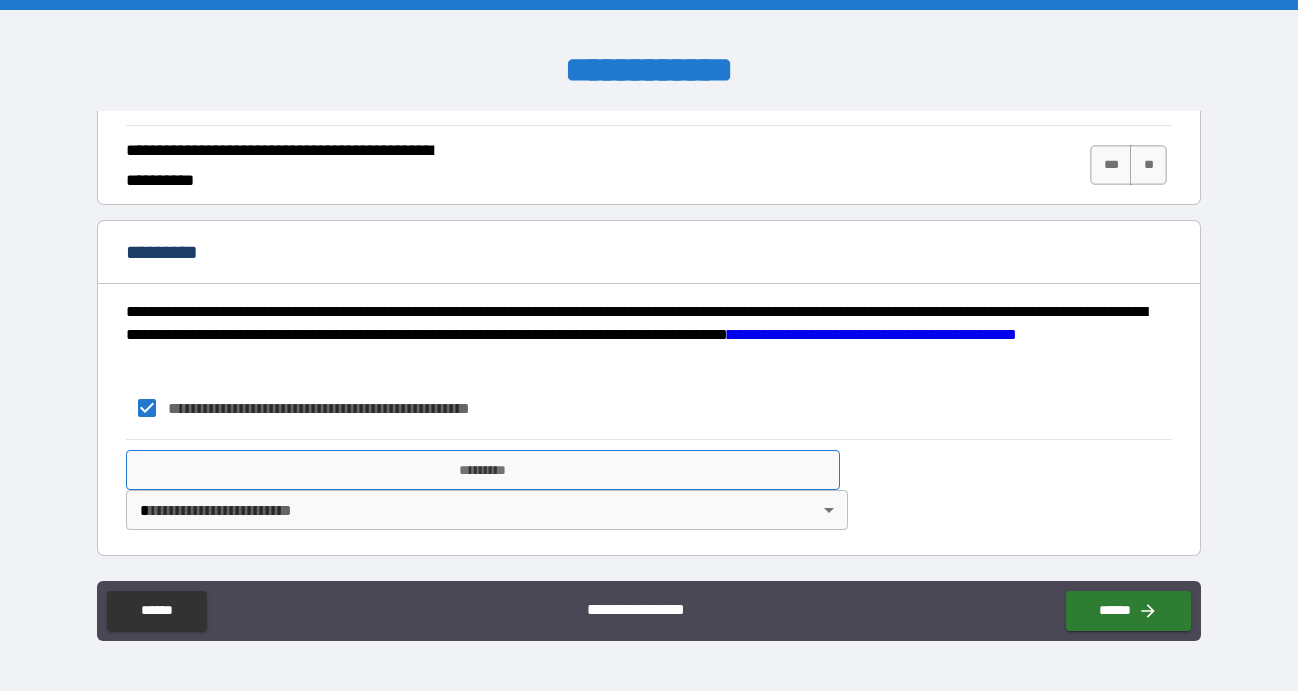 click on "*********" at bounding box center (483, 470) 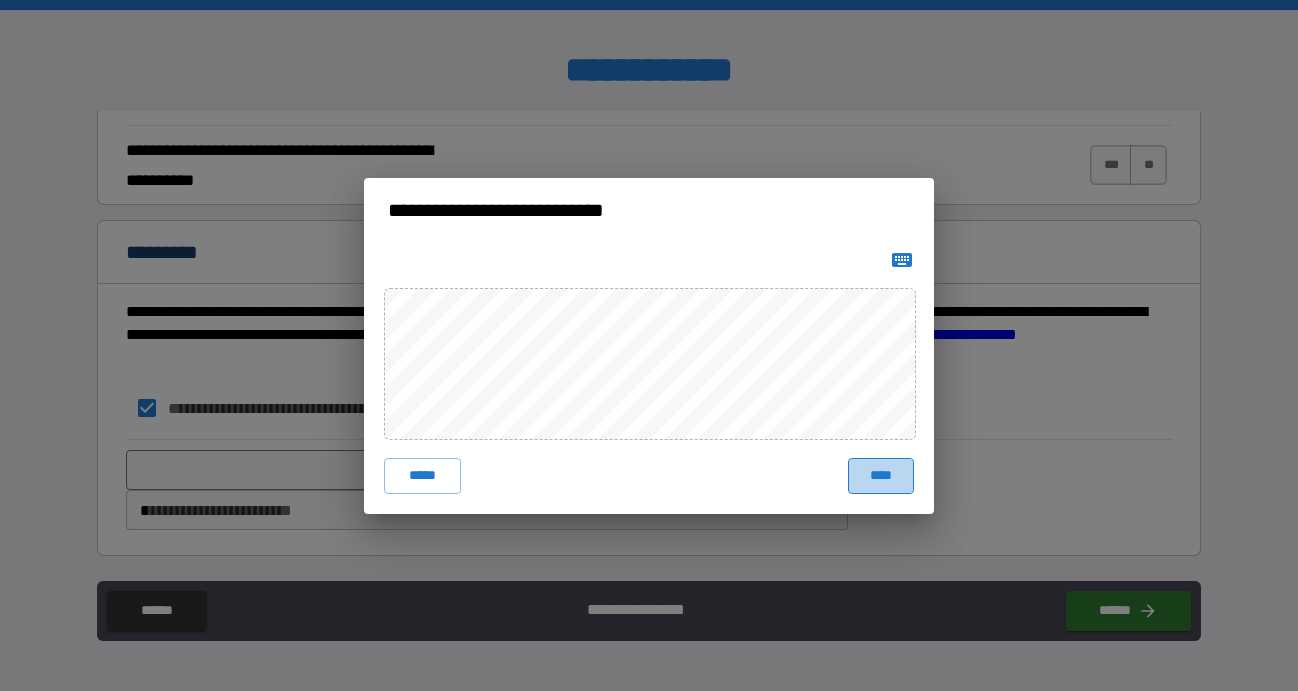 click on "****" at bounding box center [881, 476] 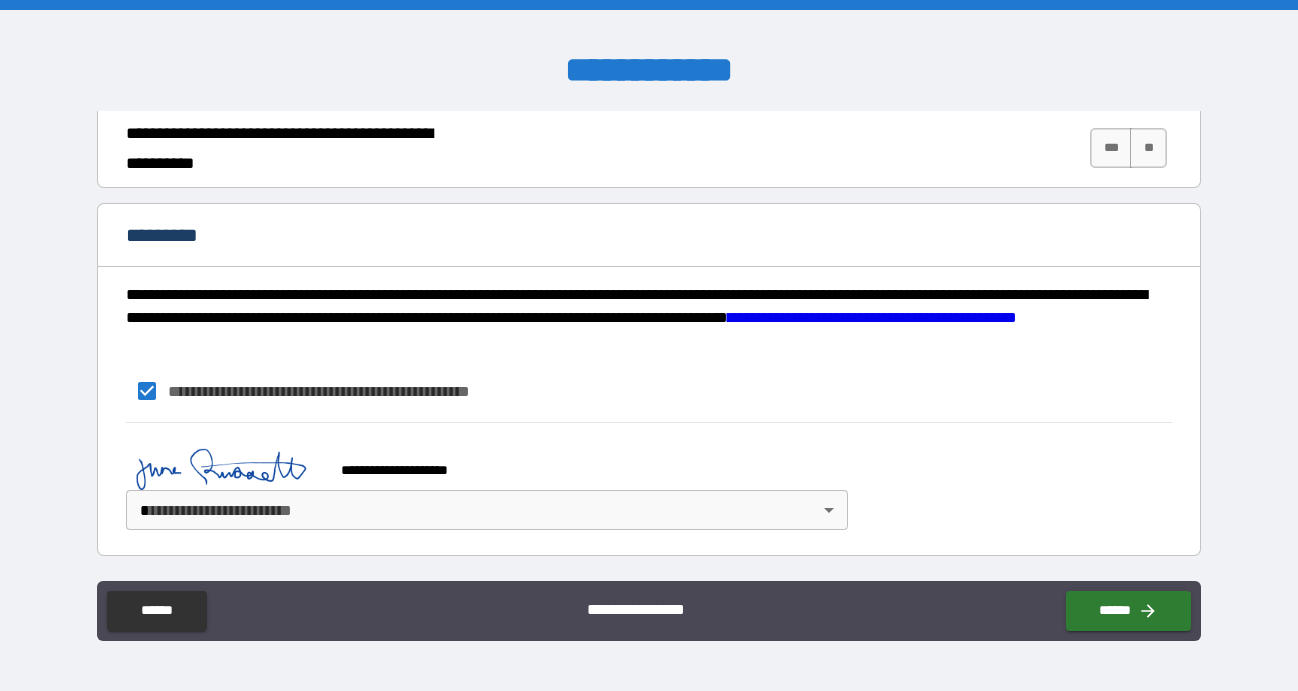 scroll, scrollTop: 2003, scrollLeft: 0, axis: vertical 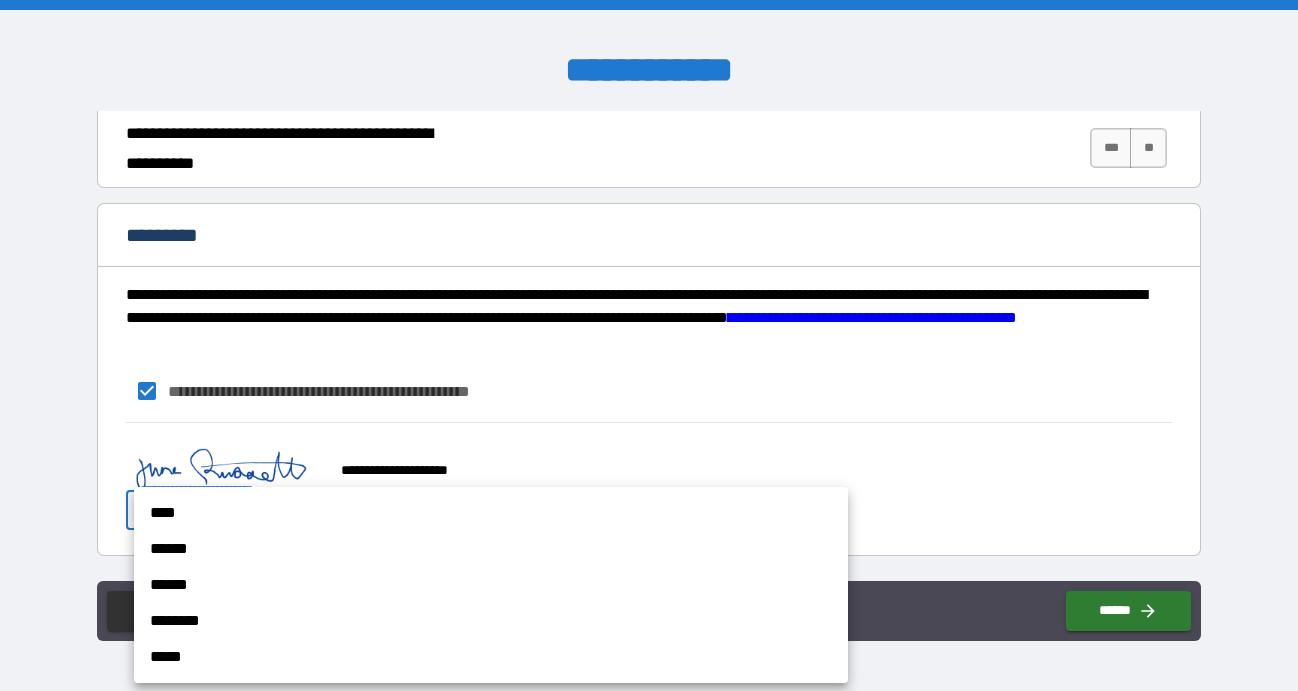 drag, startPoint x: 680, startPoint y: 535, endPoint x: 679, endPoint y: 516, distance: 19.026299 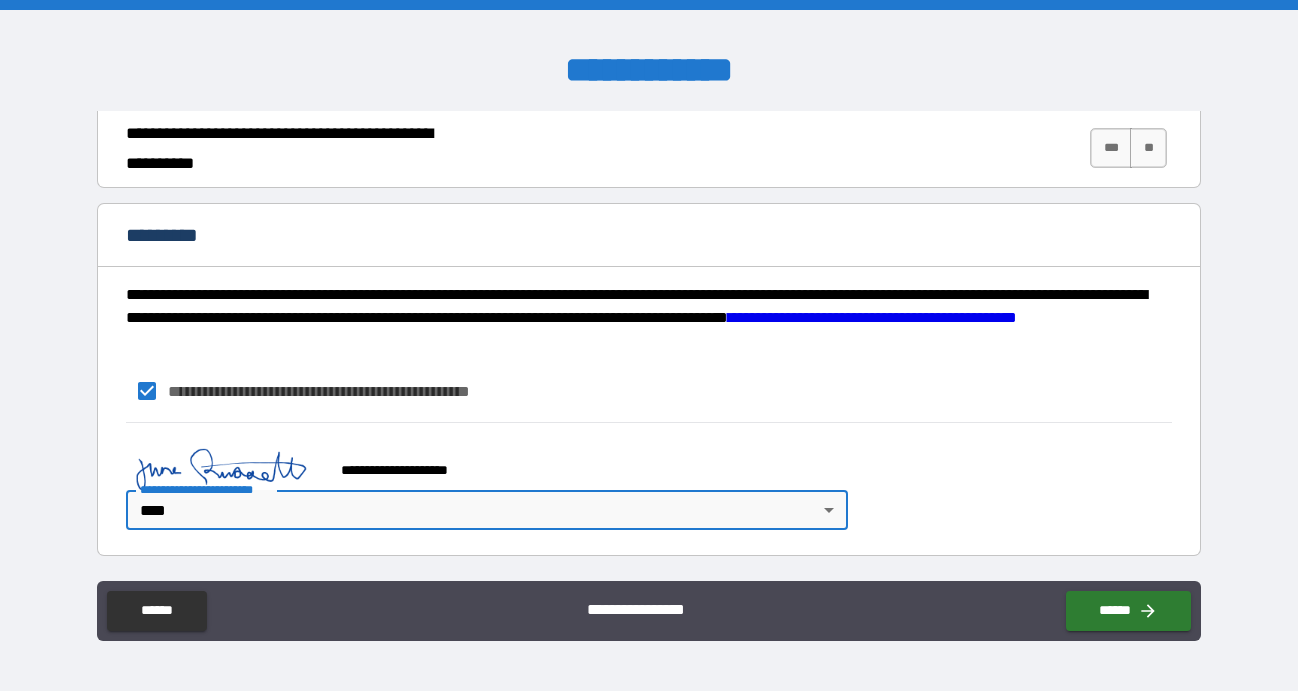 type on "*" 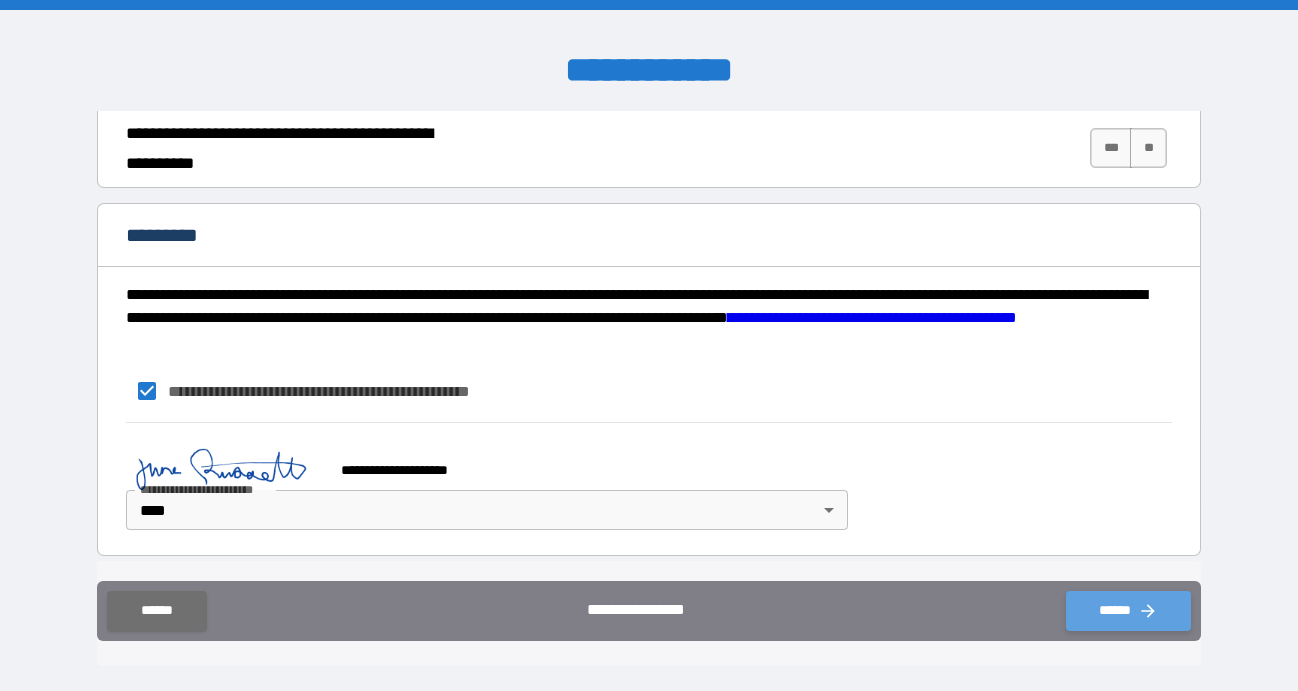 click on "******" at bounding box center (1128, 611) 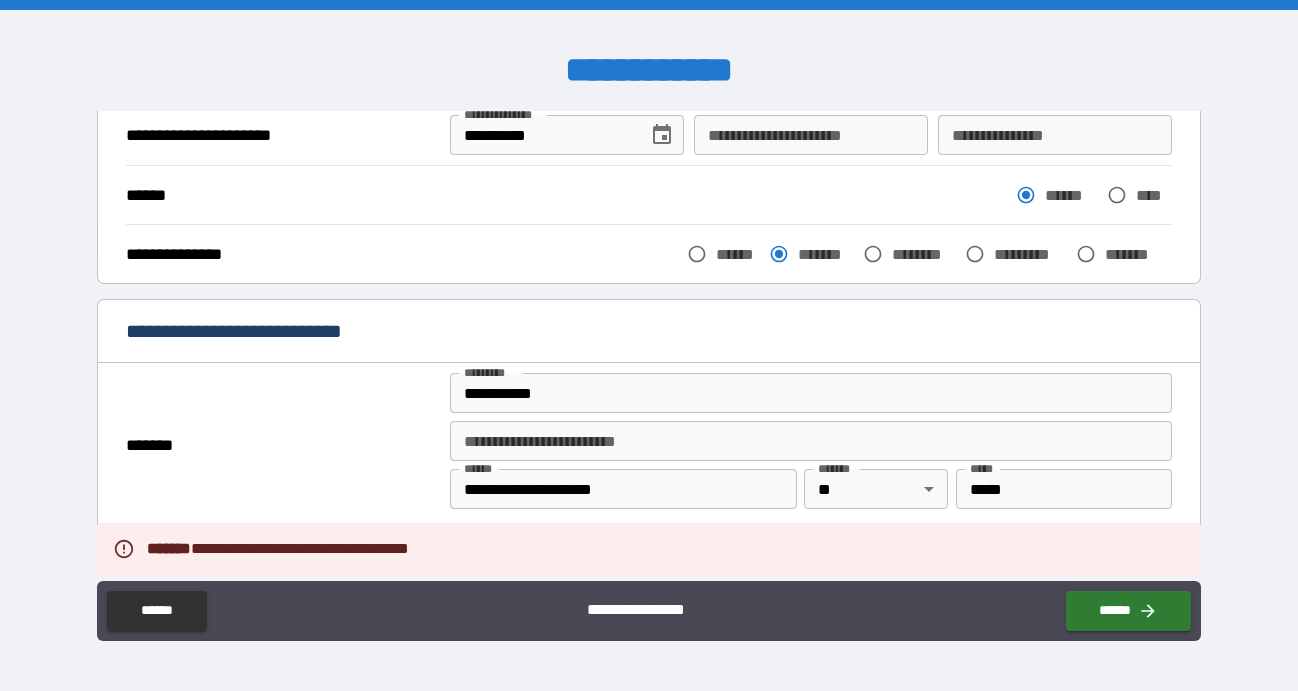 scroll, scrollTop: 195, scrollLeft: 0, axis: vertical 